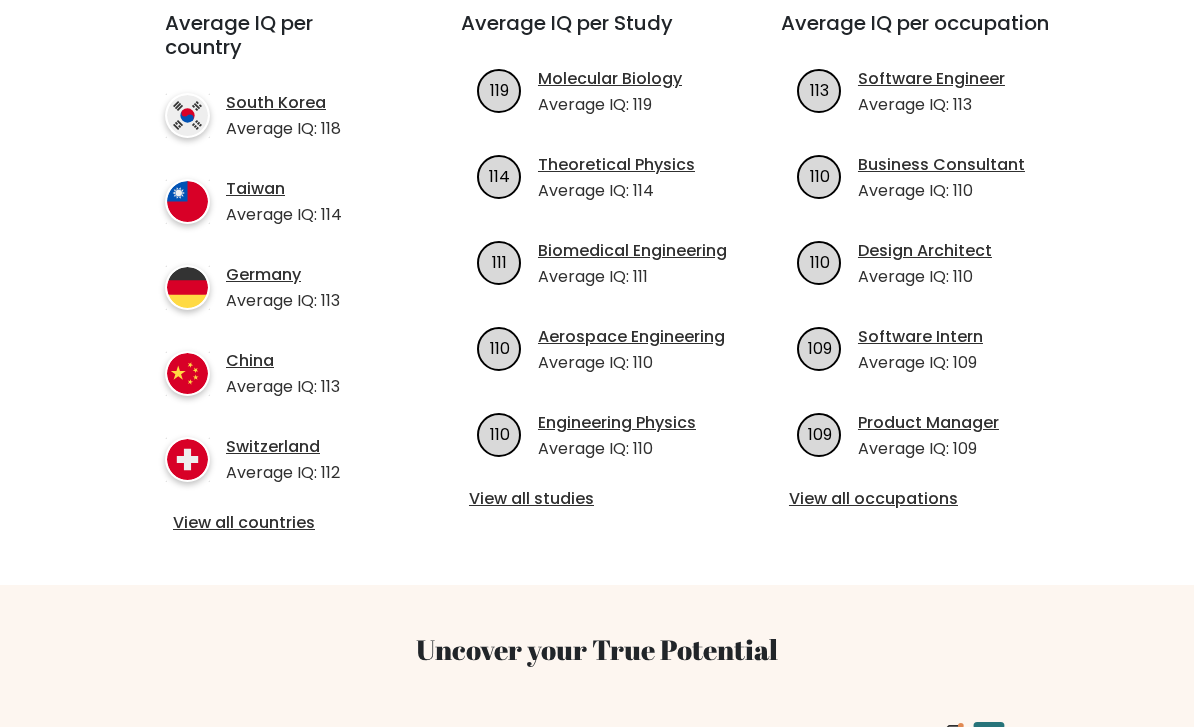 scroll, scrollTop: 741, scrollLeft: 0, axis: vertical 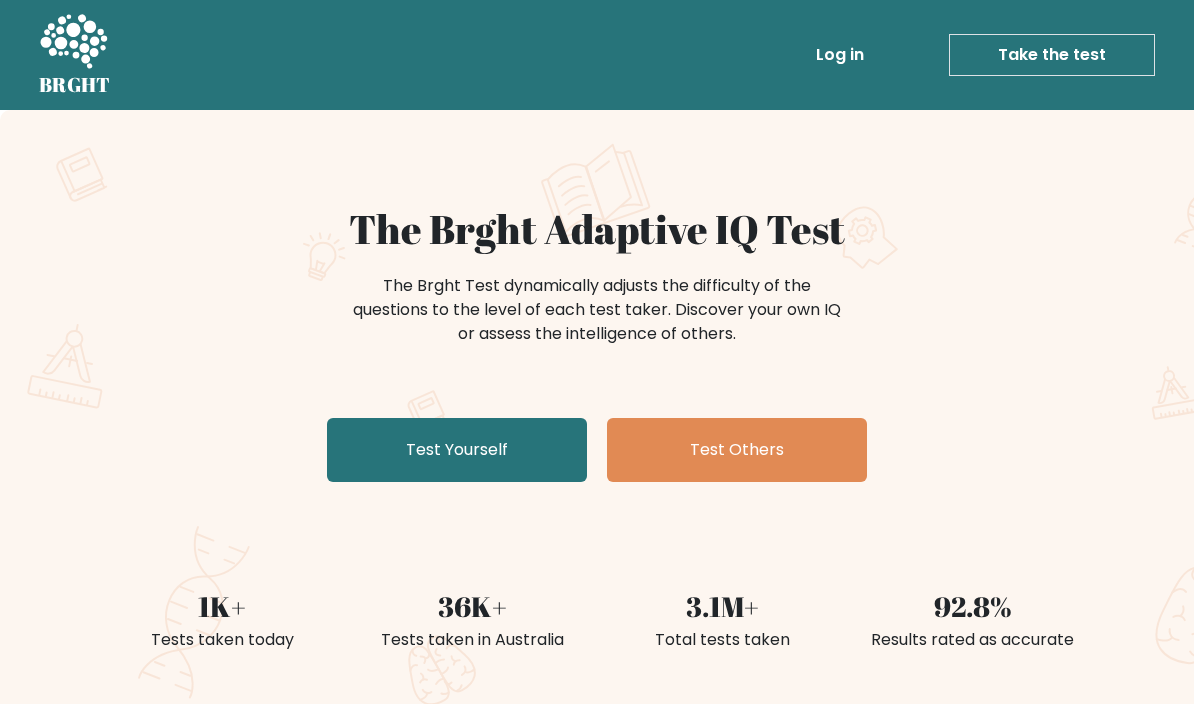 click on "Test Yourself" at bounding box center [457, 450] 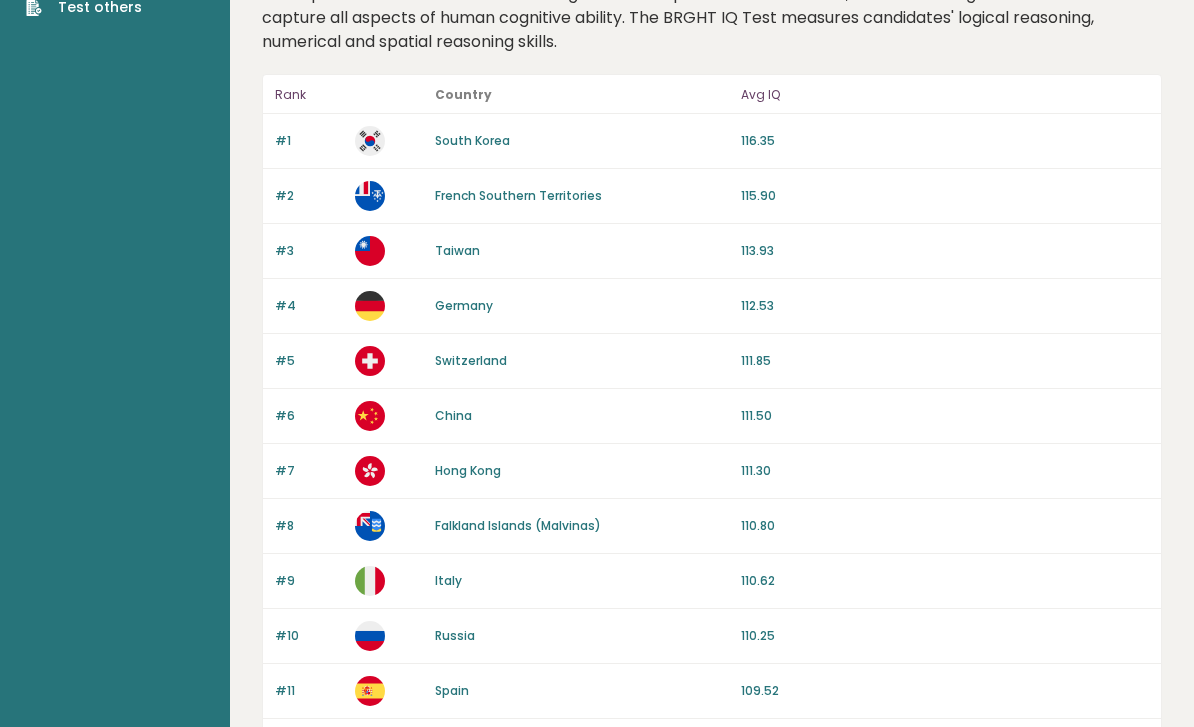 scroll, scrollTop: 0, scrollLeft: 0, axis: both 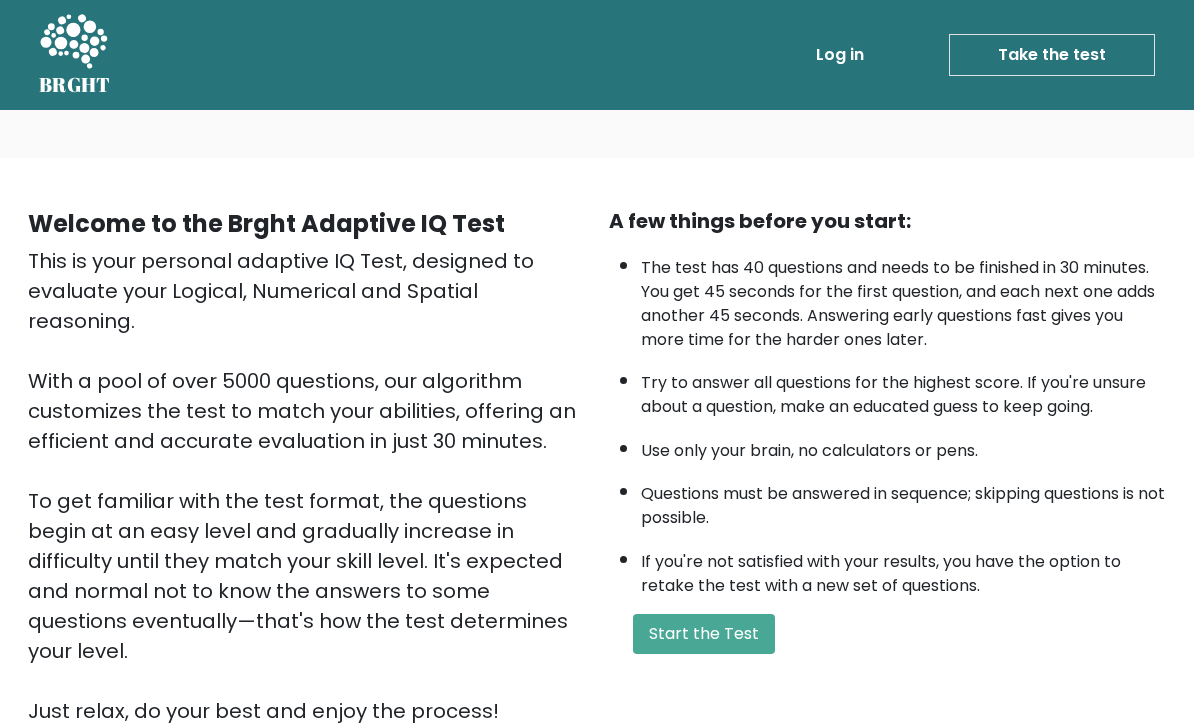 click on "Start the Test" at bounding box center (704, 634) 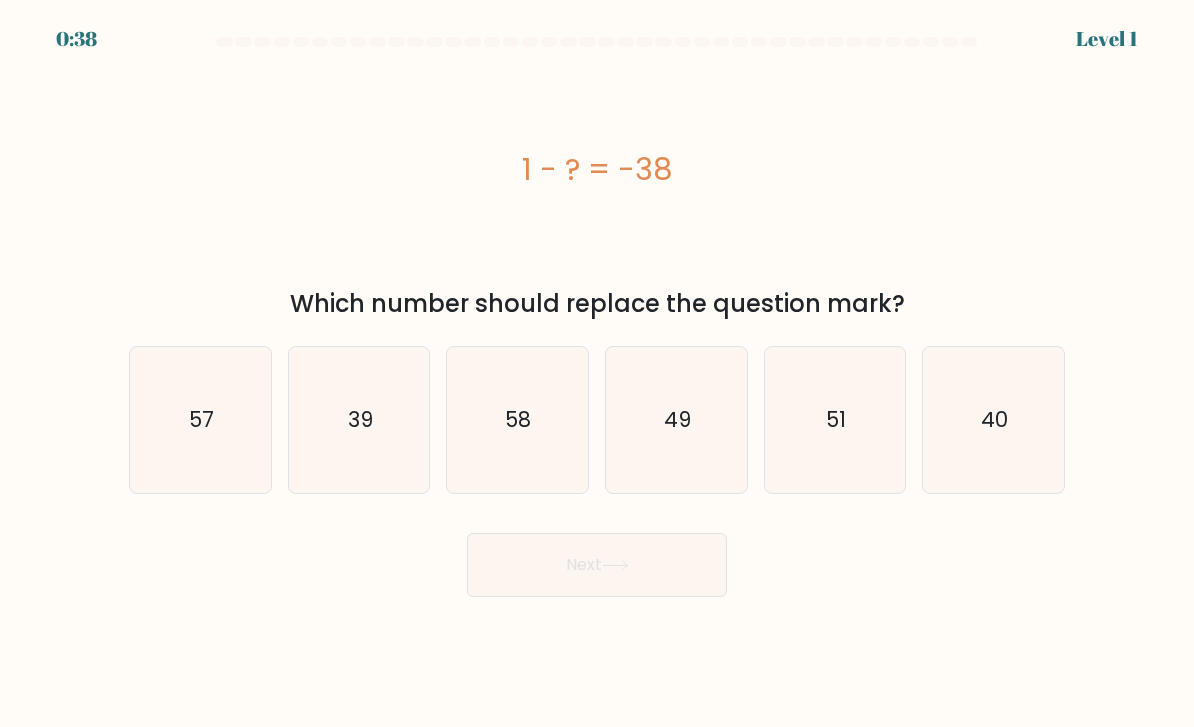 click on "39" at bounding box center [359, 420] 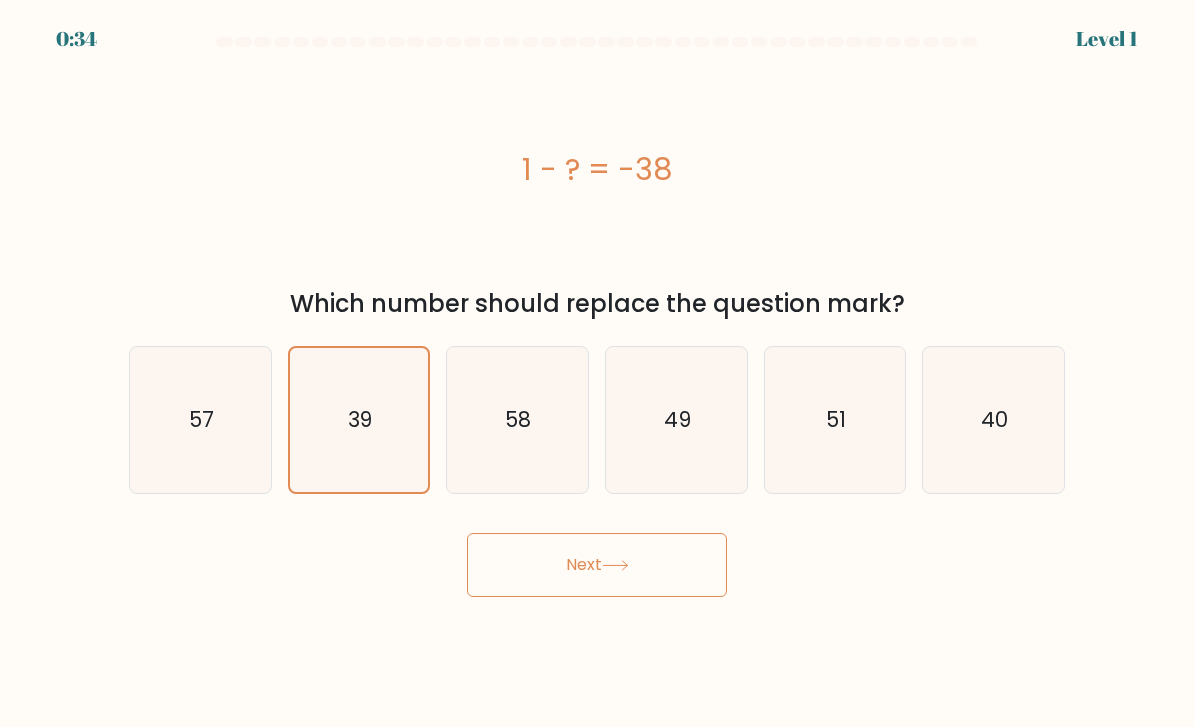 click on "Next" at bounding box center (597, 565) 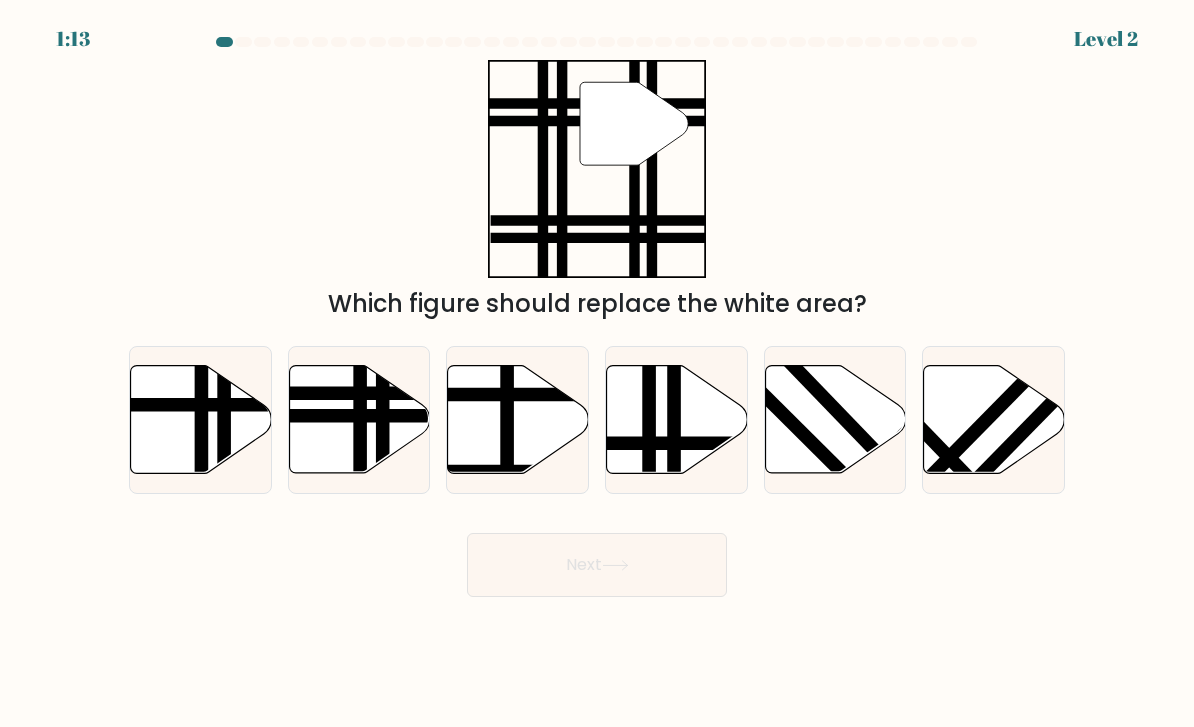 click at bounding box center (359, 420) 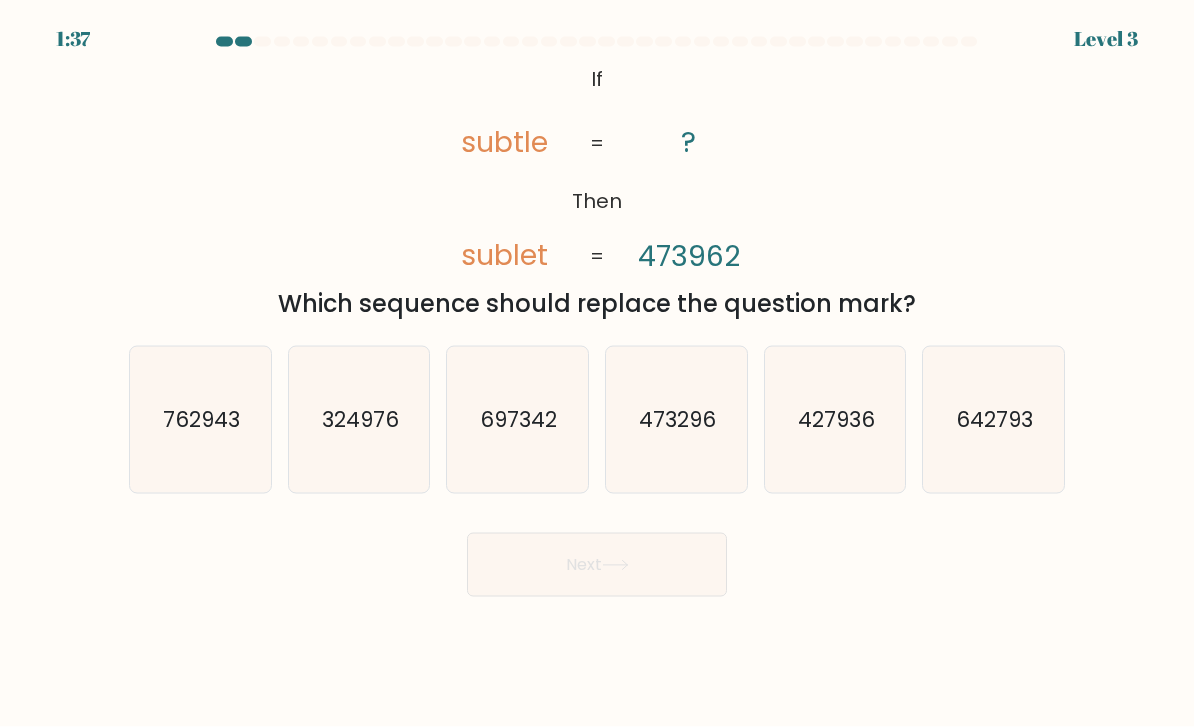 scroll, scrollTop: 6, scrollLeft: 0, axis: vertical 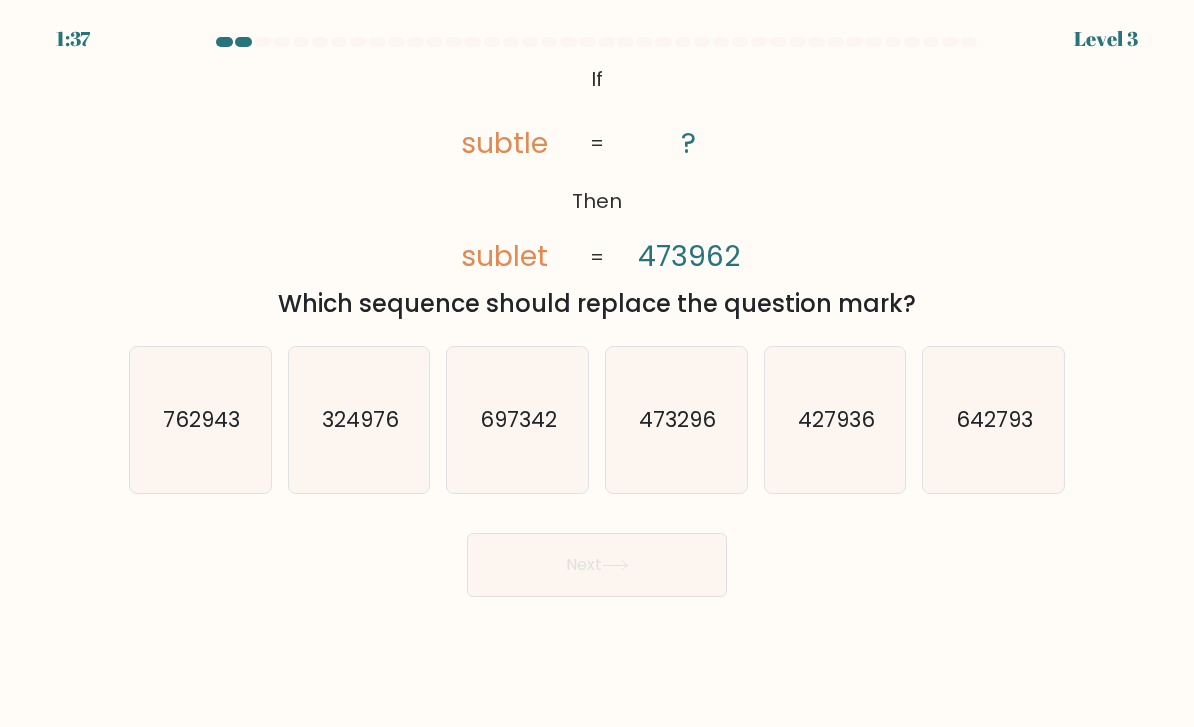 click on "If ?" at bounding box center (597, 317) 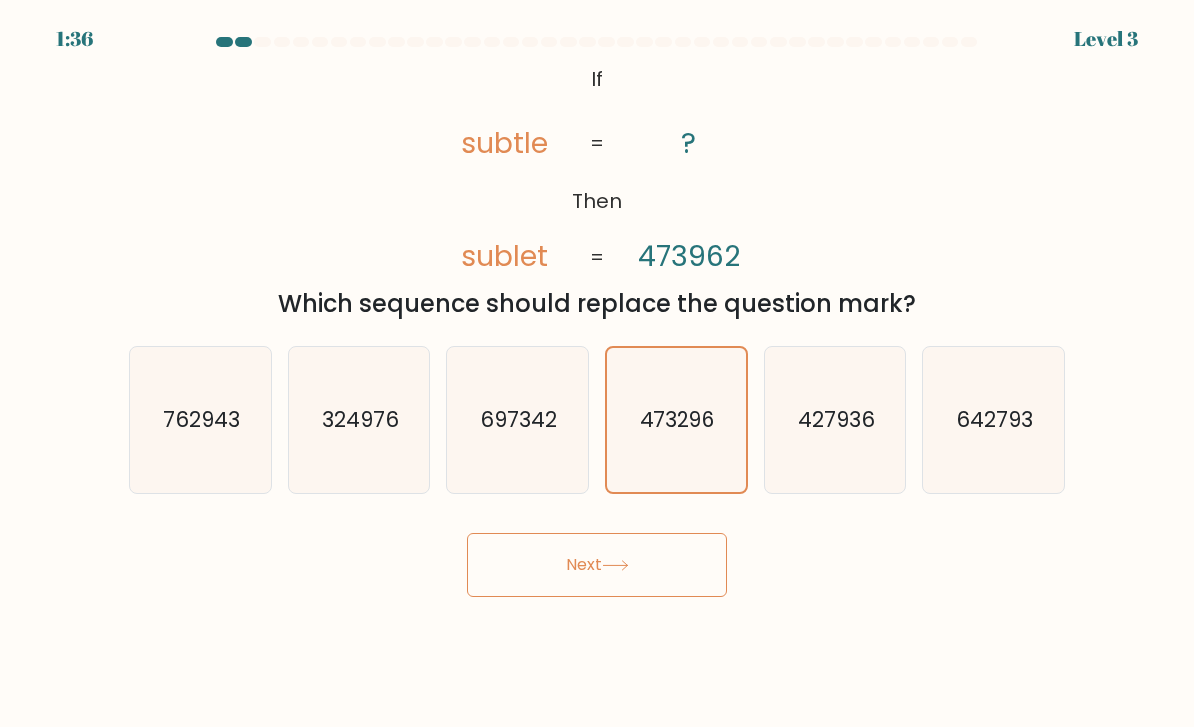 click on "Next" at bounding box center [597, 565] 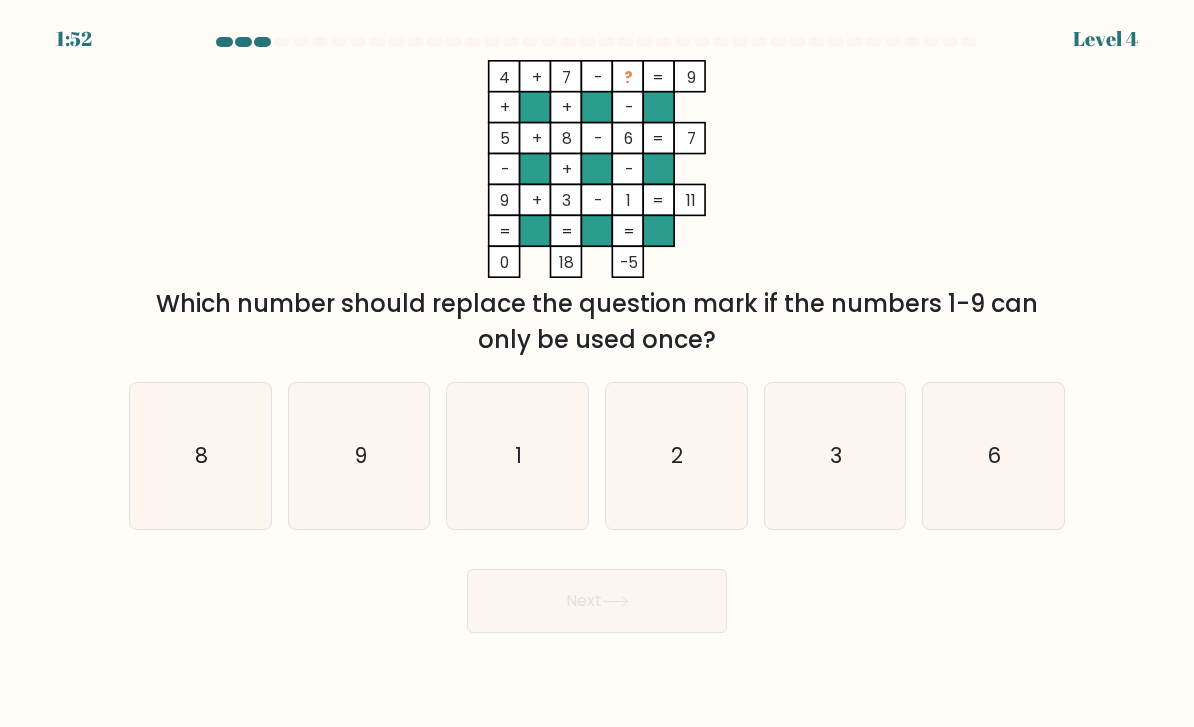 click on "2" at bounding box center (676, 456) 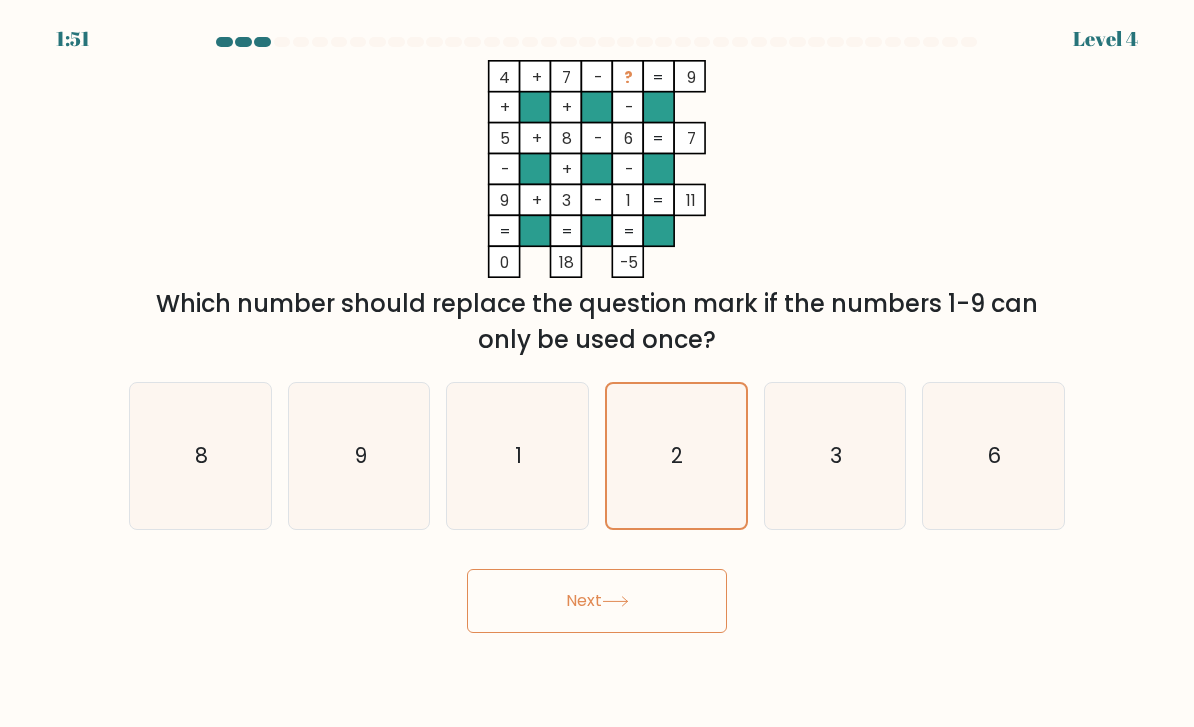 click on "Next" at bounding box center (597, 601) 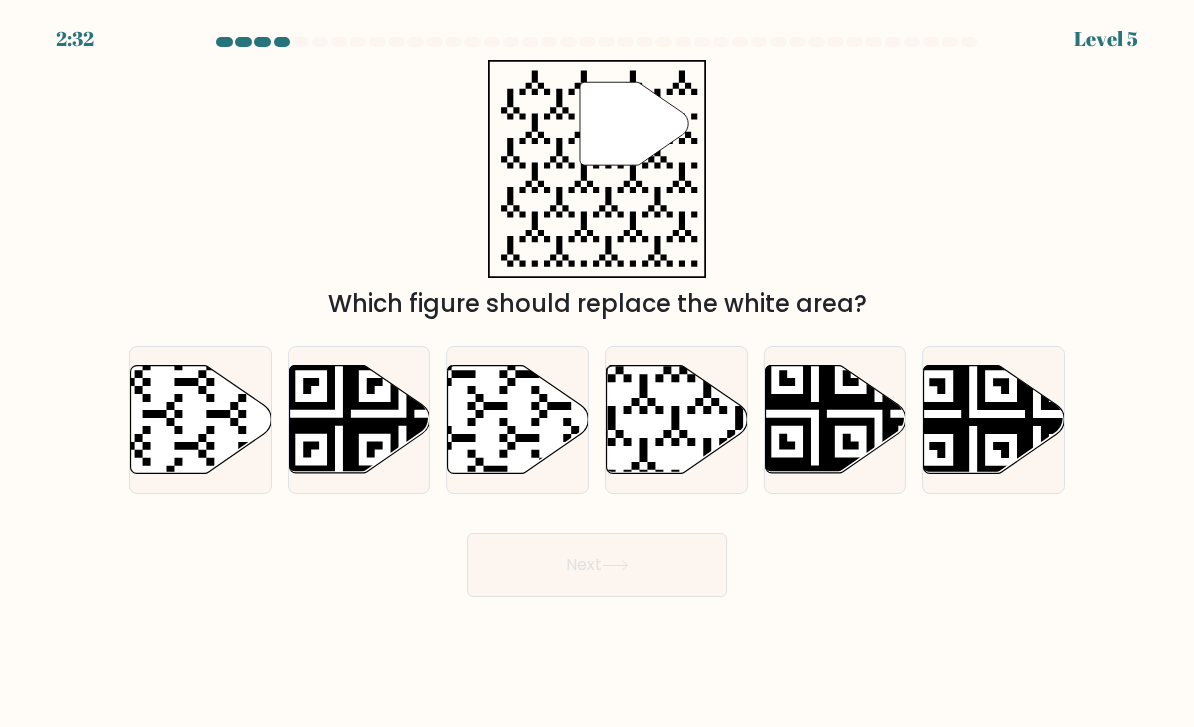 click at bounding box center (677, 420) 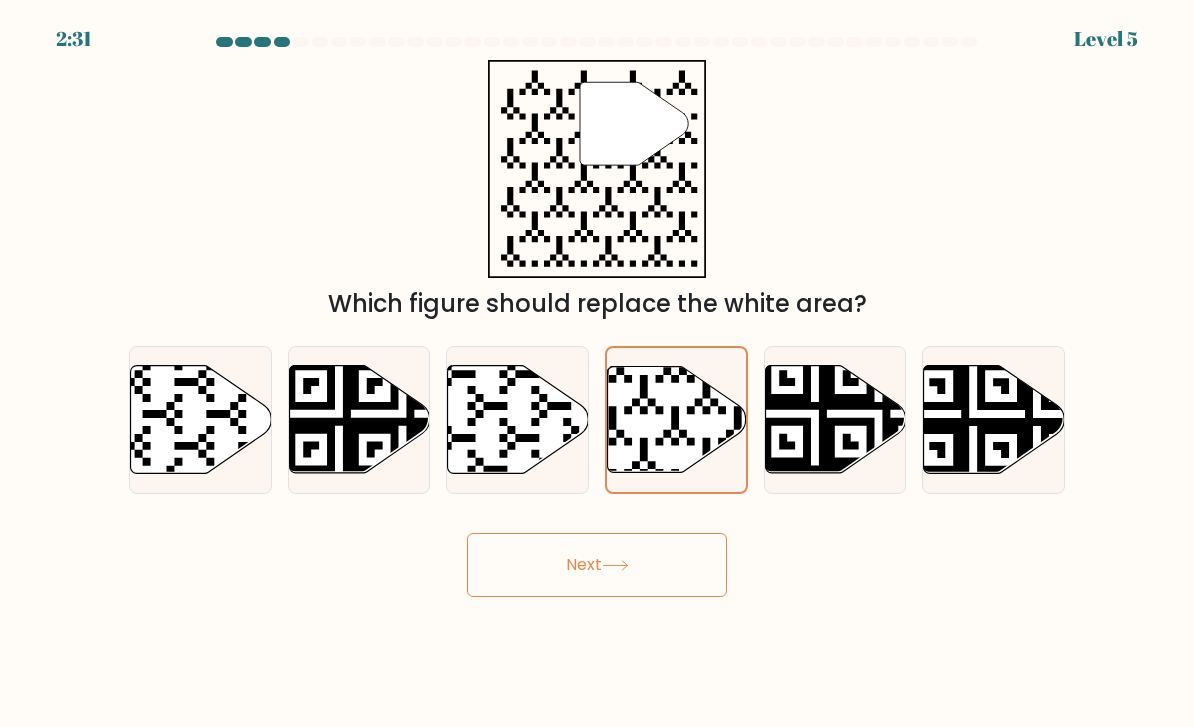 click on "Next" at bounding box center [597, 565] 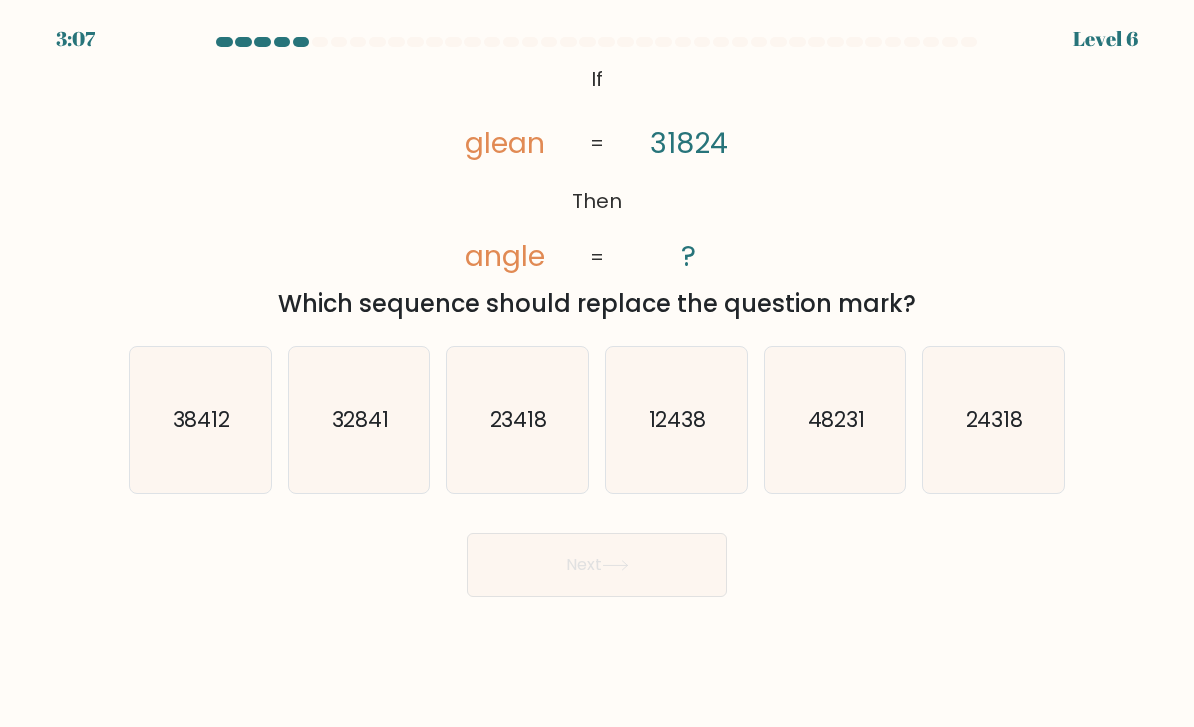 click on "23418" at bounding box center (517, 420) 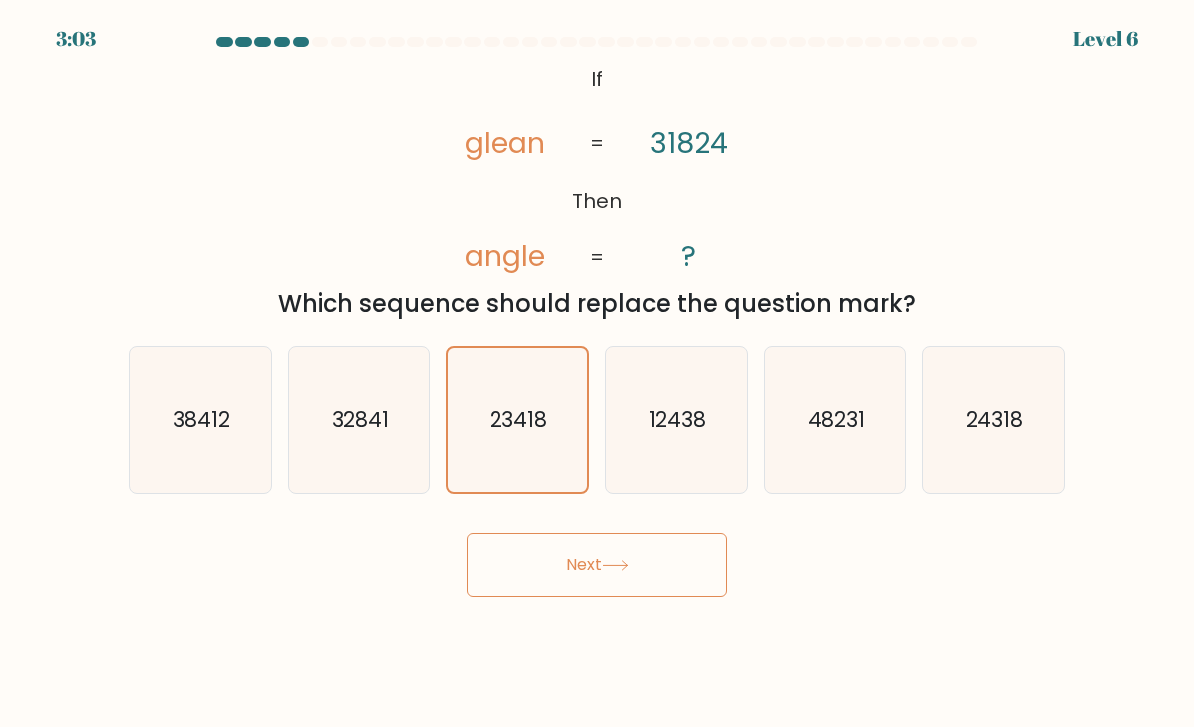 click on "24318" at bounding box center [993, 420] 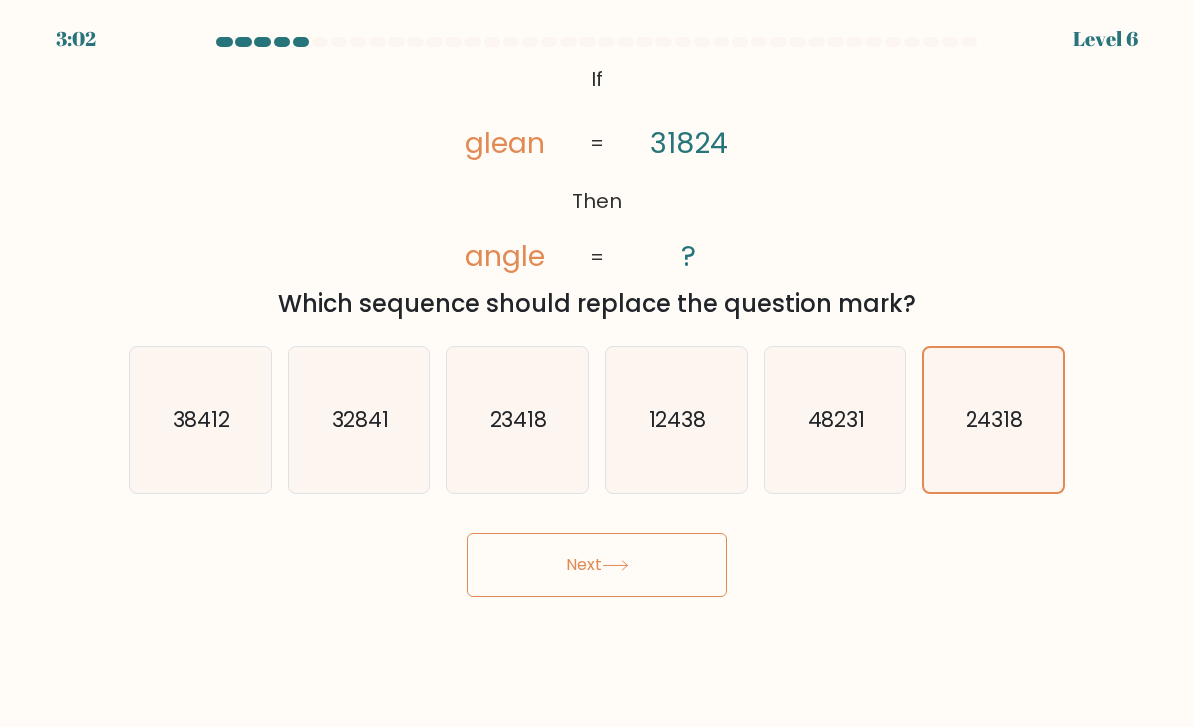 click on "Next" at bounding box center (597, 565) 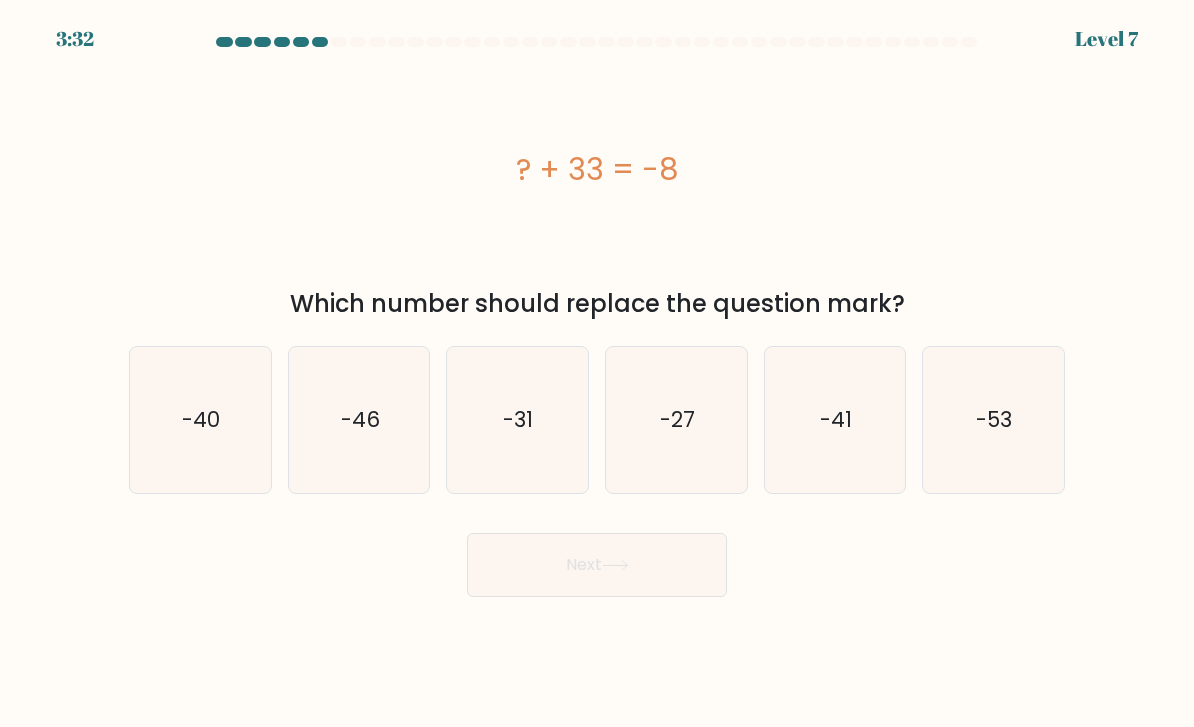 click on "-41" at bounding box center (835, 420) 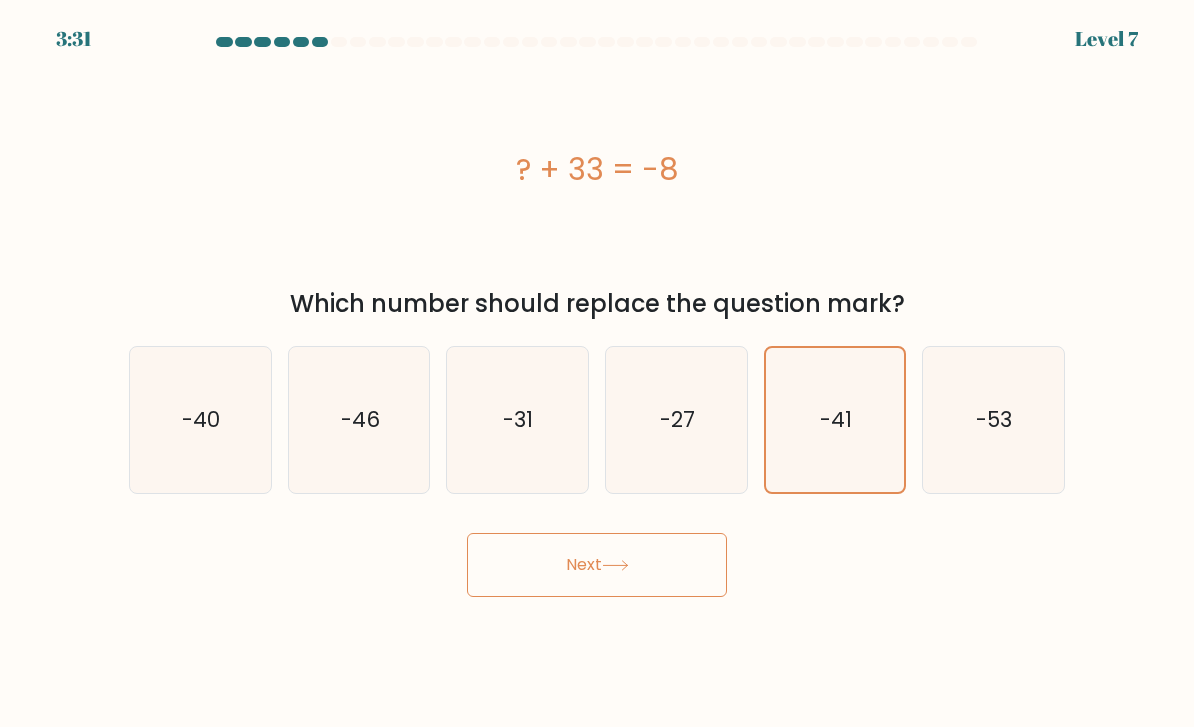 click on "Next" at bounding box center [597, 565] 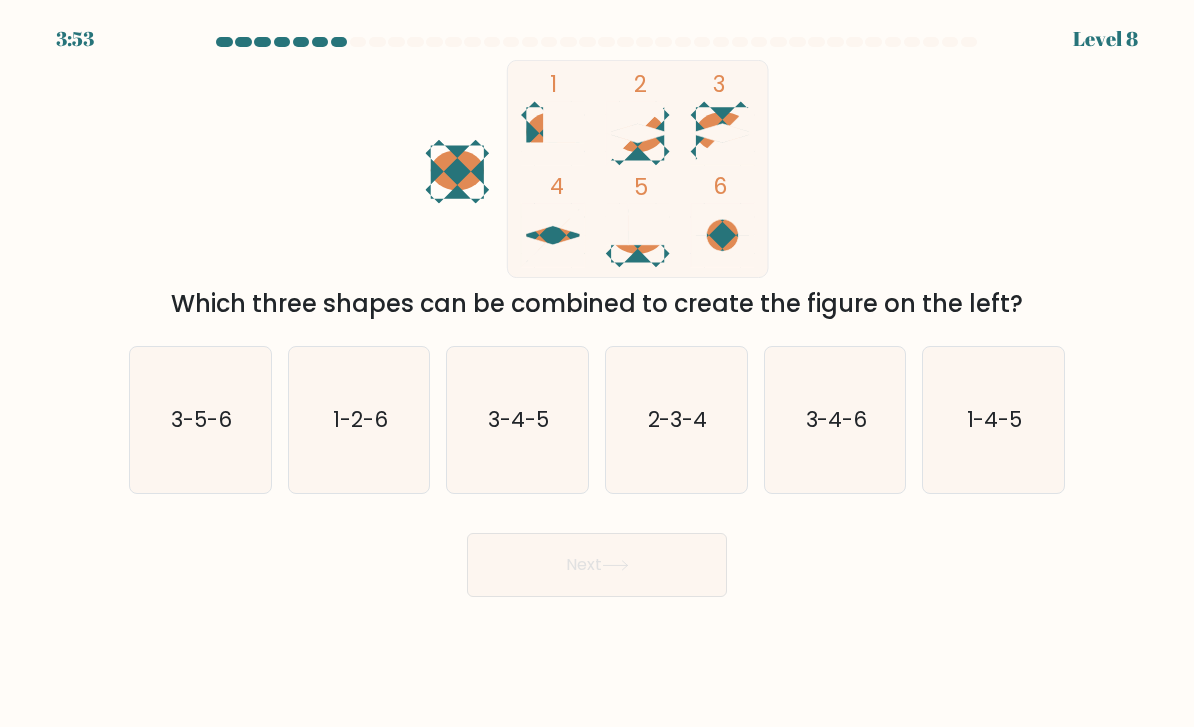 click on "3-4-5" at bounding box center [519, 419] 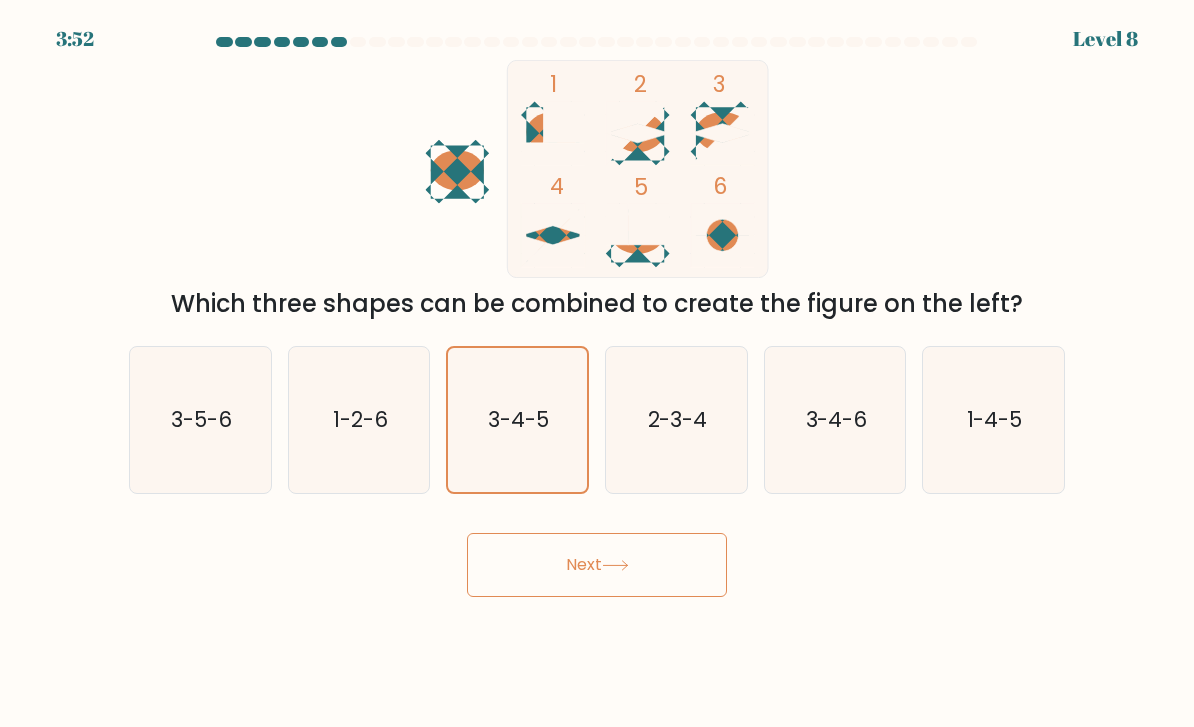 click on "Next" at bounding box center (597, 565) 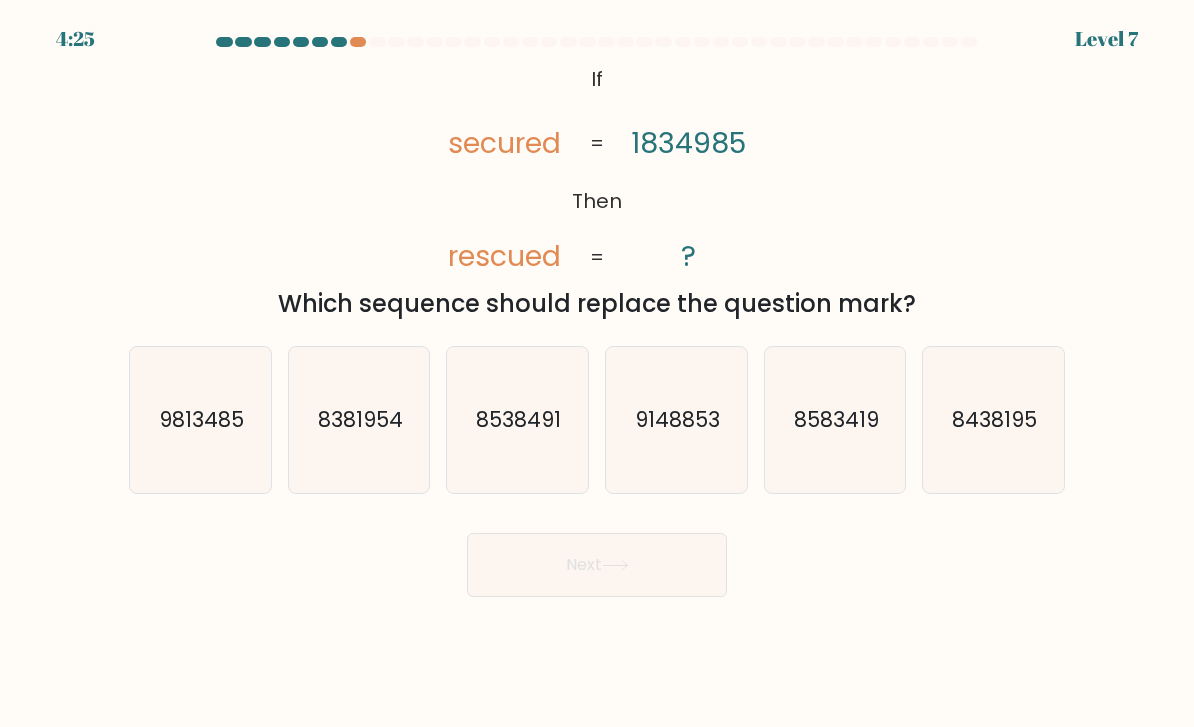 click on "9813485" at bounding box center [201, 419] 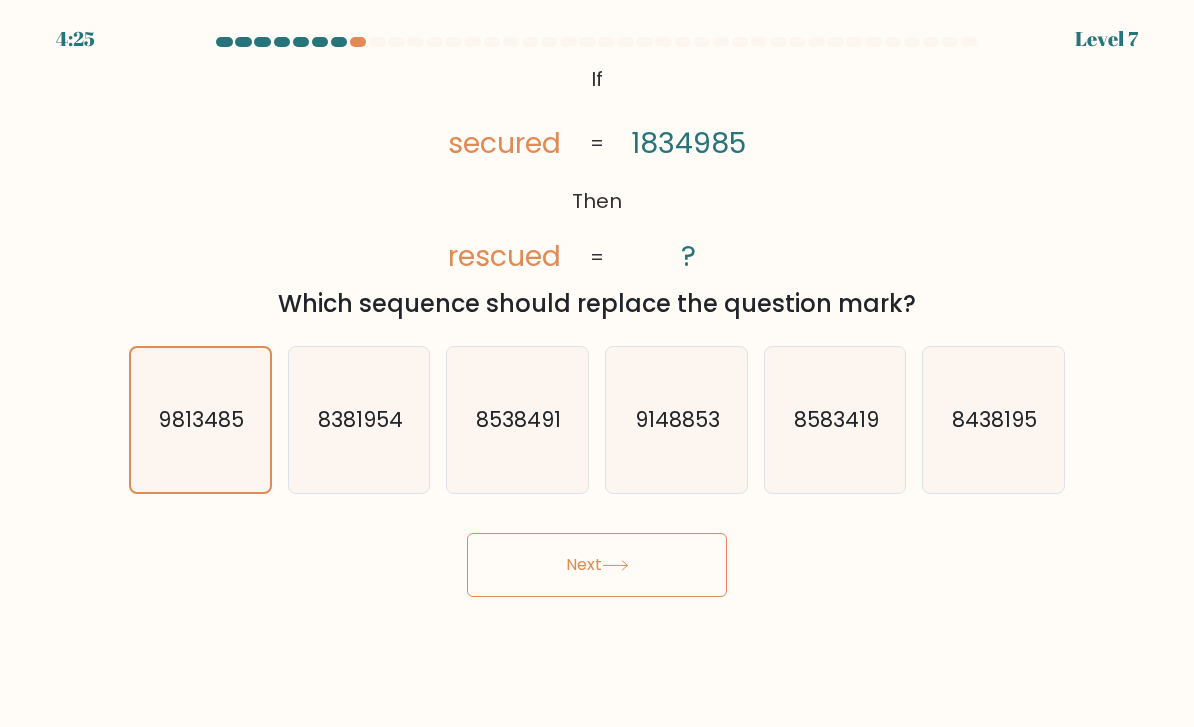 click on "Next" at bounding box center (597, 565) 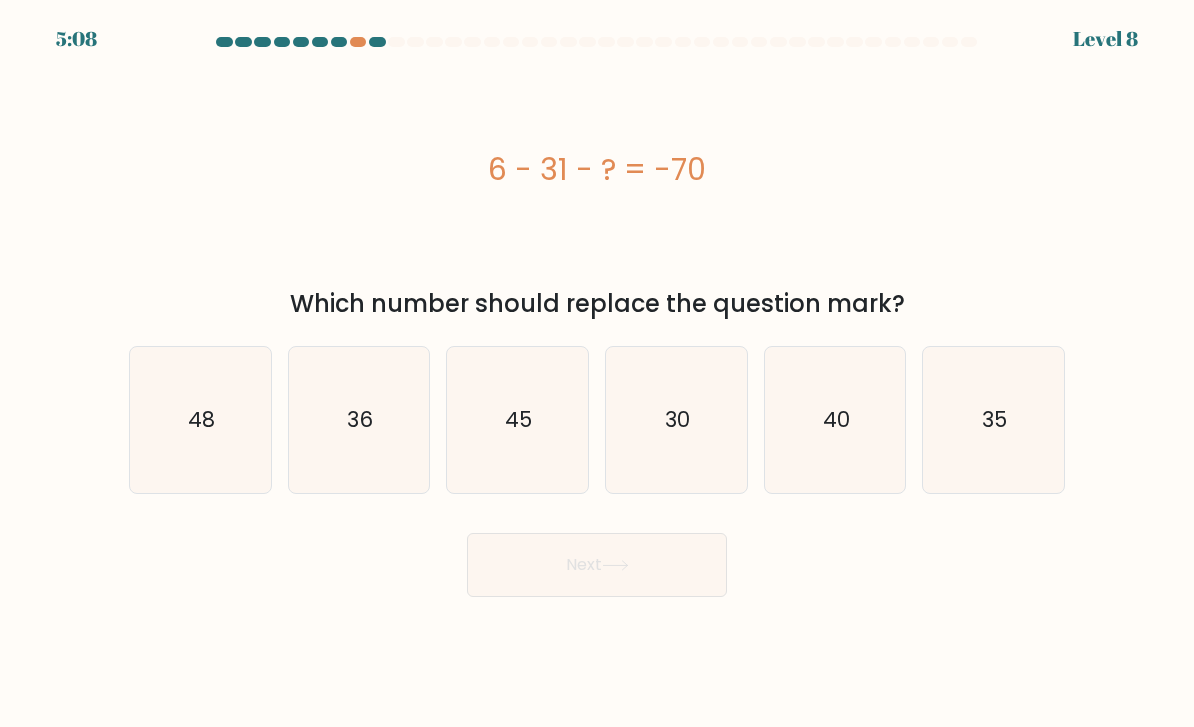 click on "5:08
Level 8" at bounding box center (597, 27) 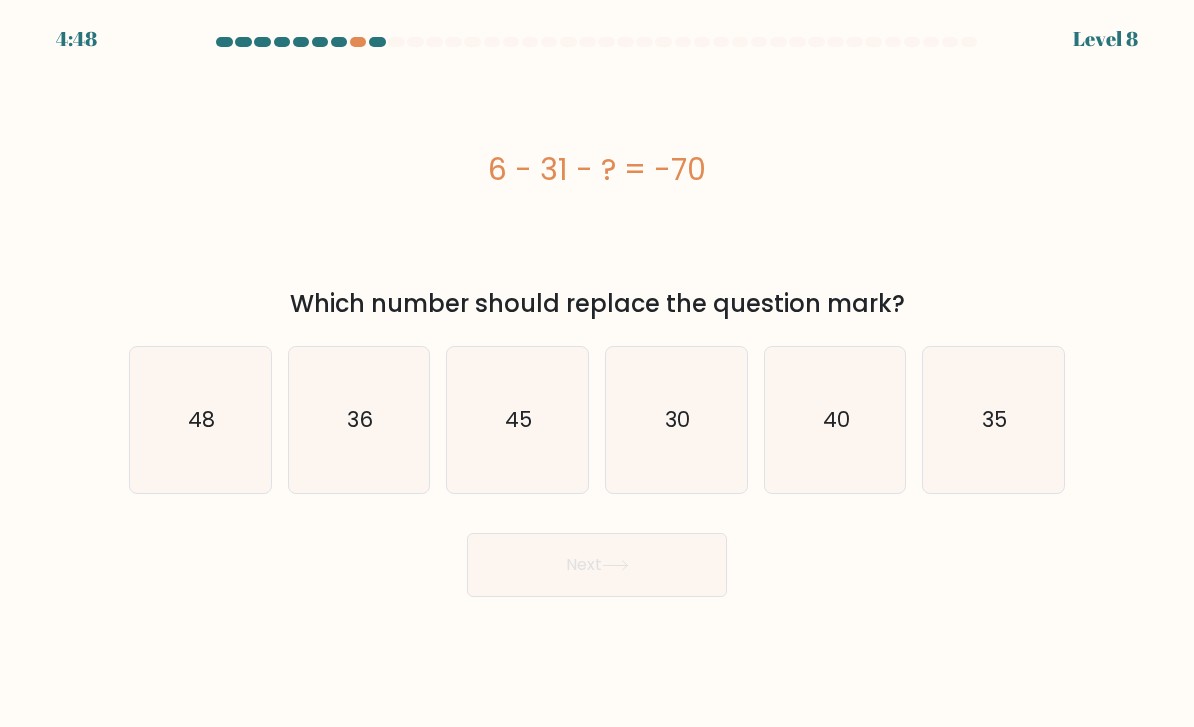 click on "45" at bounding box center [517, 420] 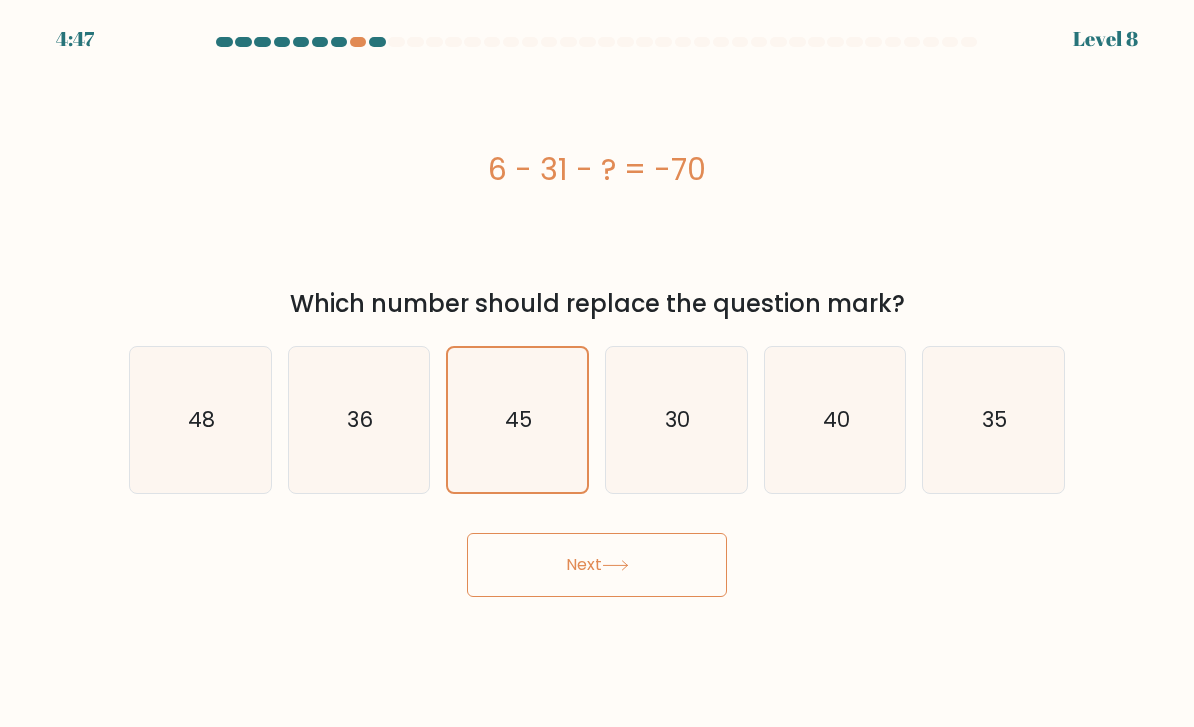 click on "Next" at bounding box center [597, 565] 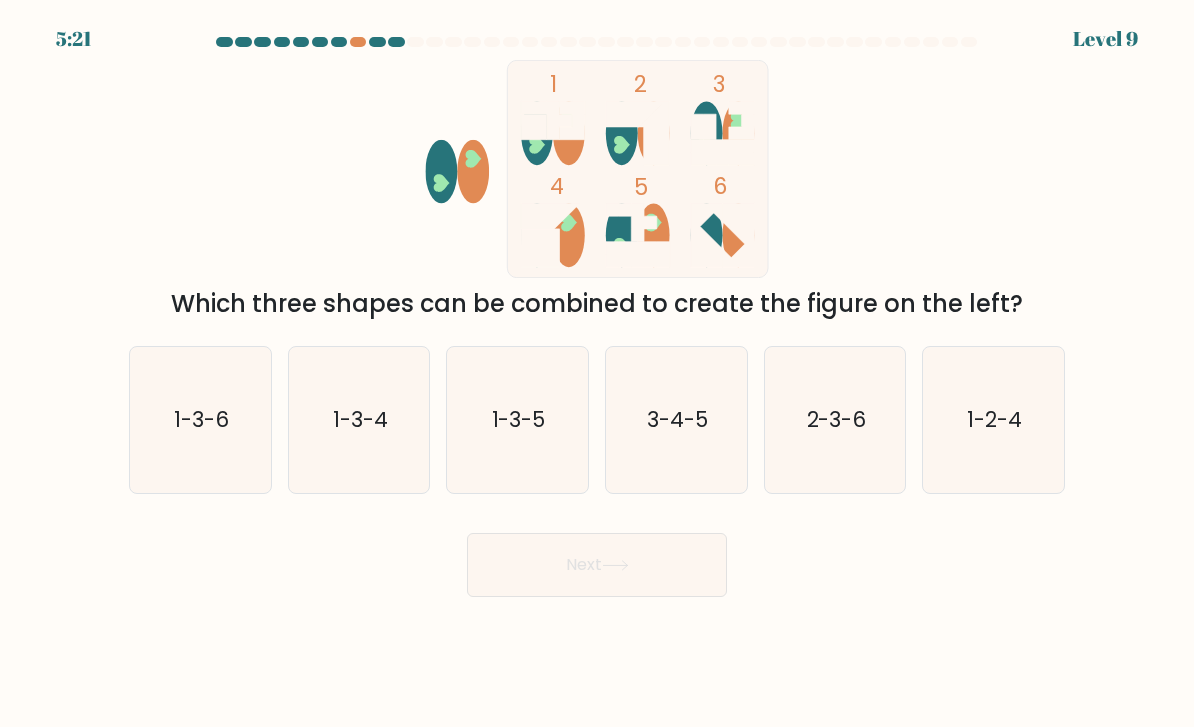 click on "1-3-6" at bounding box center (200, 420) 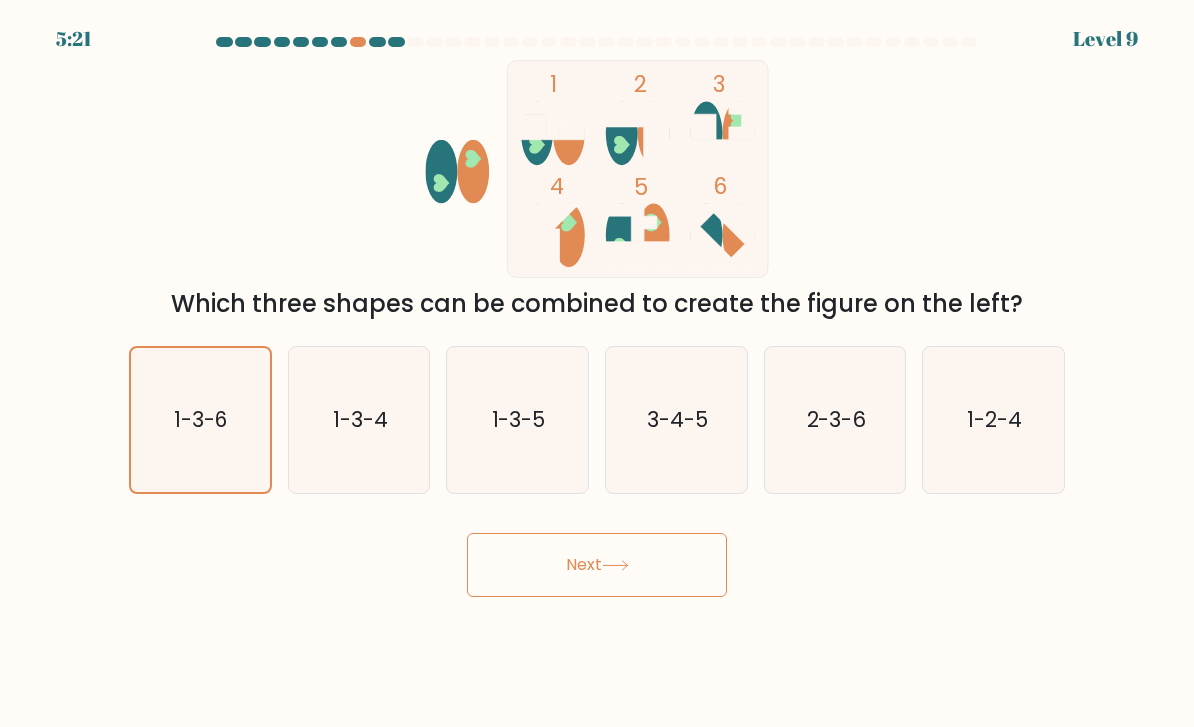 click on "Next" at bounding box center [597, 565] 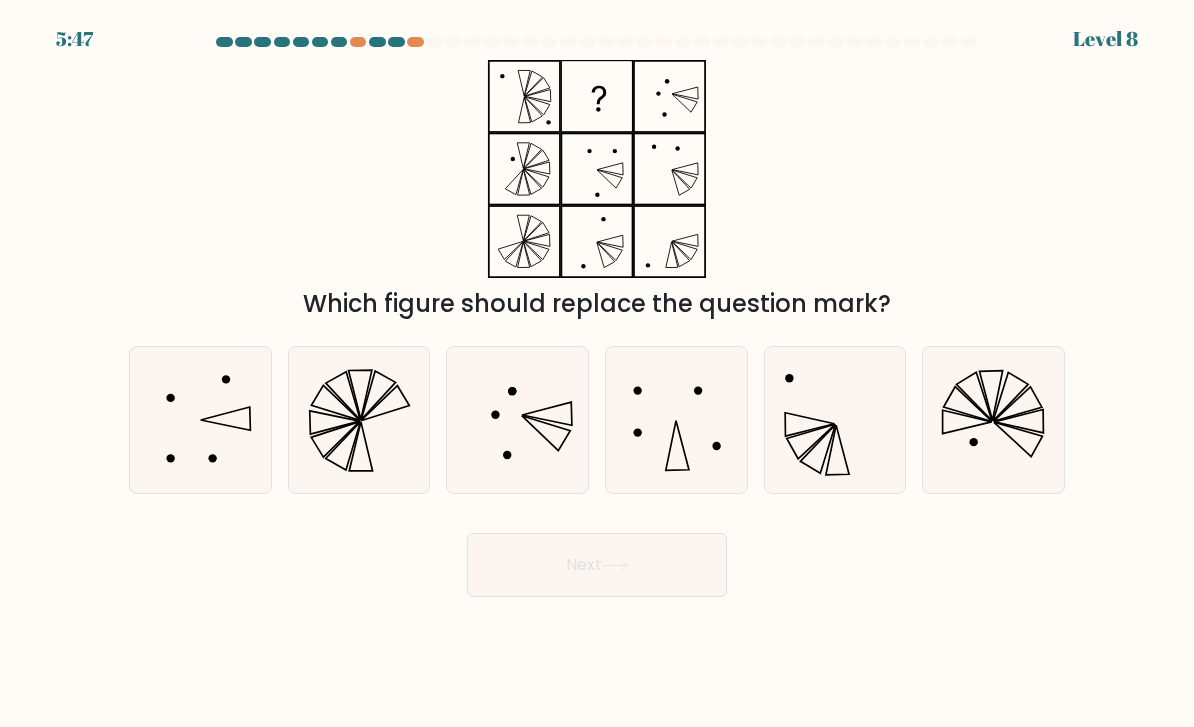 click at bounding box center (200, 420) 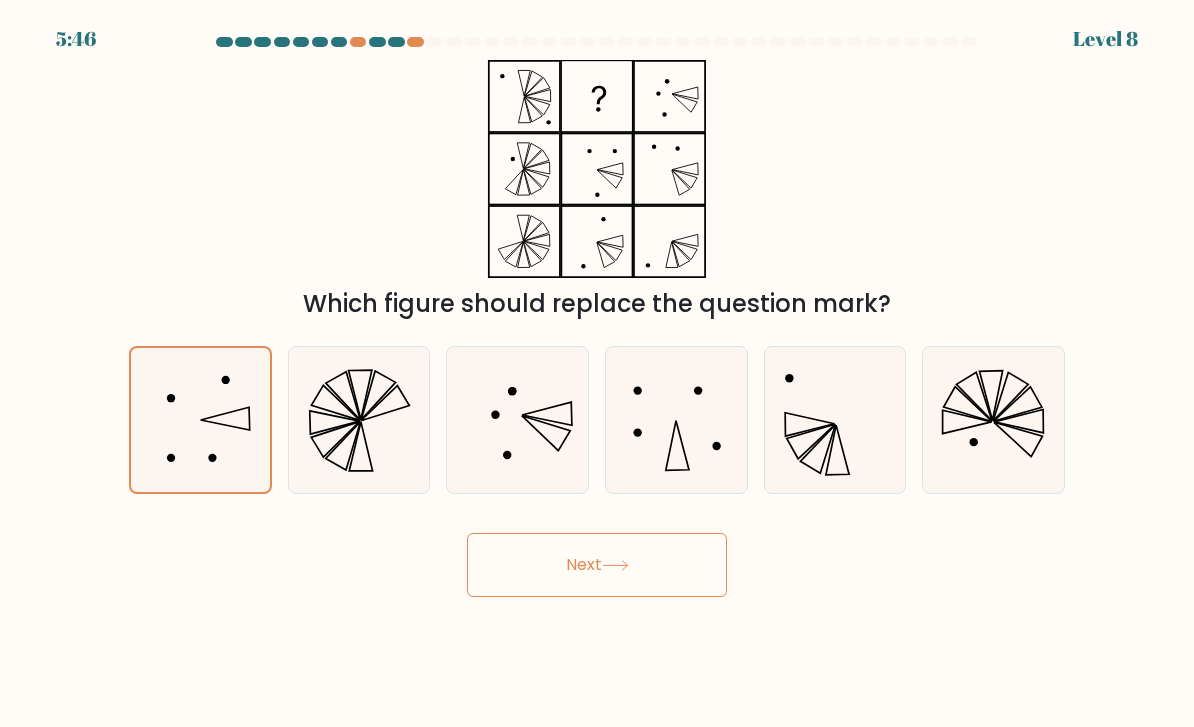 click on "Next" at bounding box center (597, 565) 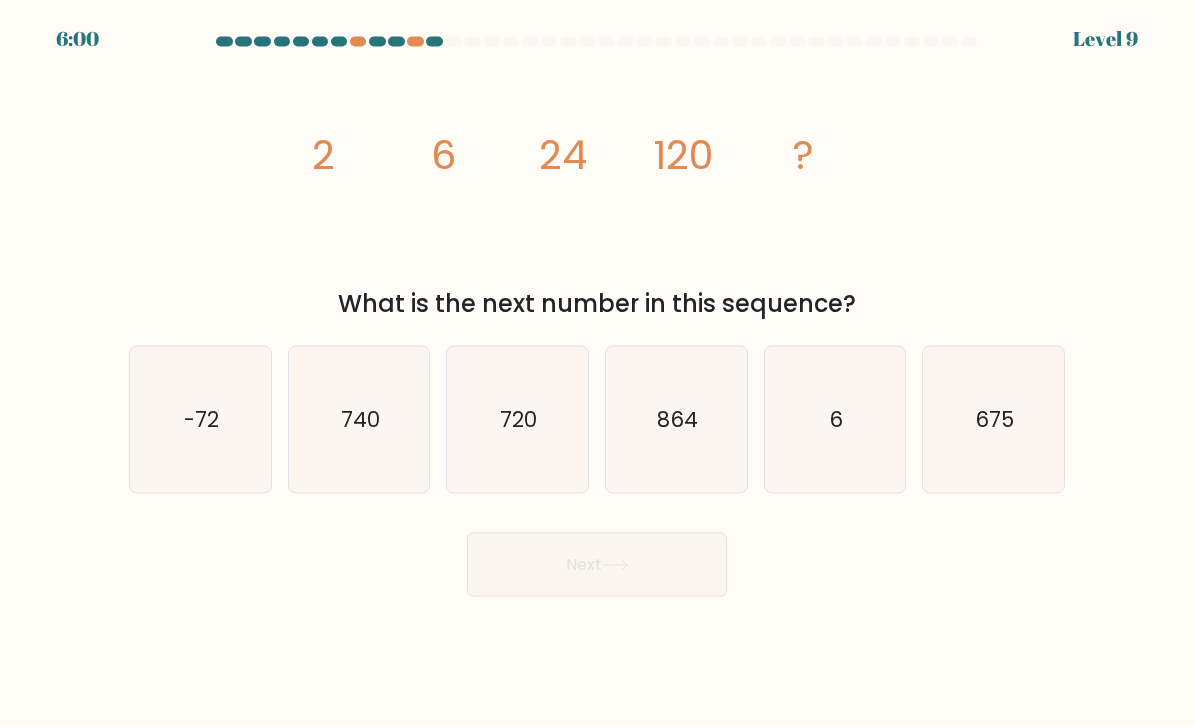 scroll, scrollTop: 24, scrollLeft: 0, axis: vertical 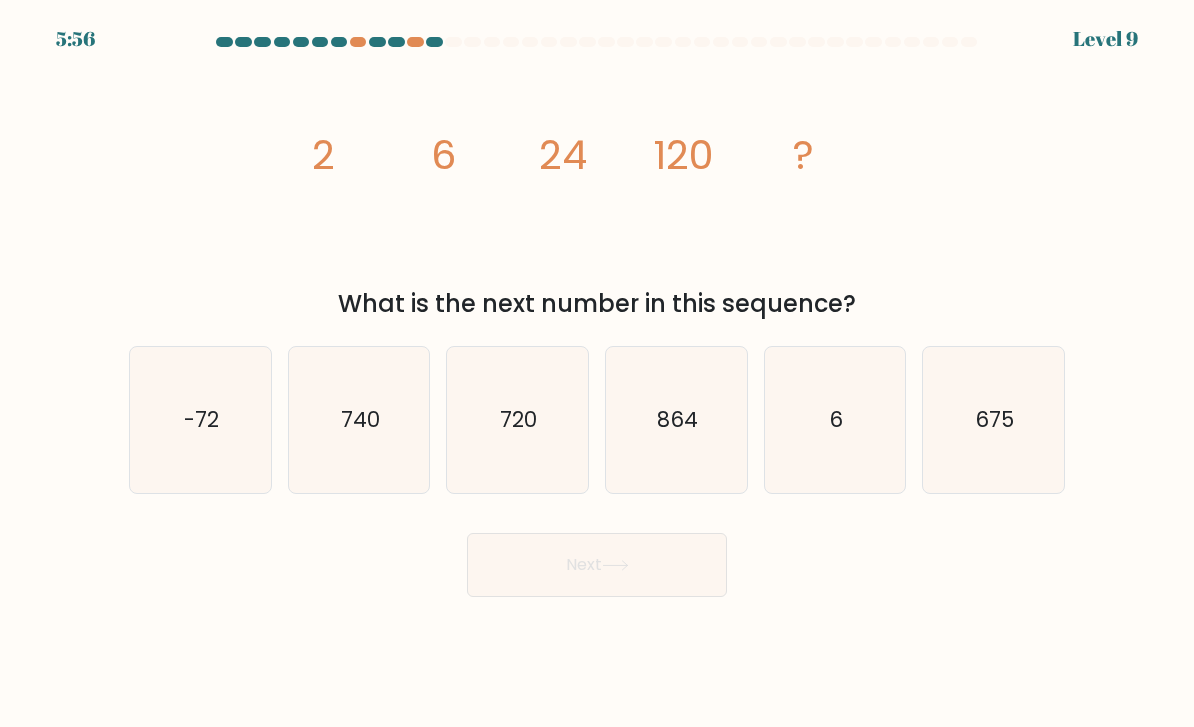 click on "675" at bounding box center [993, 420] 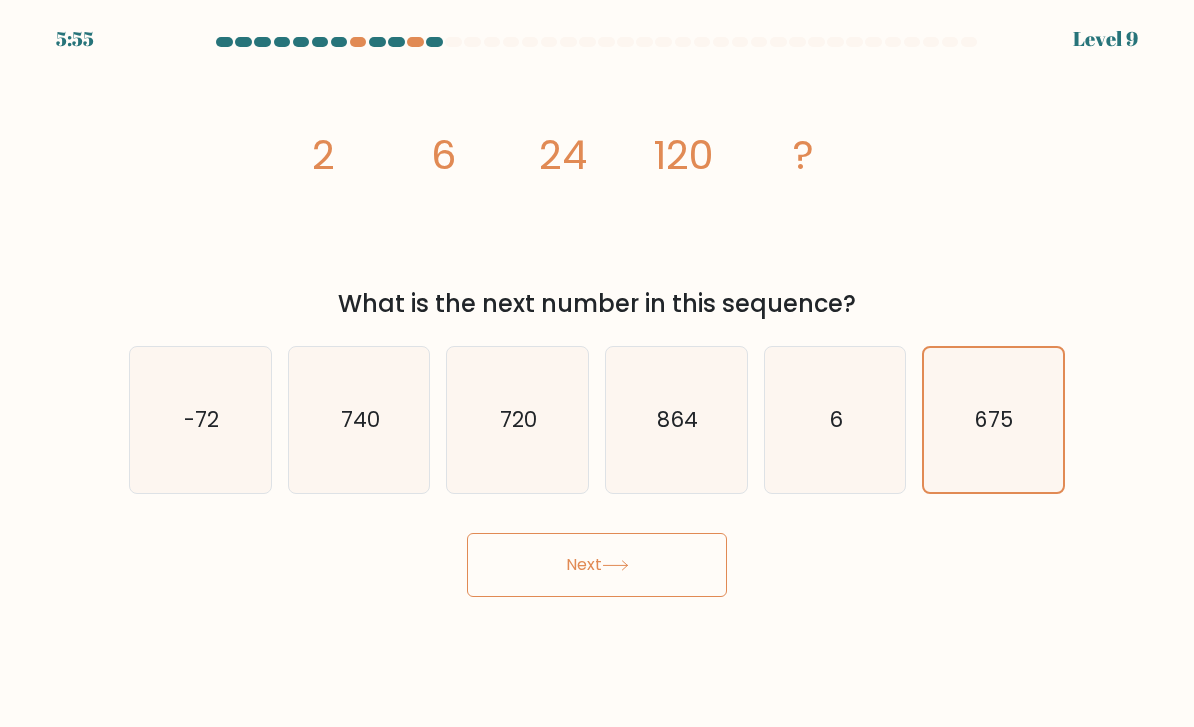 click on "Next" at bounding box center [597, 565] 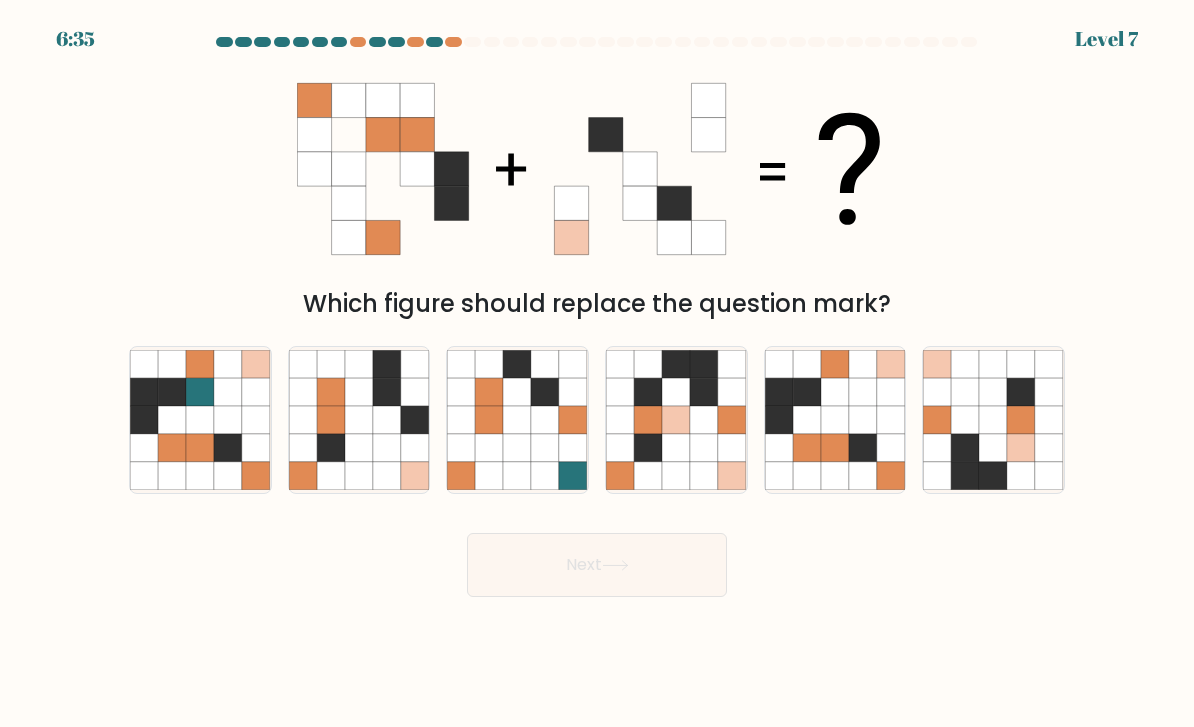 click at bounding box center [546, 448] 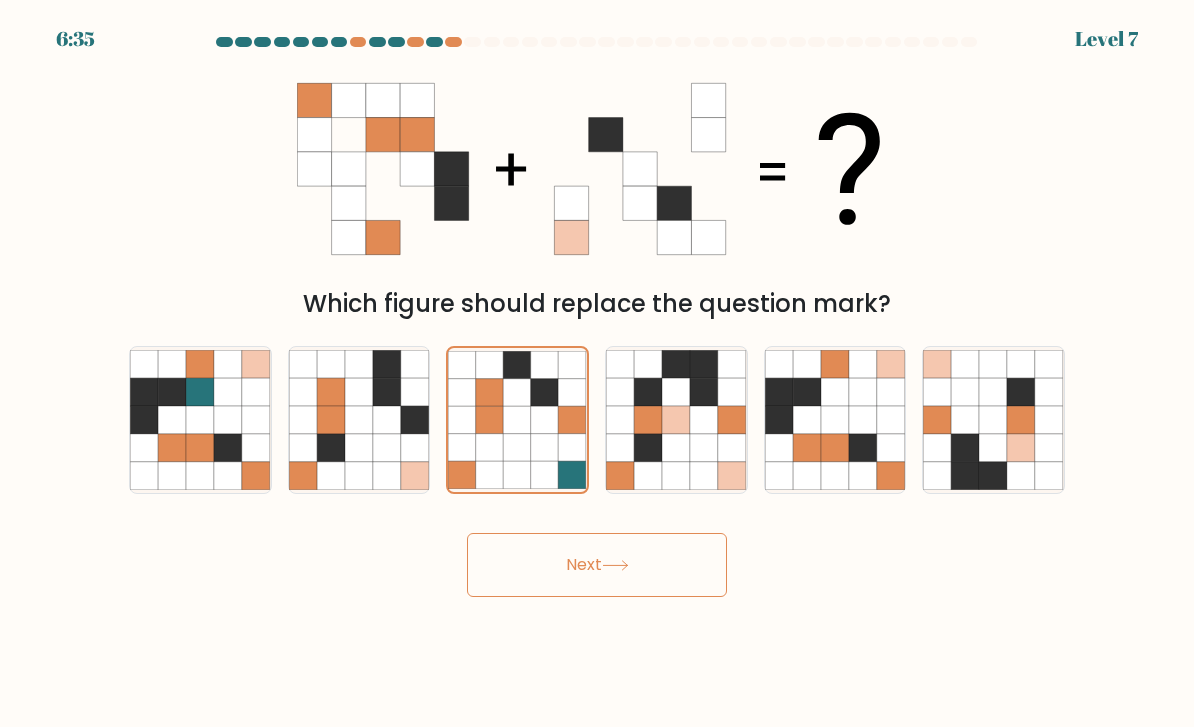 click on "Next" at bounding box center [597, 565] 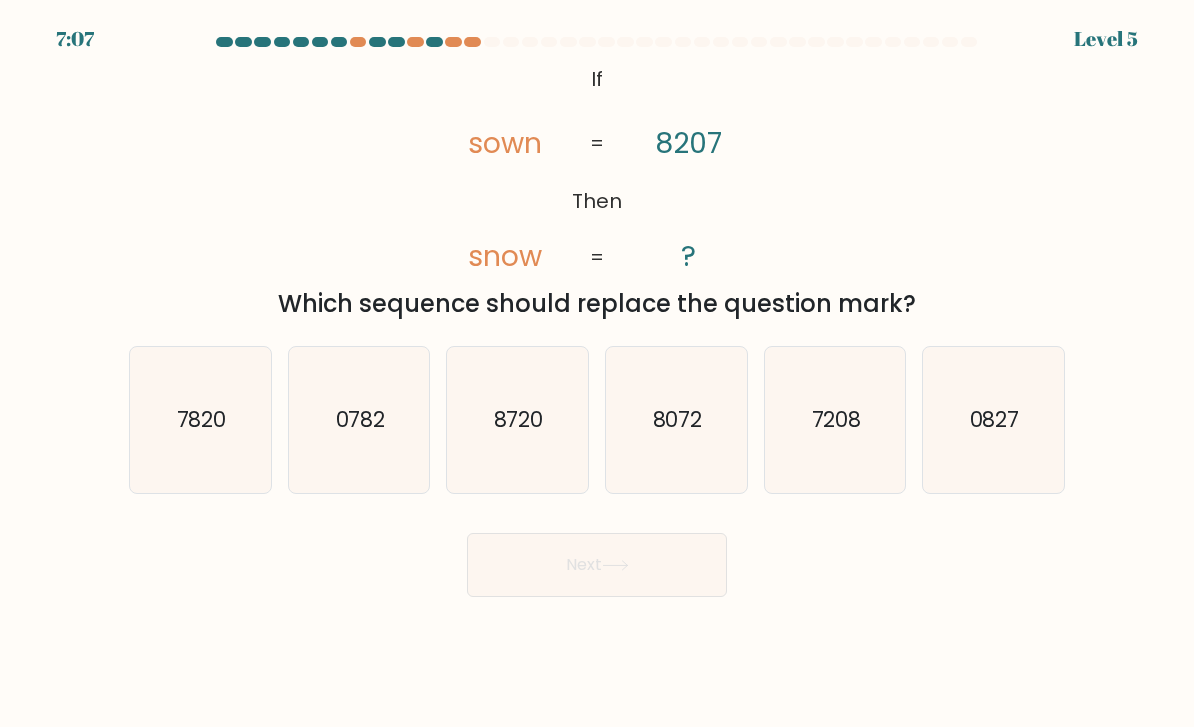 click on "8720" at bounding box center (517, 420) 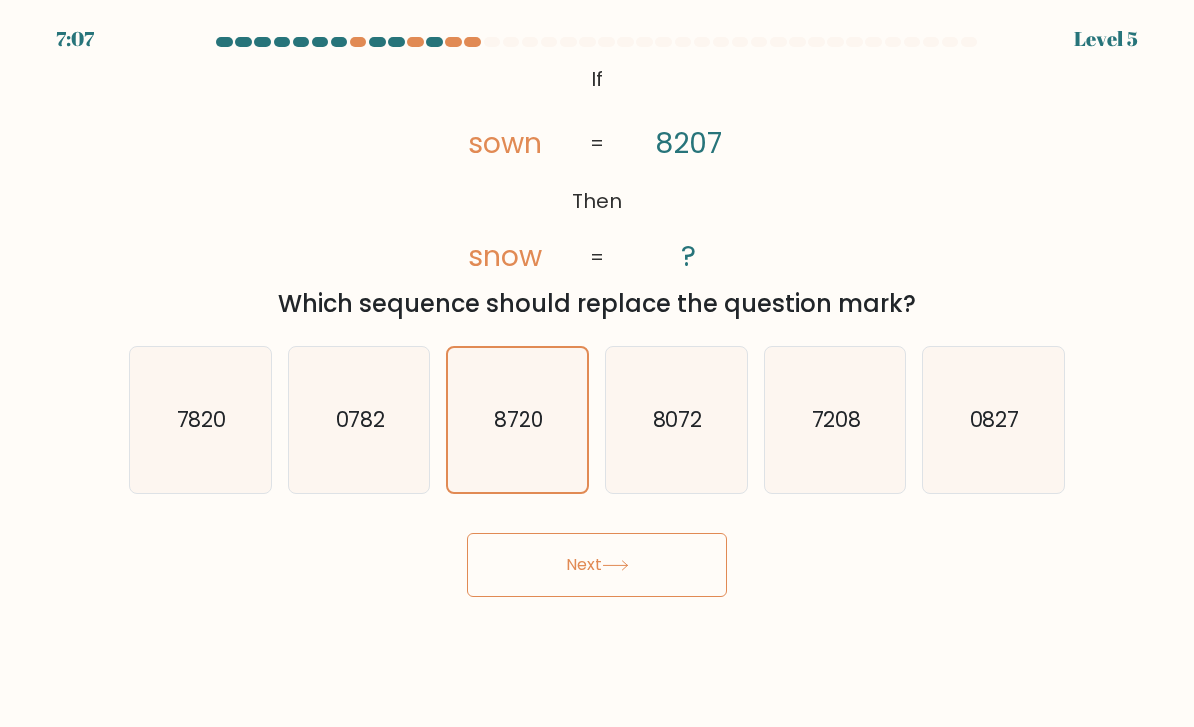 click on "Next" at bounding box center (597, 565) 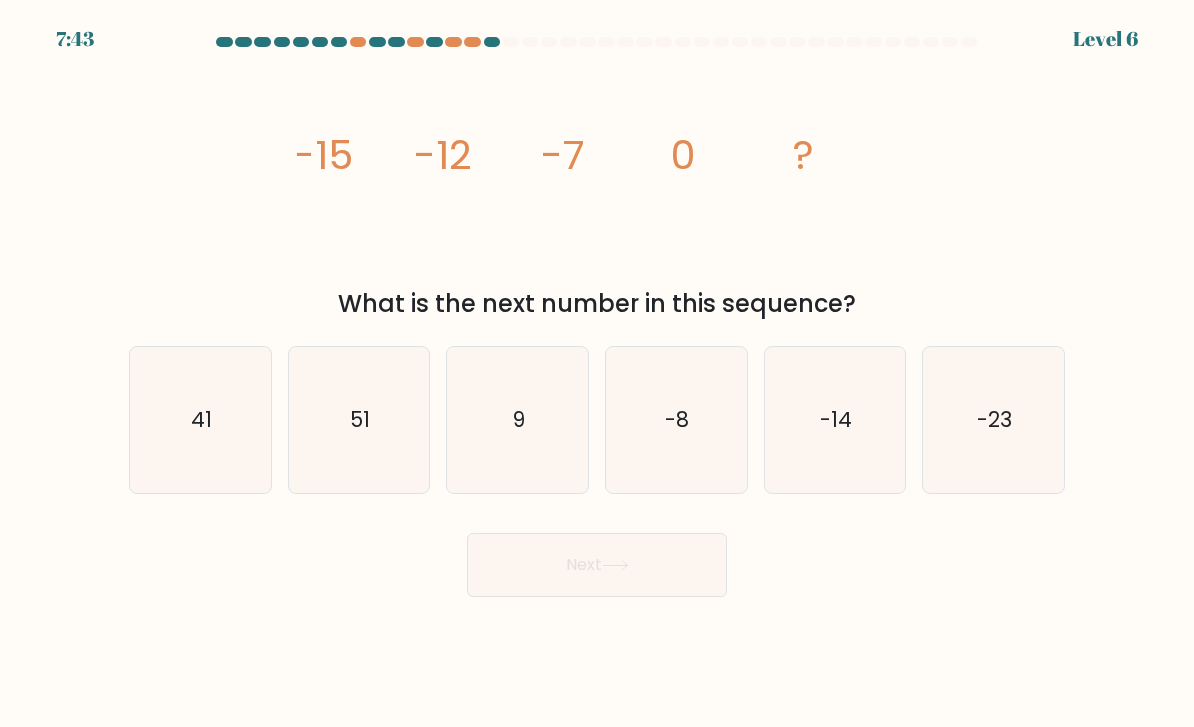 click on "9" at bounding box center [519, 419] 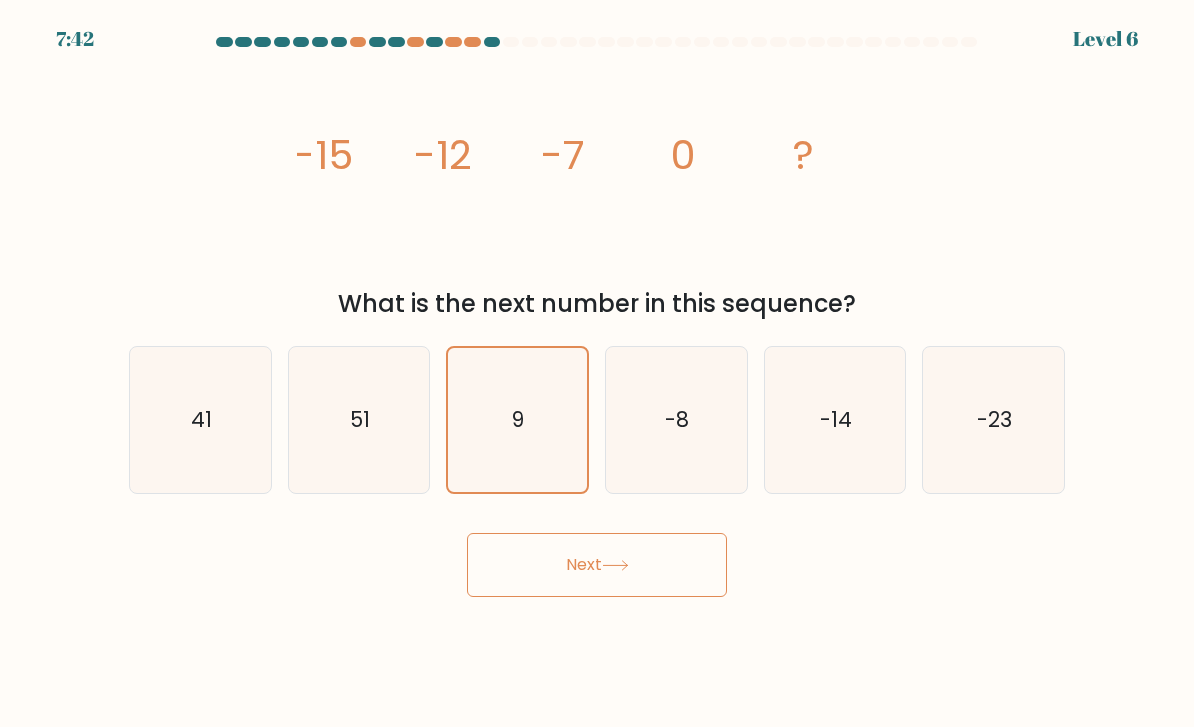 click on "Next" at bounding box center (597, 565) 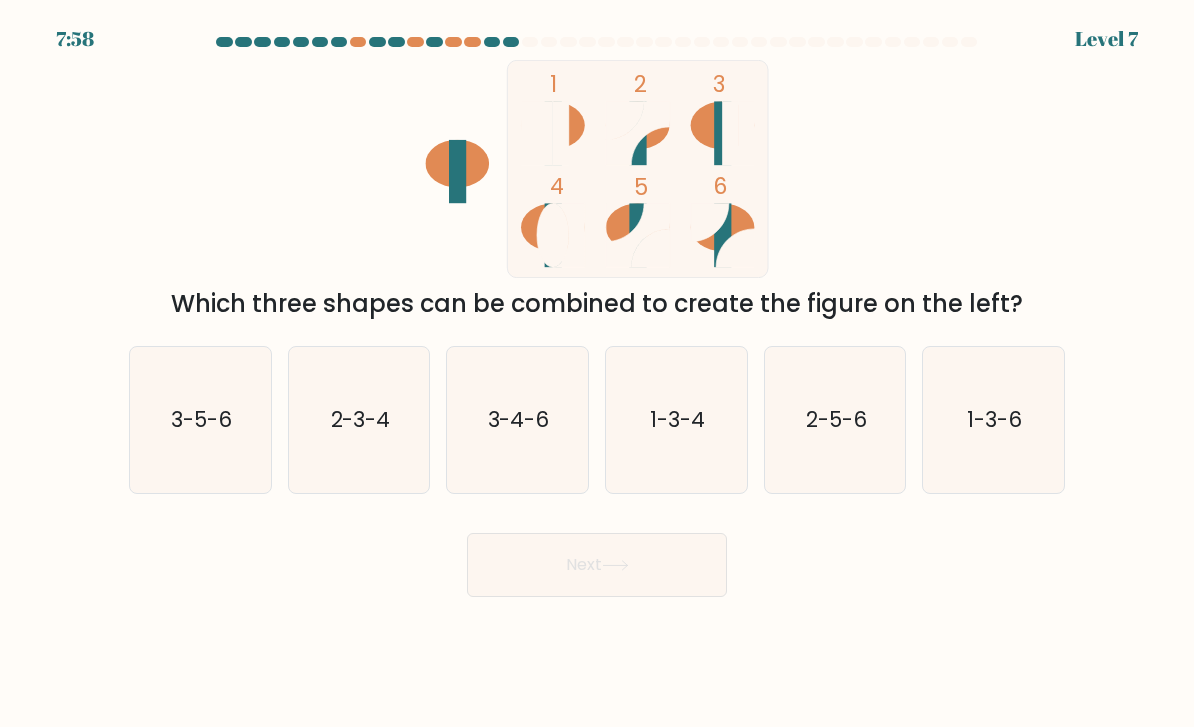 click on "2-5-6" at bounding box center [835, 420] 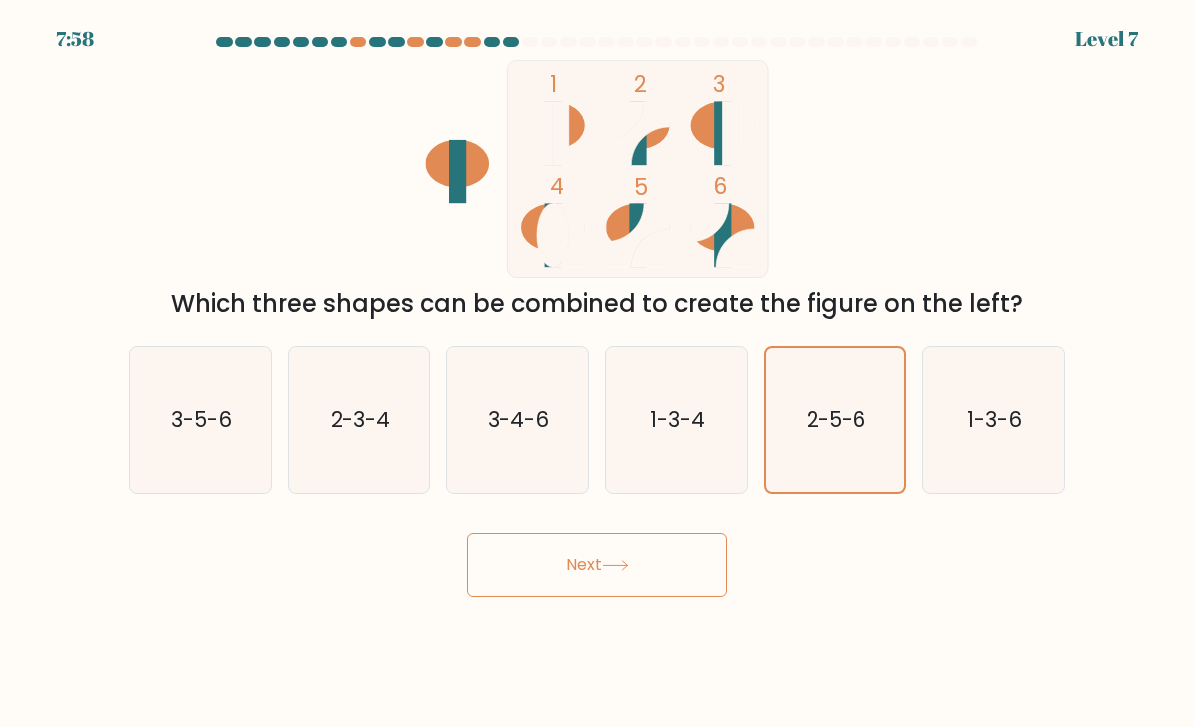 click on "Next" at bounding box center [597, 565] 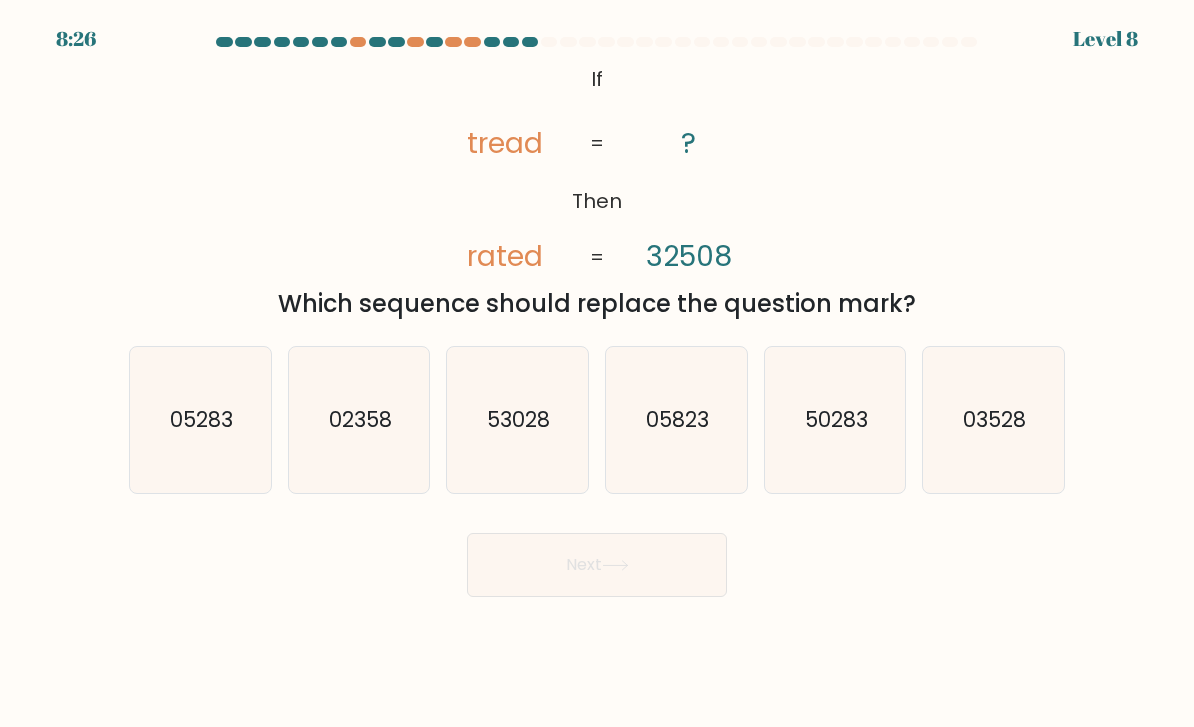 click on "53028" at bounding box center [517, 420] 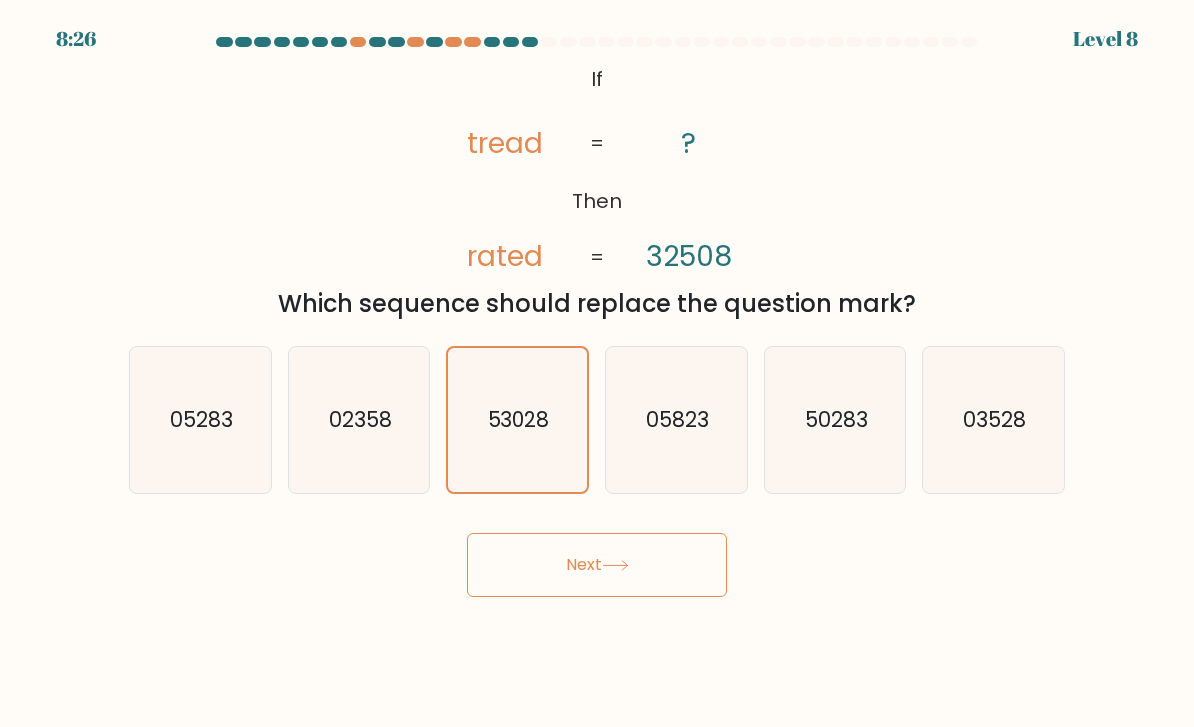 click on "Next" at bounding box center [597, 565] 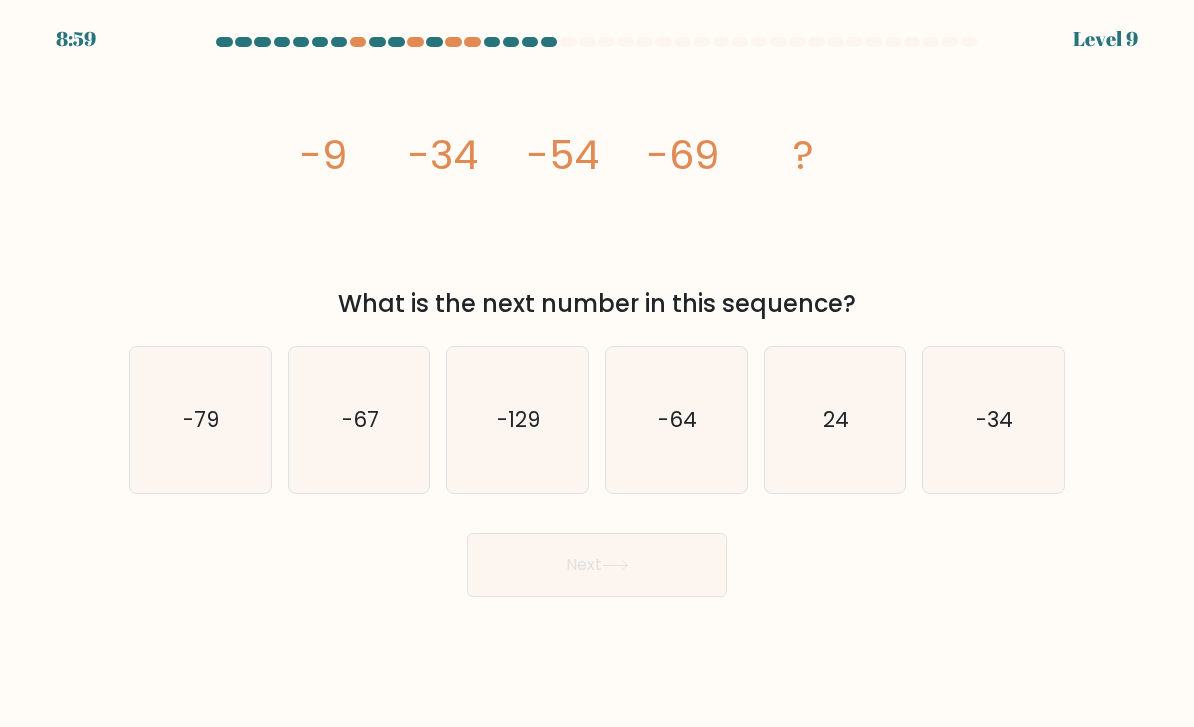 click on "-34" at bounding box center (993, 420) 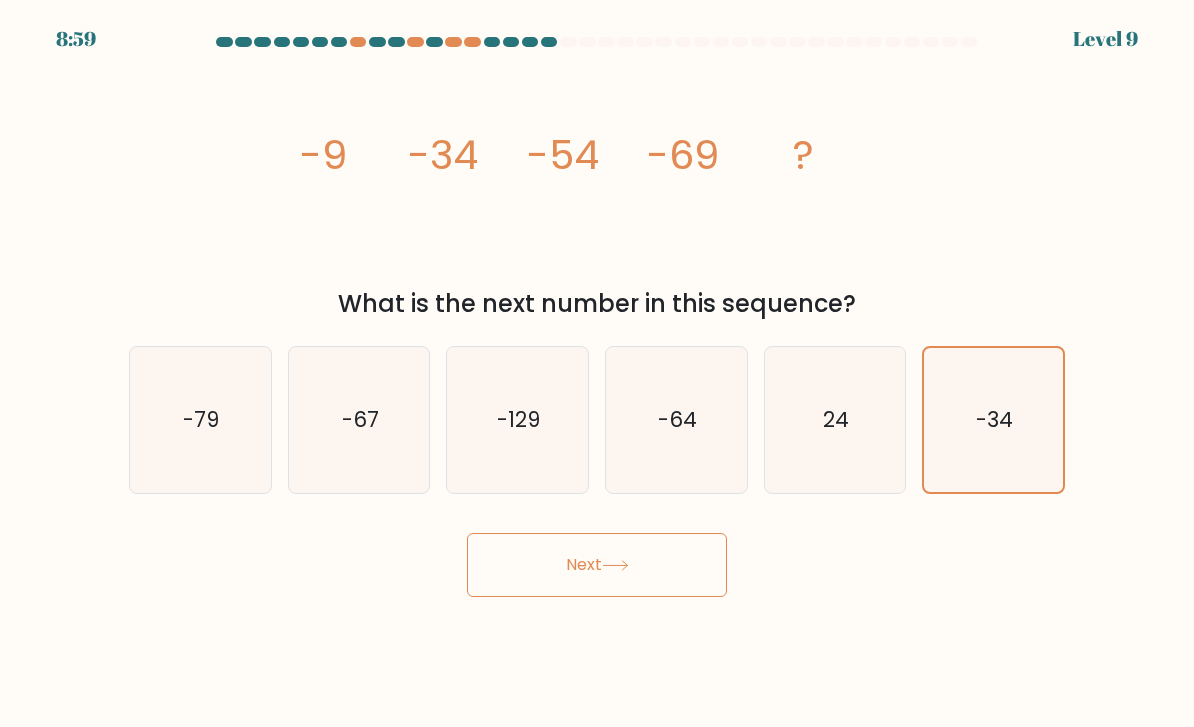 click at bounding box center [615, 565] 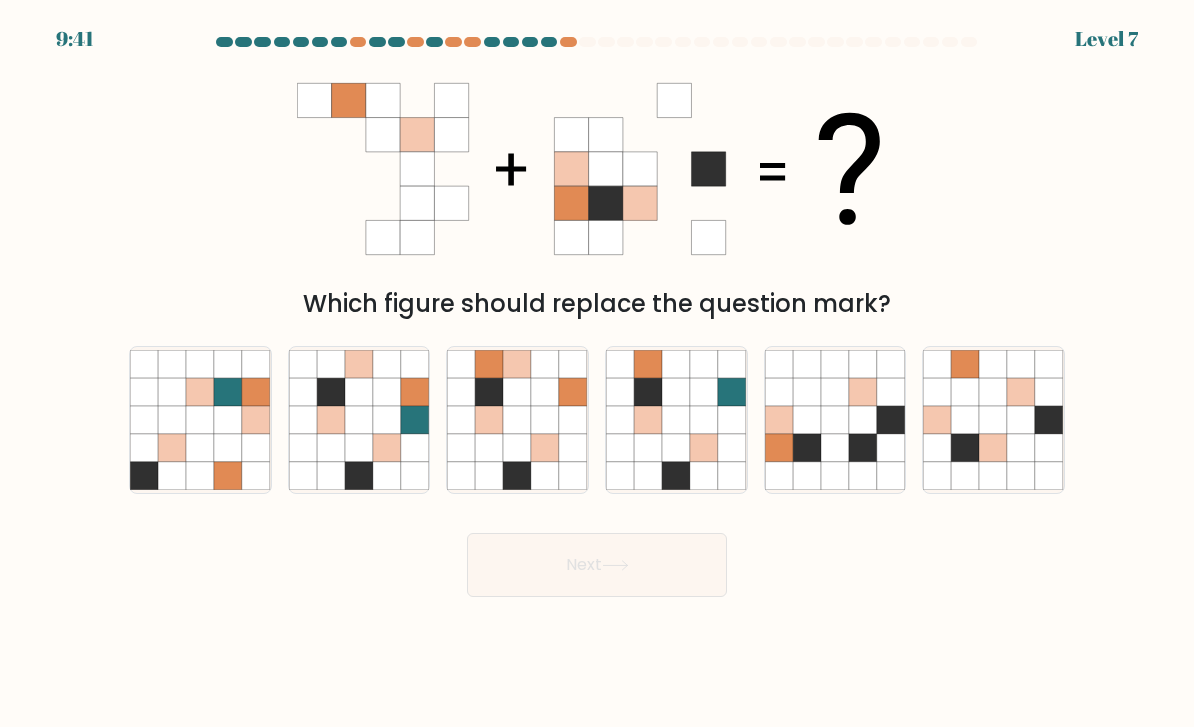 click at bounding box center [359, 448] 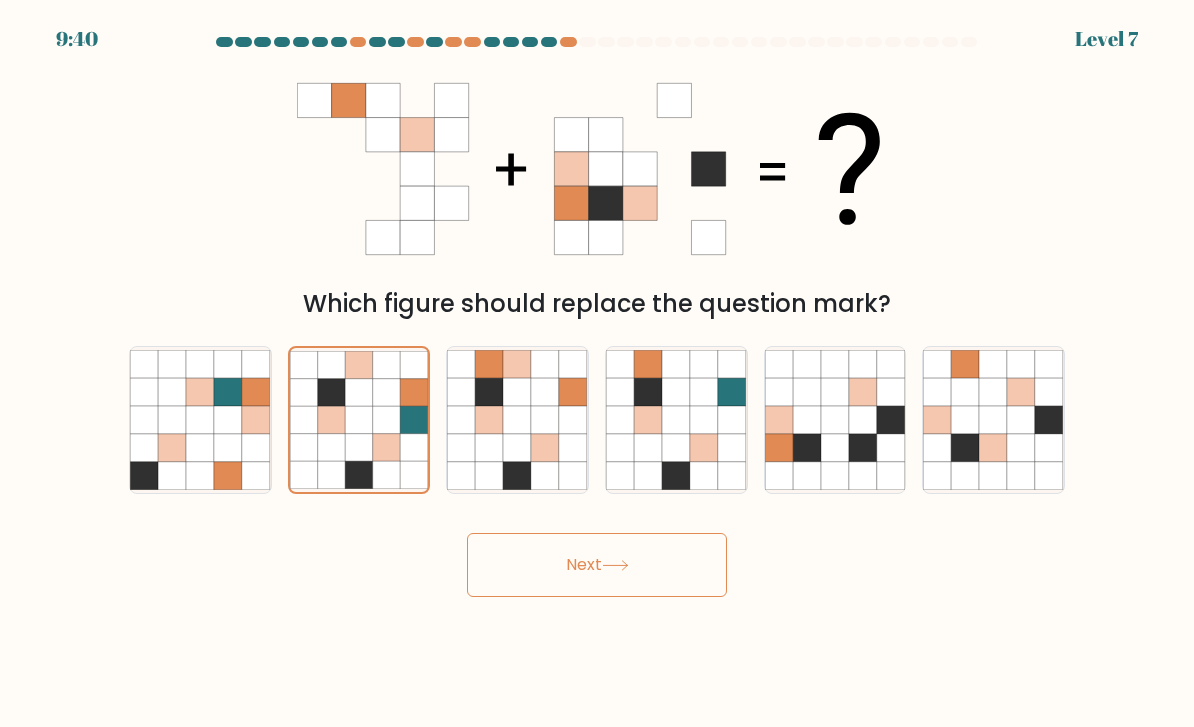 scroll, scrollTop: 0, scrollLeft: 0, axis: both 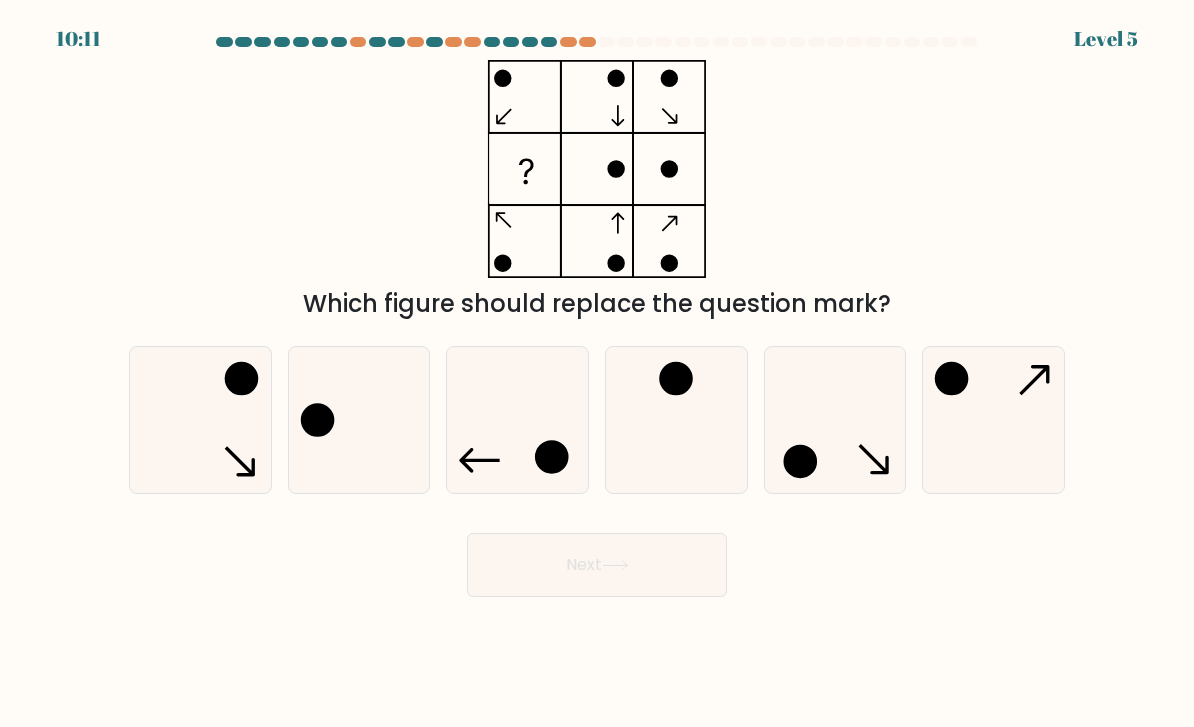 click at bounding box center (200, 420) 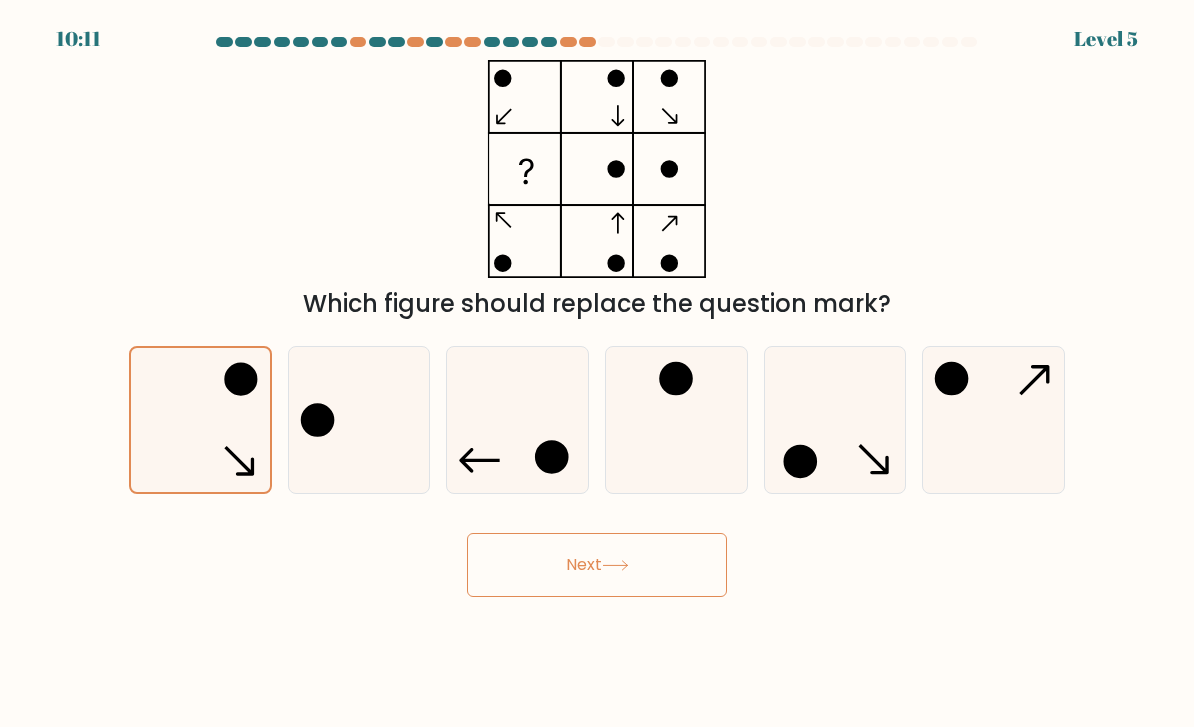 click at bounding box center [359, 420] 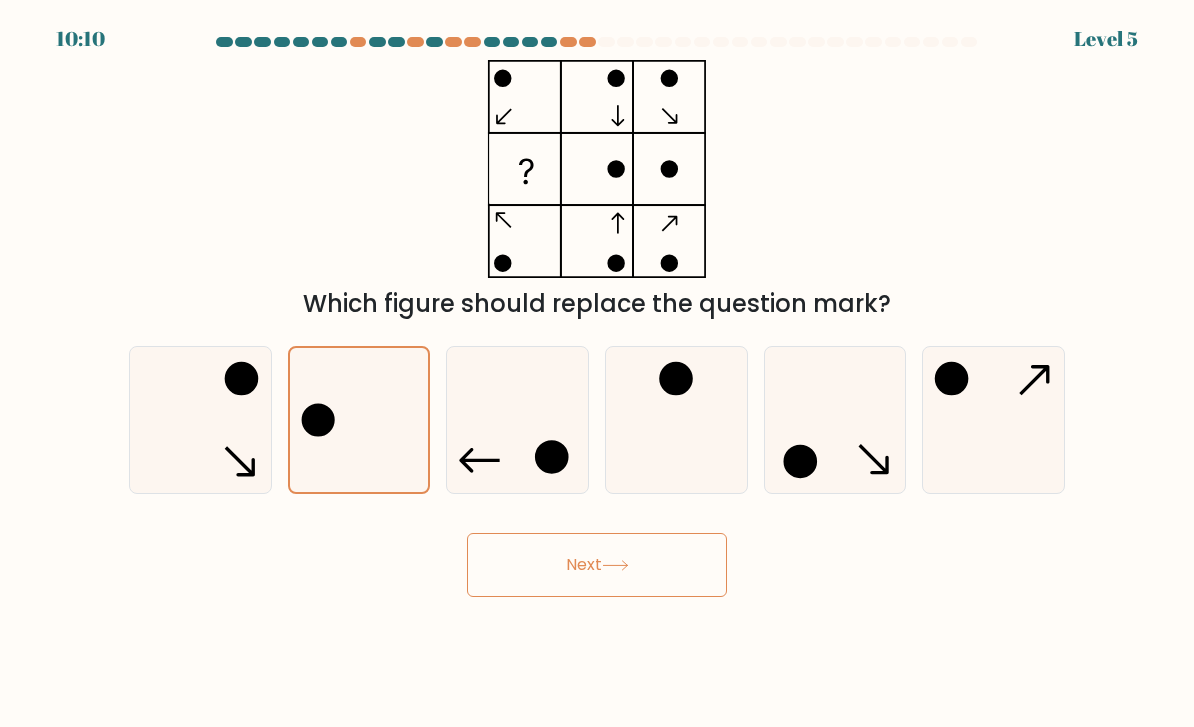 click on "Next" at bounding box center [597, 565] 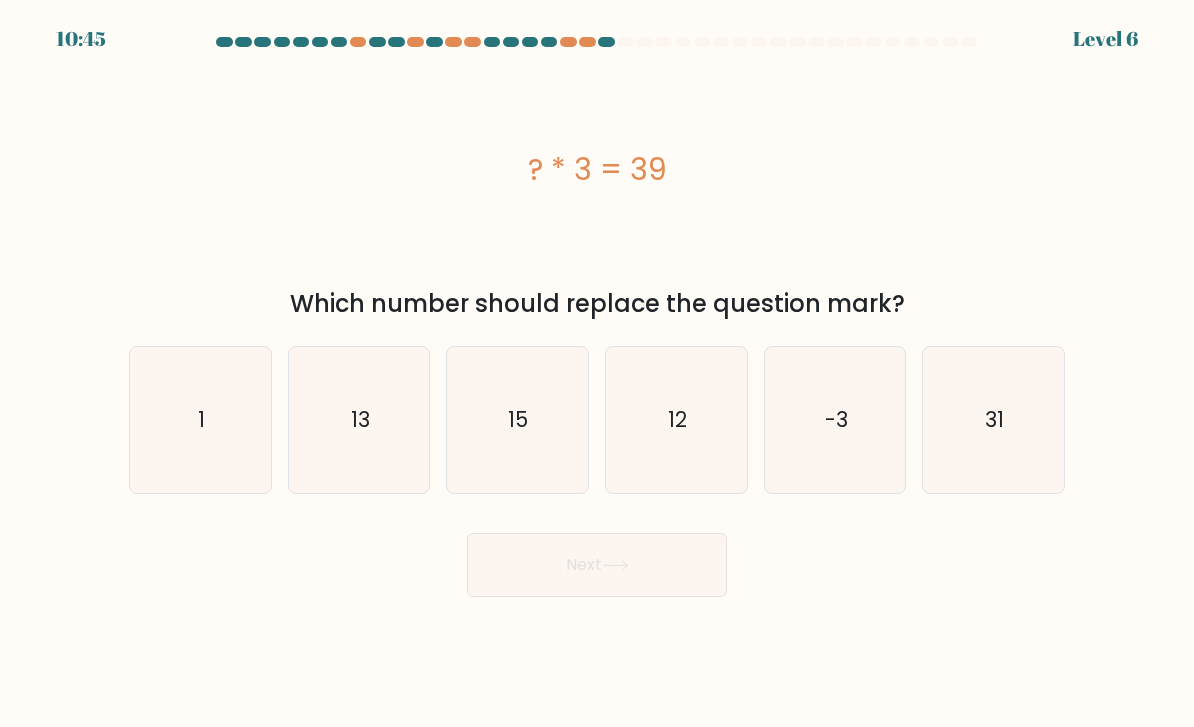 click on "13" at bounding box center (359, 420) 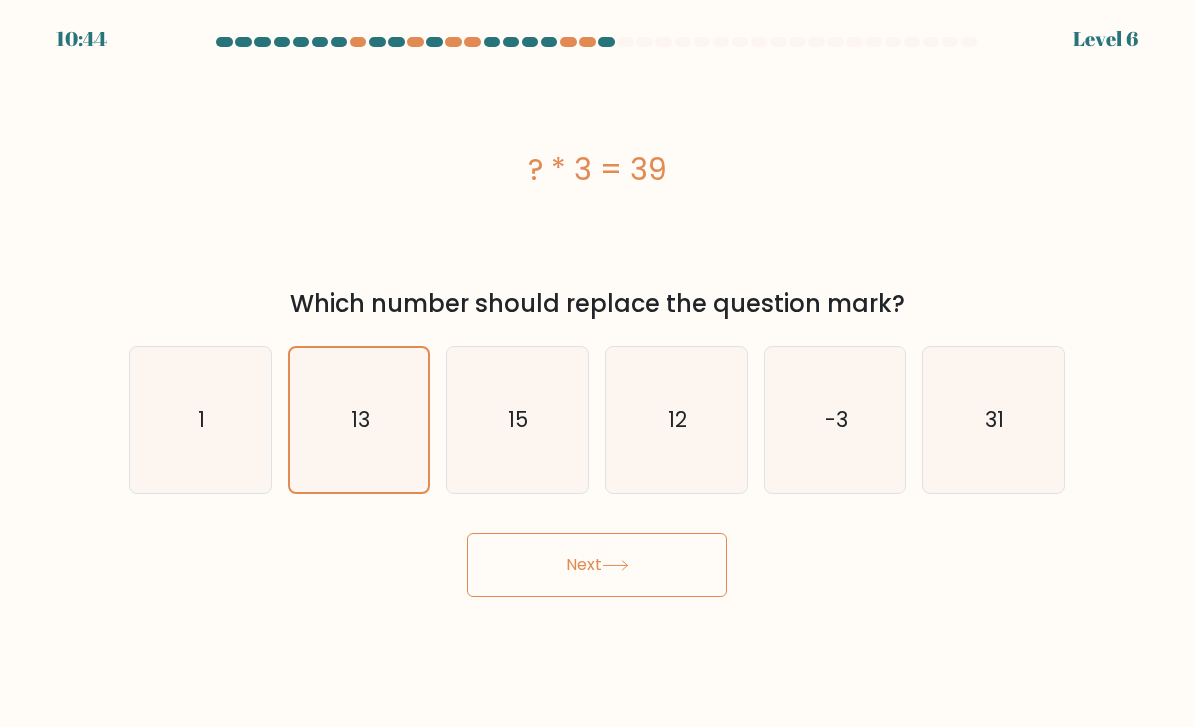 click on "Next" at bounding box center (597, 565) 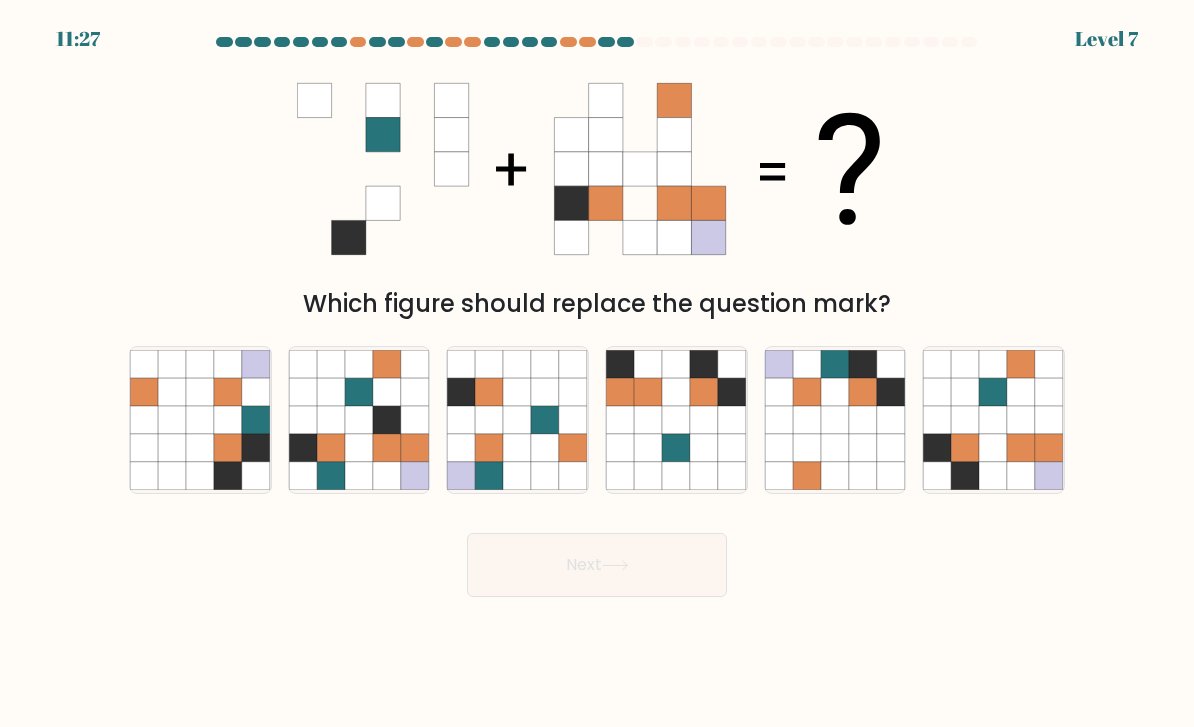click at bounding box center (172, 392) 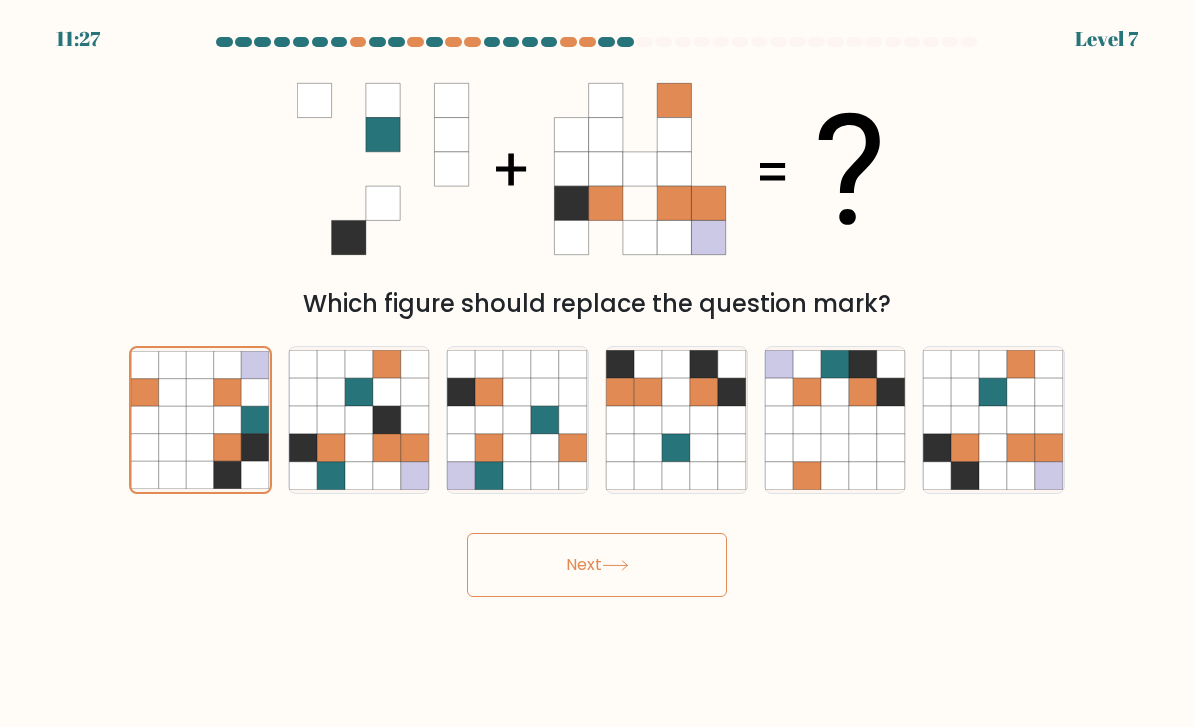 click on "Next" at bounding box center (597, 565) 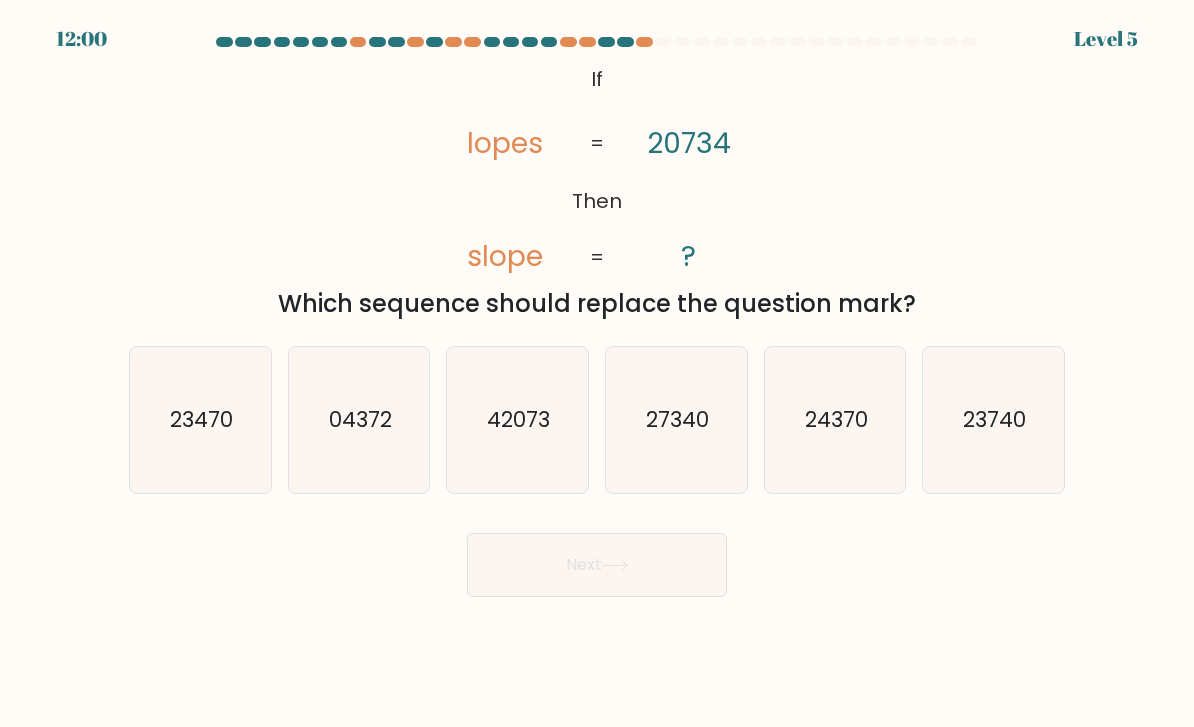 click on "42073" at bounding box center (517, 420) 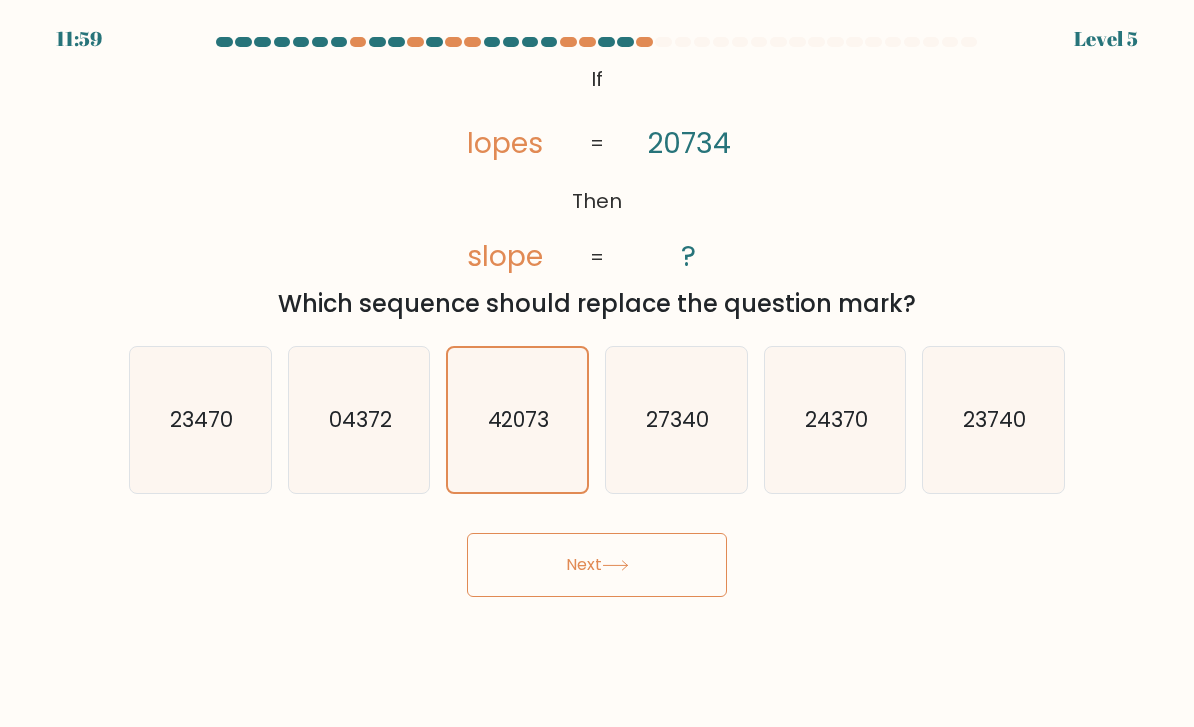 click on "Next" at bounding box center (597, 565) 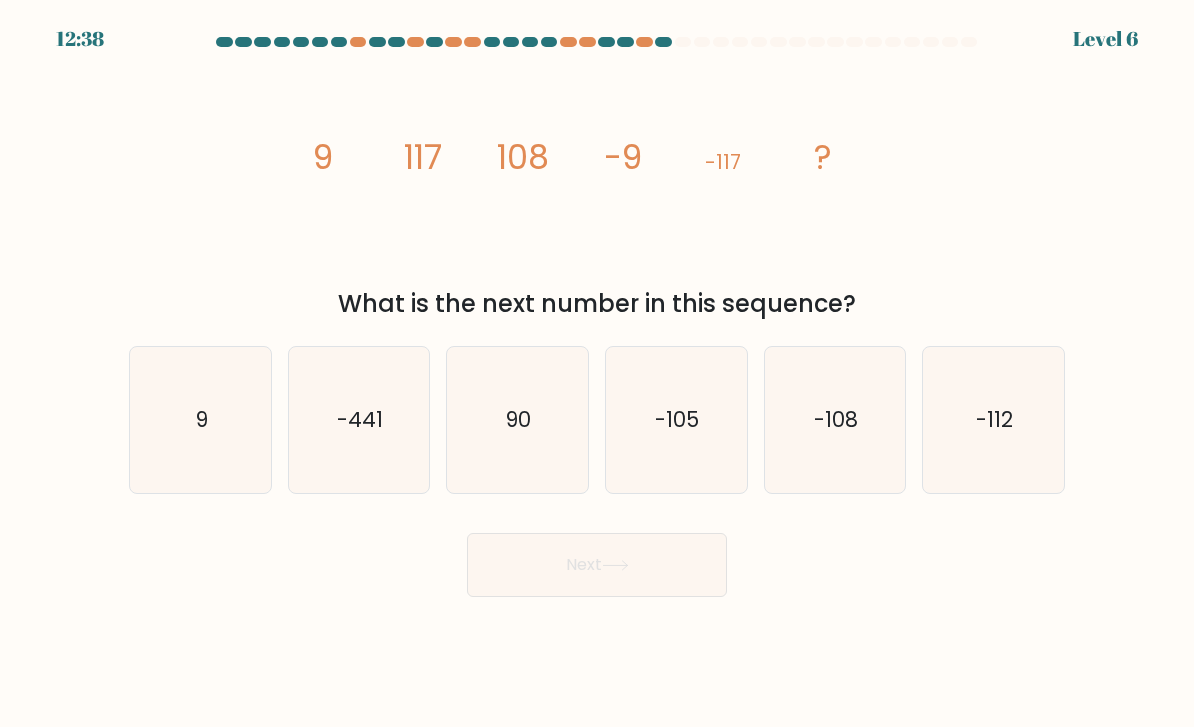 click on "-112" at bounding box center [993, 420] 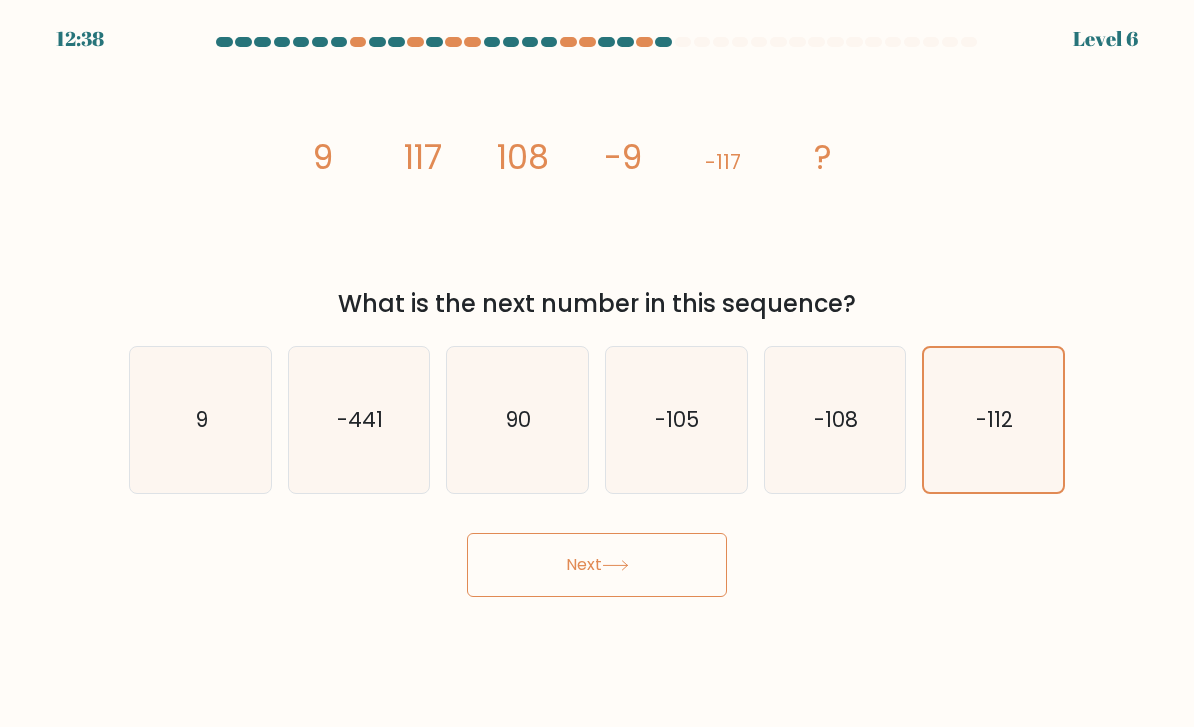 click on "Next" at bounding box center (597, 565) 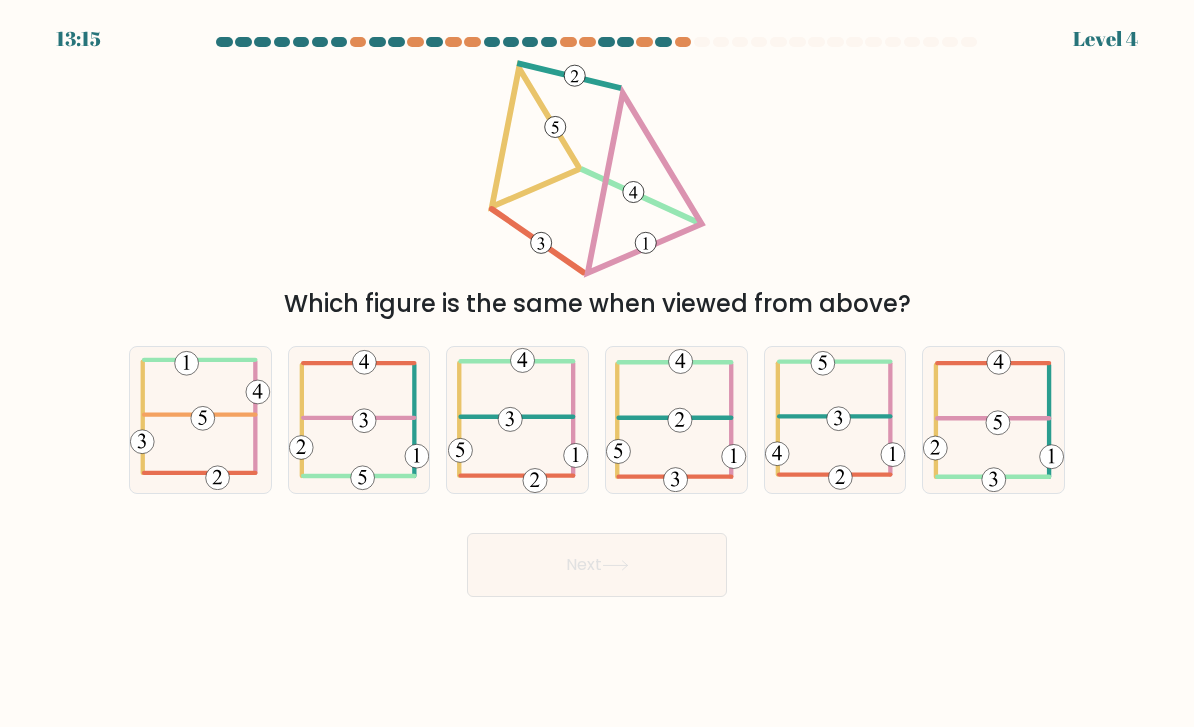 click at bounding box center [676, 480] 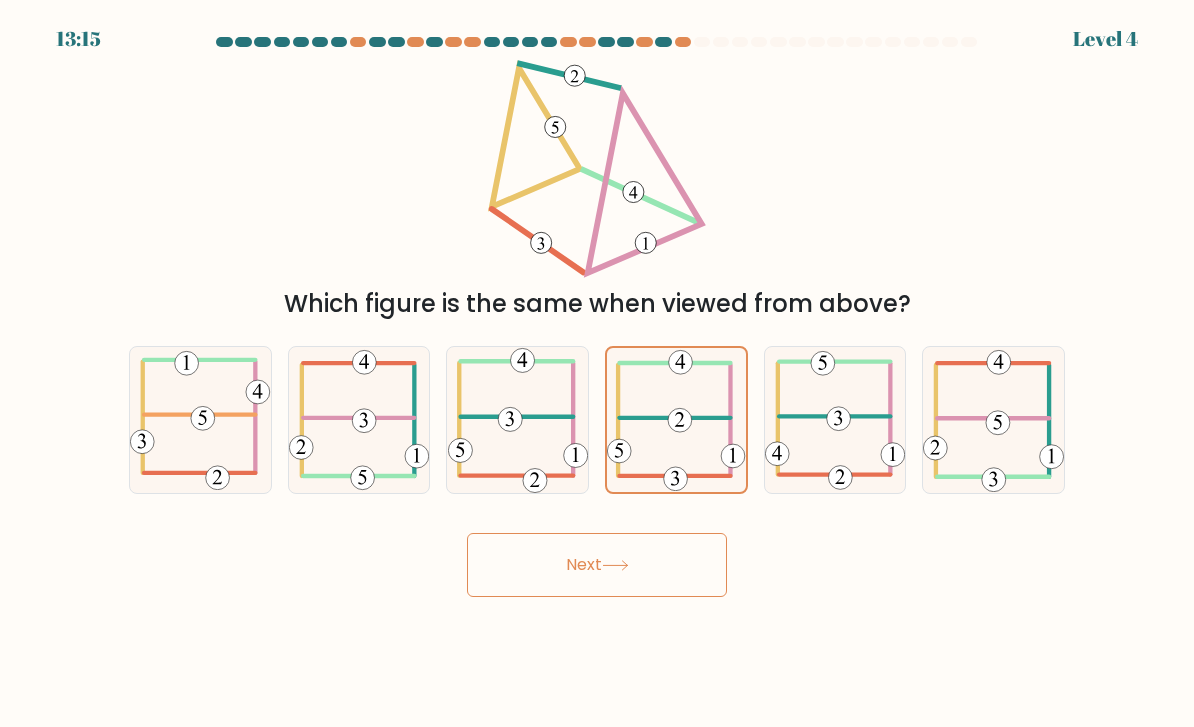 click on "Next" at bounding box center (597, 565) 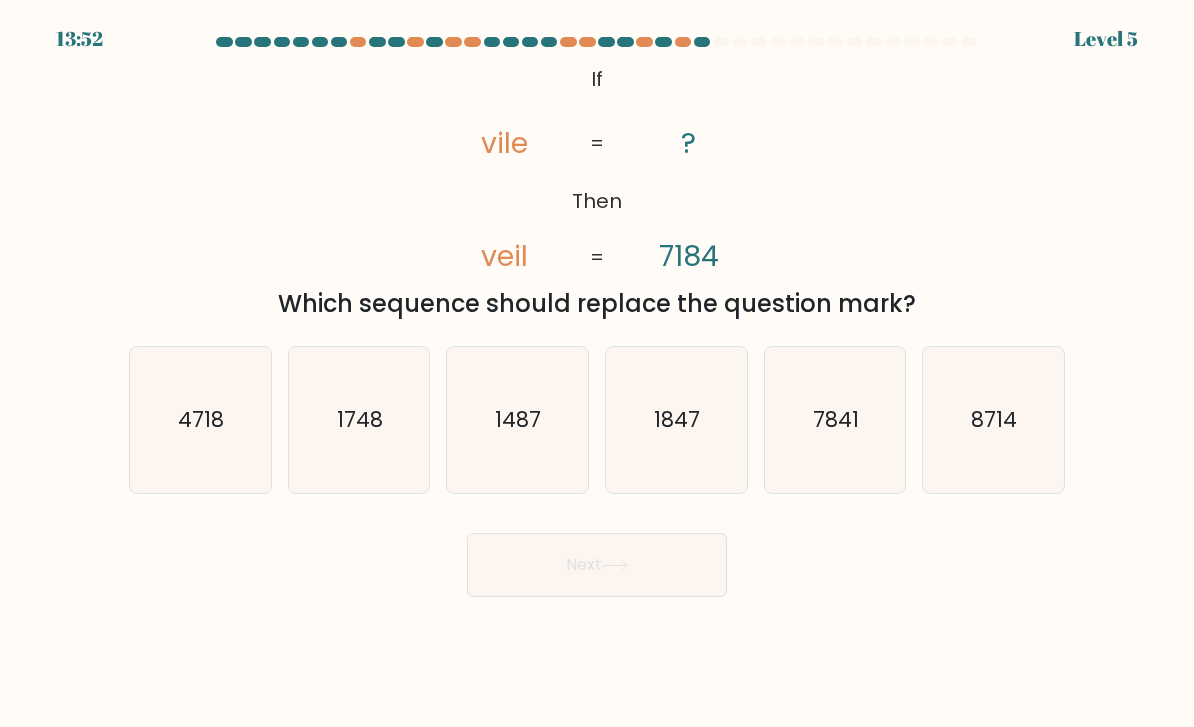 click on "7841" at bounding box center (835, 420) 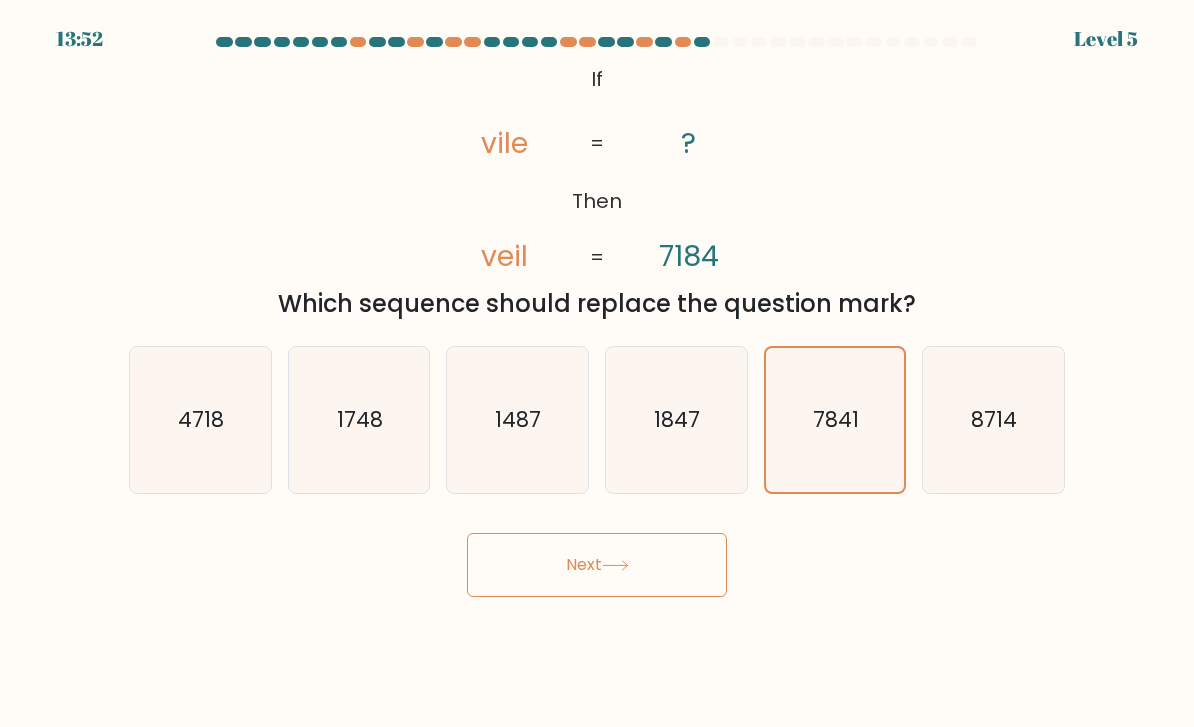 click on "Next" at bounding box center [597, 565] 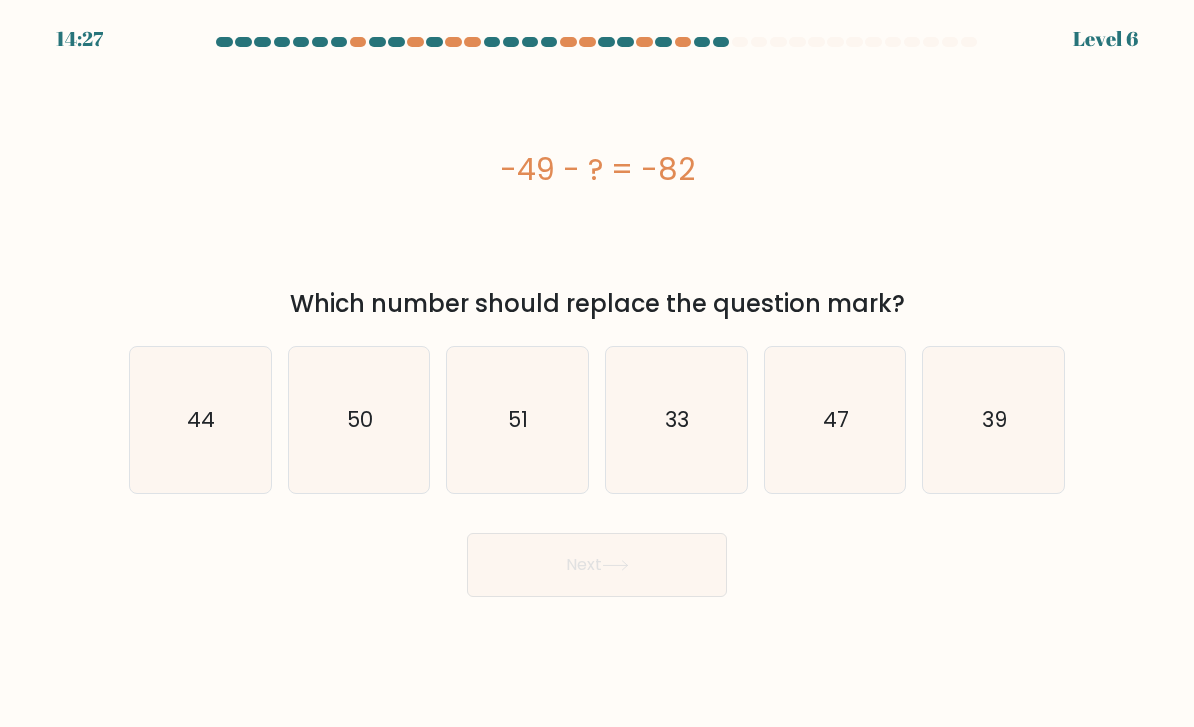 click on "51" at bounding box center [517, 420] 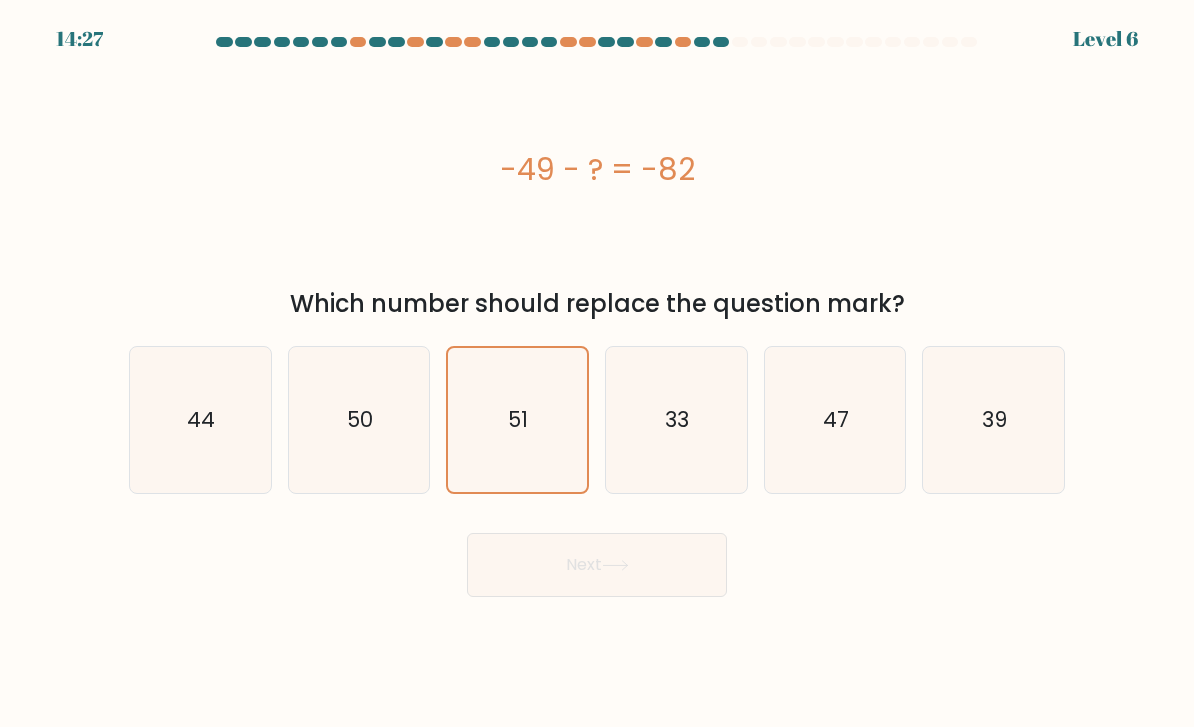 click on "Next" at bounding box center (597, 565) 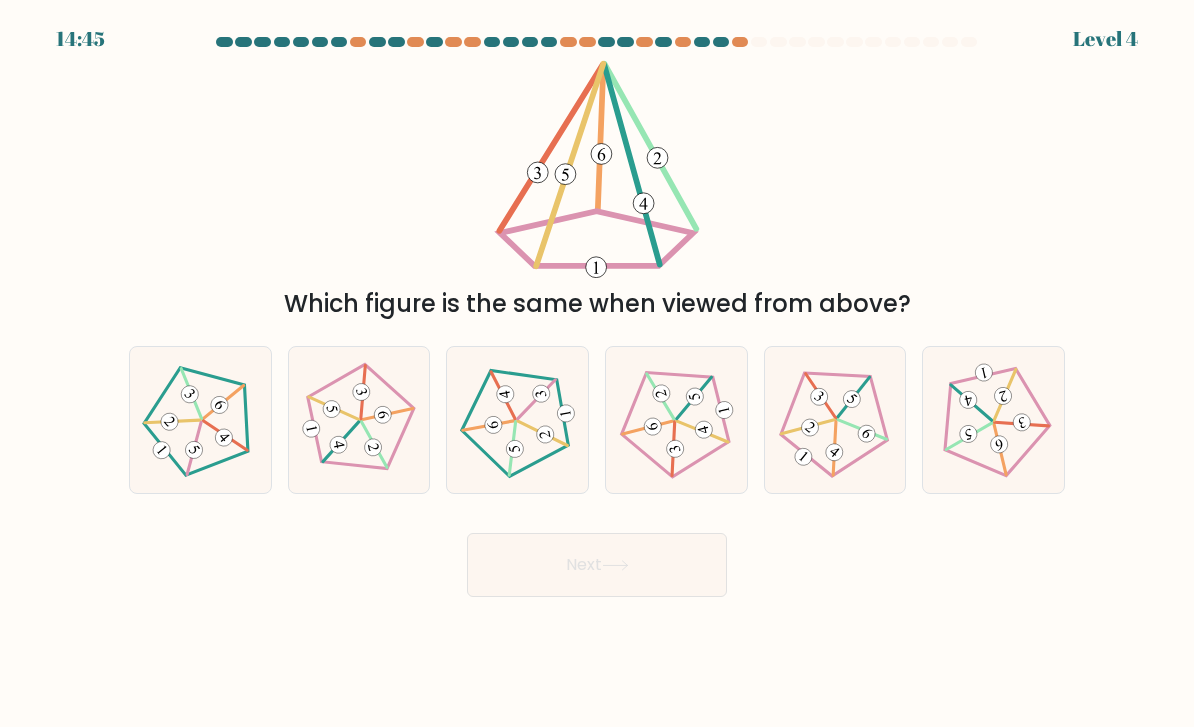 click at bounding box center [359, 420] 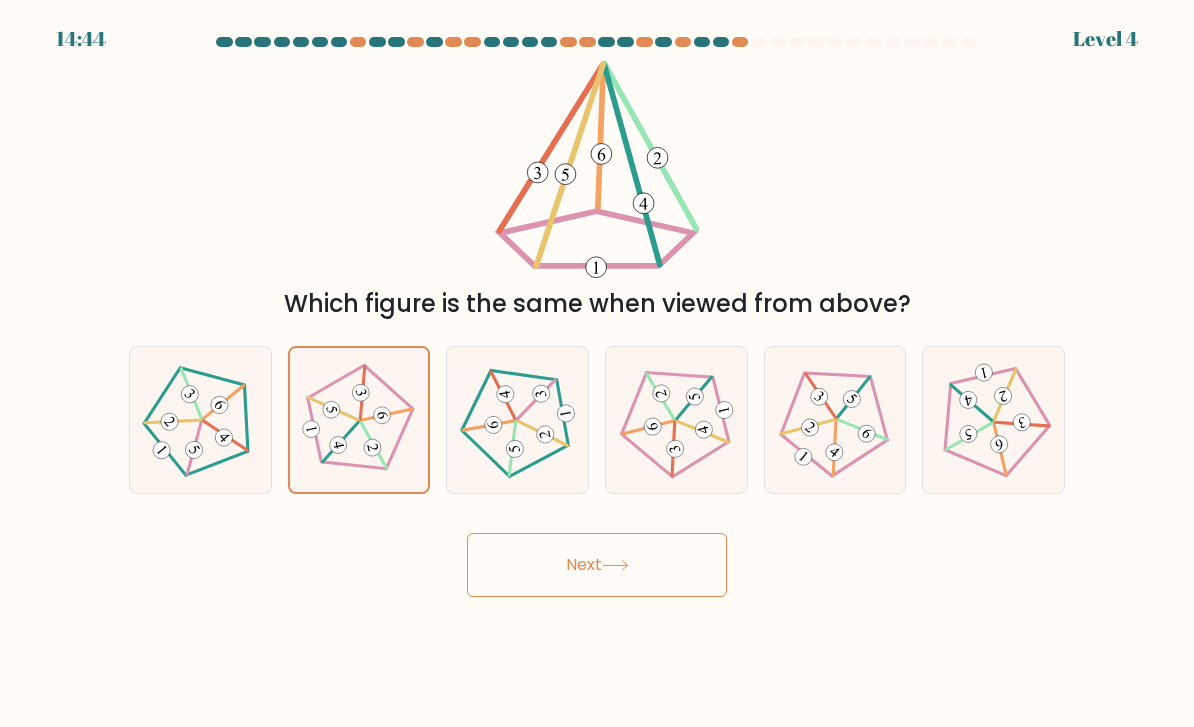 click on "Next" at bounding box center (597, 565) 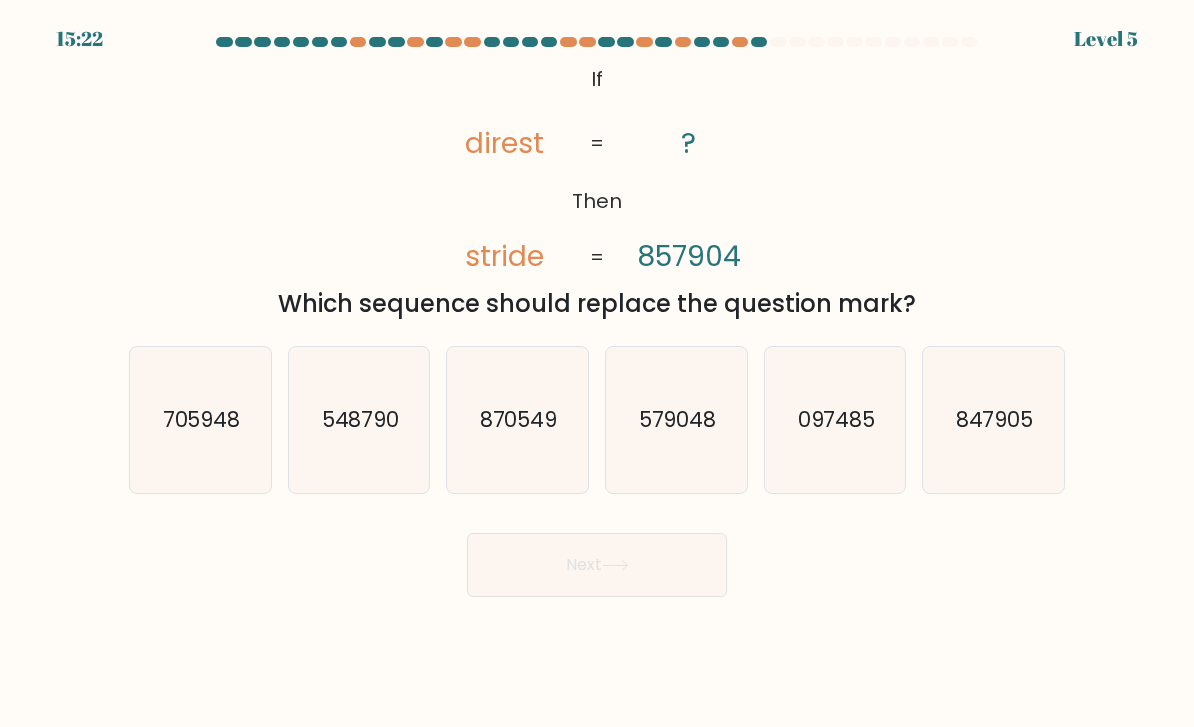 click on "097485" at bounding box center (835, 420) 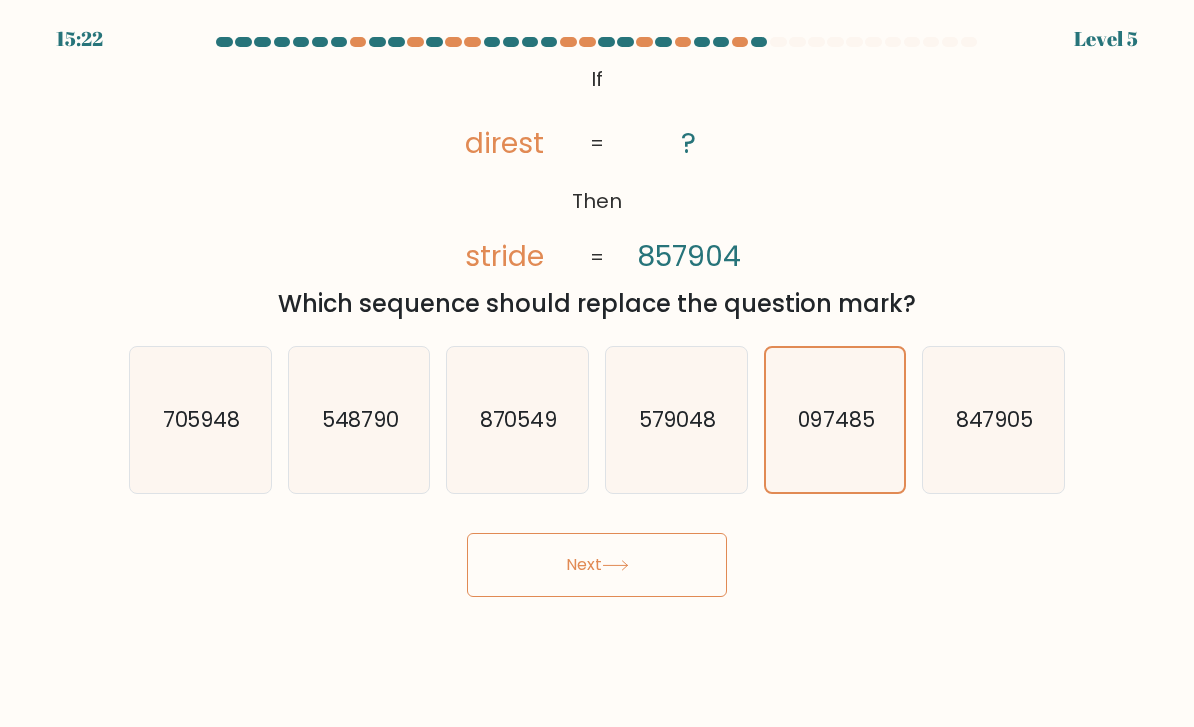 click at bounding box center [615, 565] 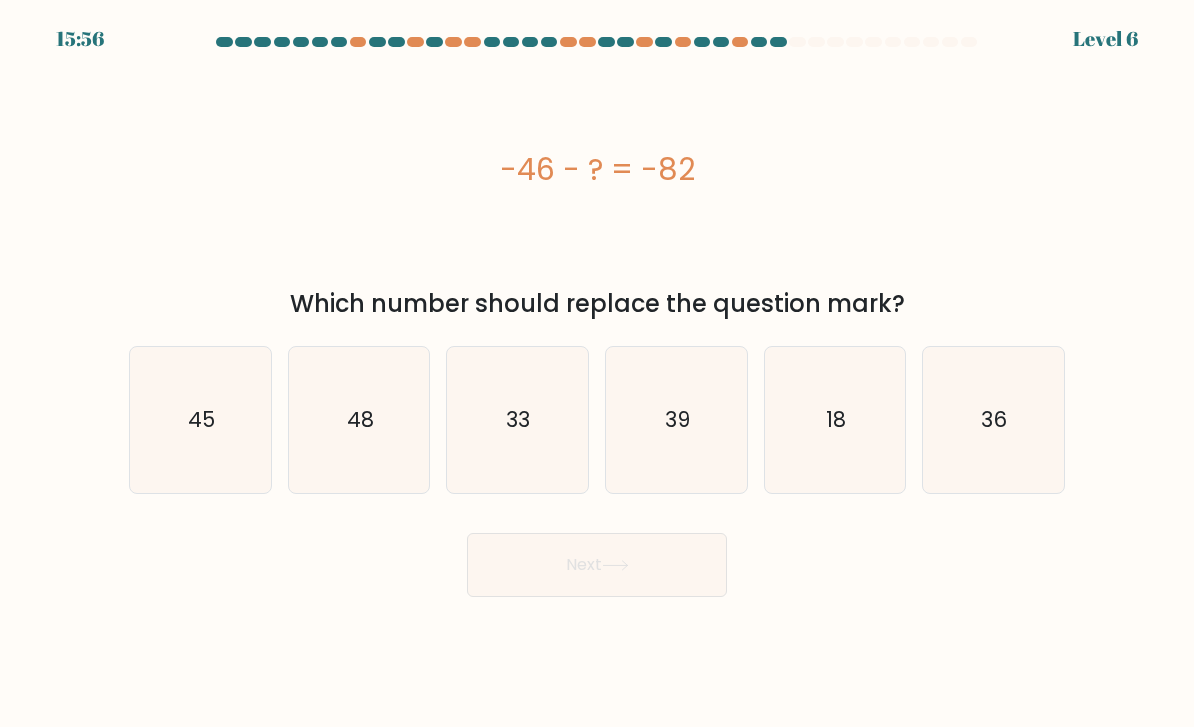 click on "45" at bounding box center [200, 420] 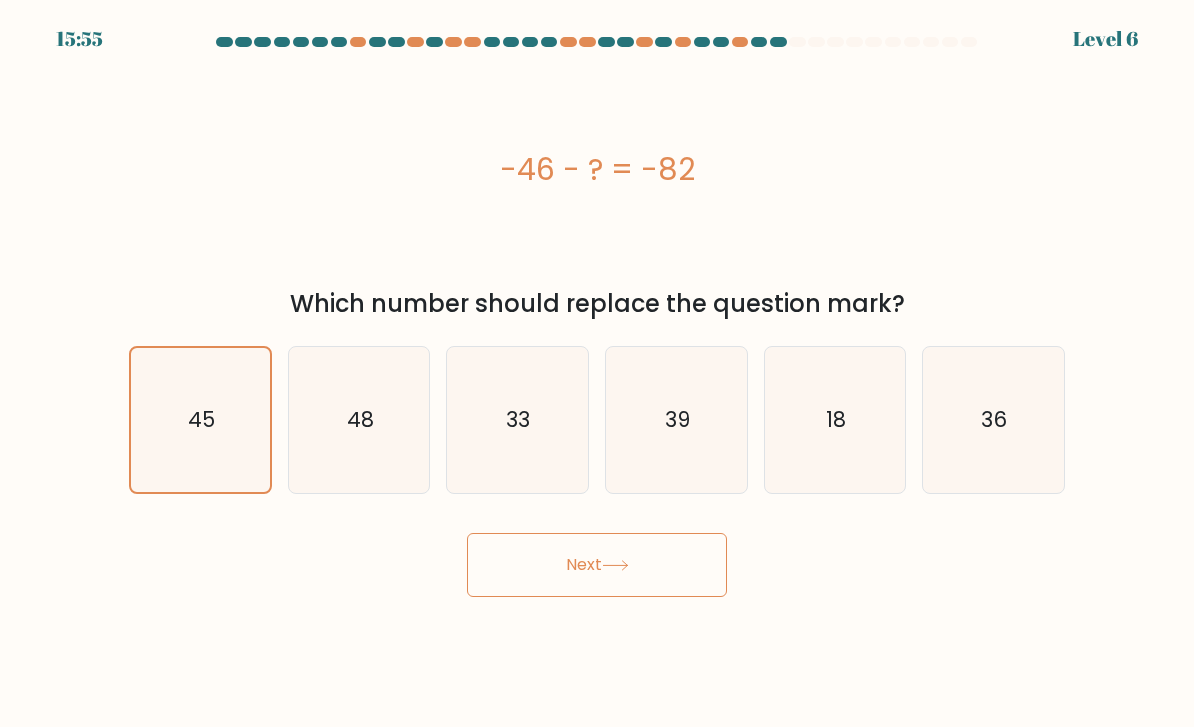 click on "Next" at bounding box center (597, 565) 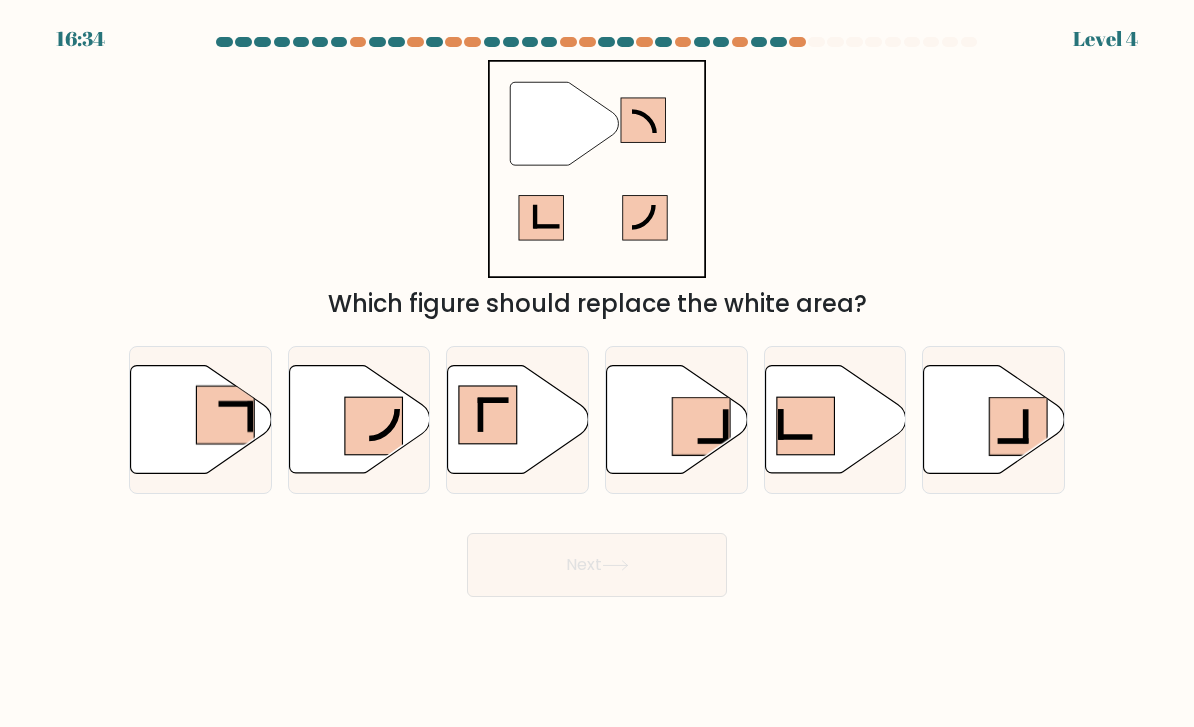 click at bounding box center (518, 420) 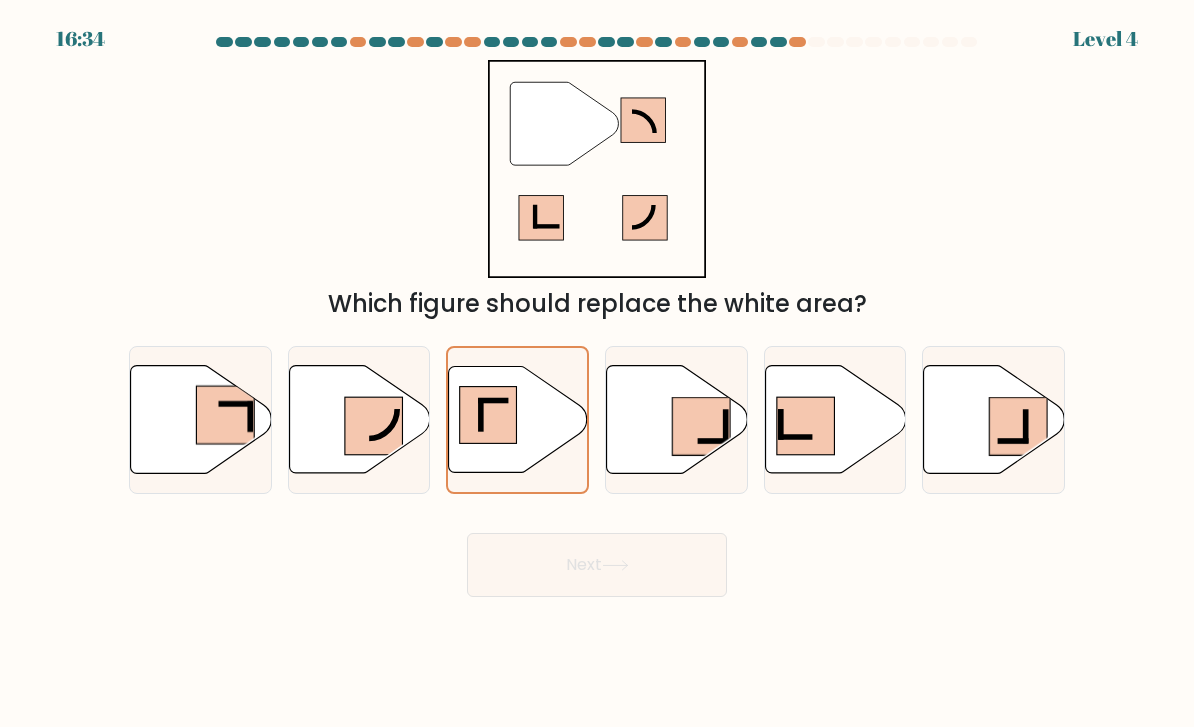 click on "Next" at bounding box center (597, 565) 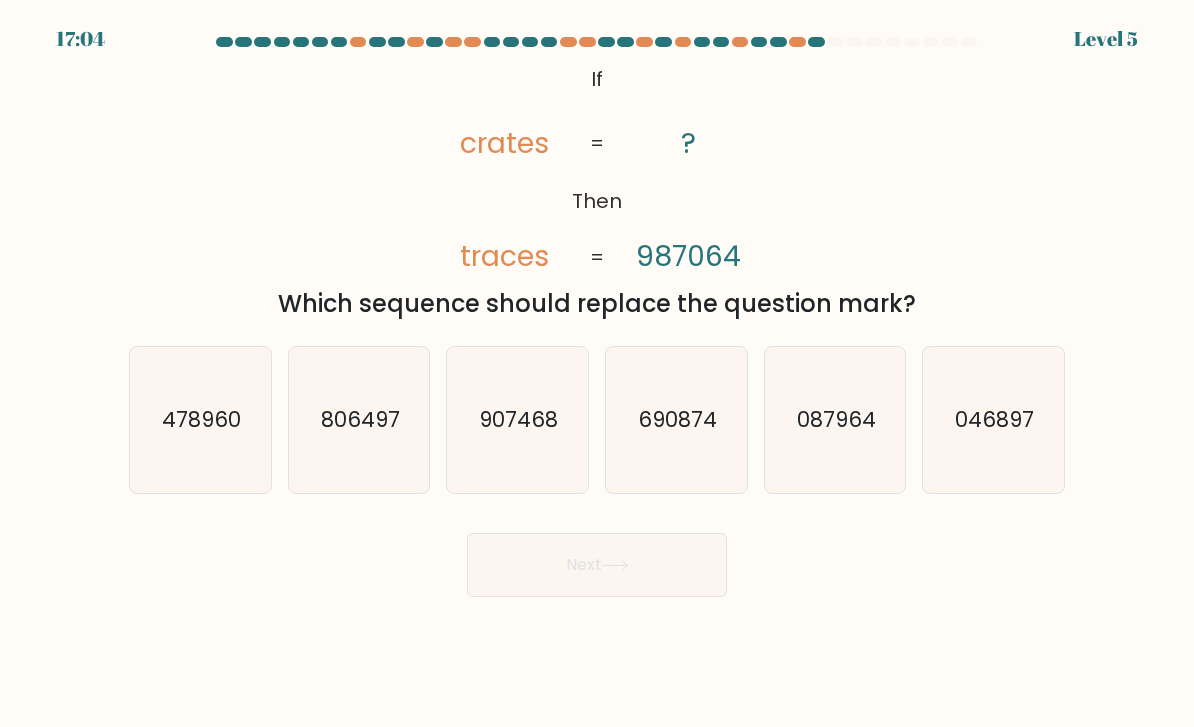 click on "087964" at bounding box center [835, 420] 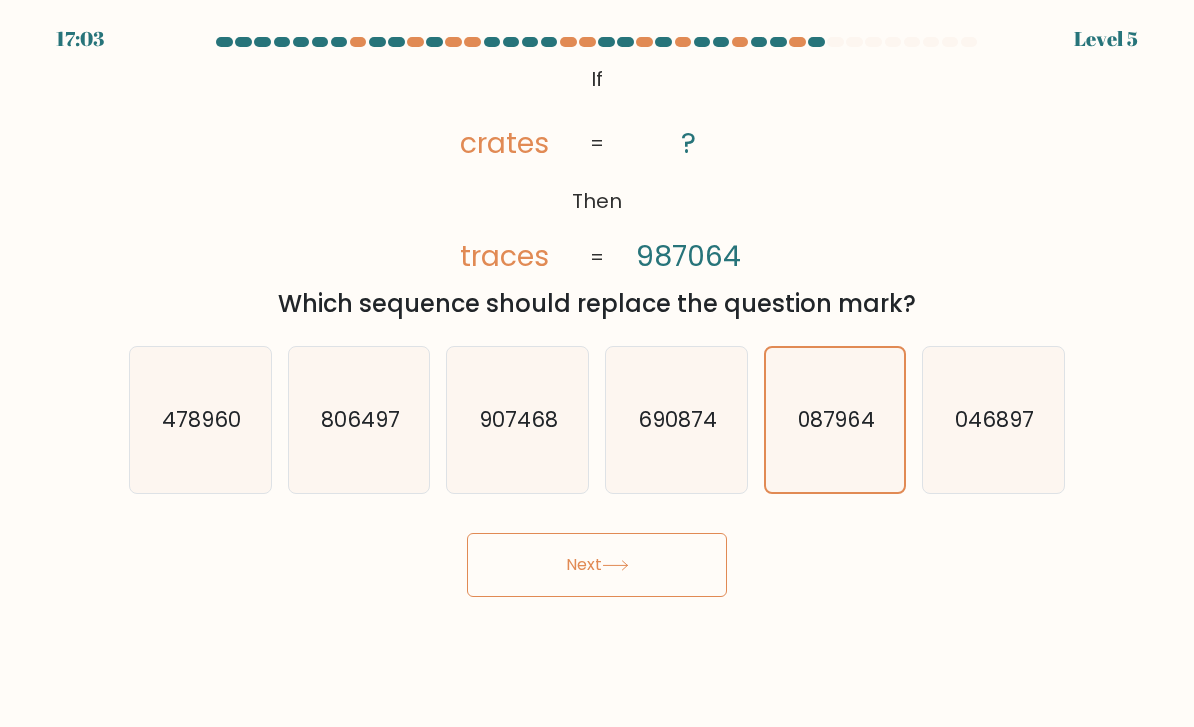 click at bounding box center (615, 565) 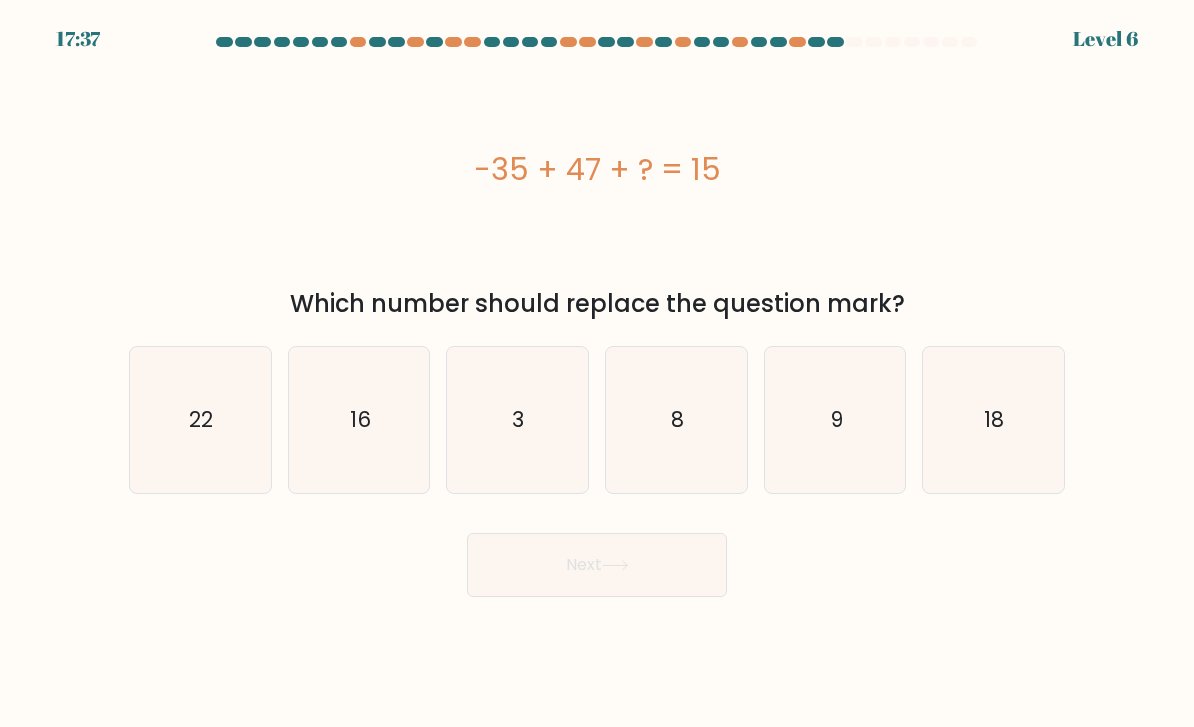 click on "3" at bounding box center [519, 419] 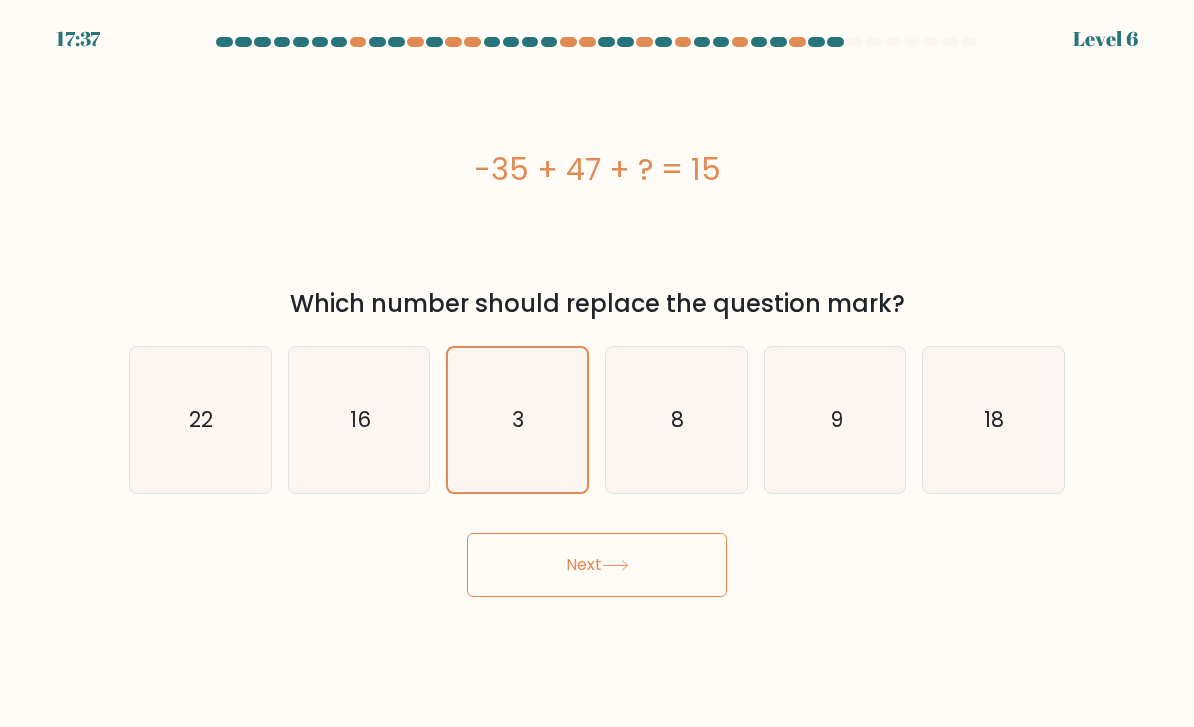 click on "Next" at bounding box center [597, 565] 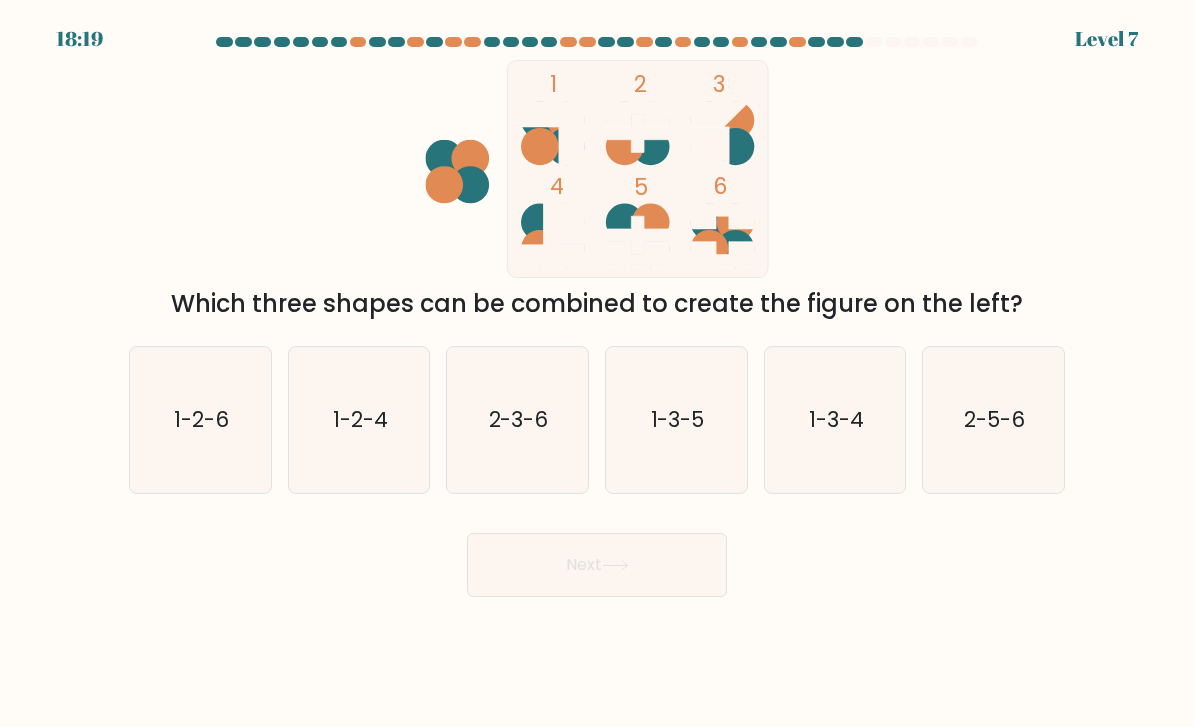 click on "2-3-6" at bounding box center (517, 420) 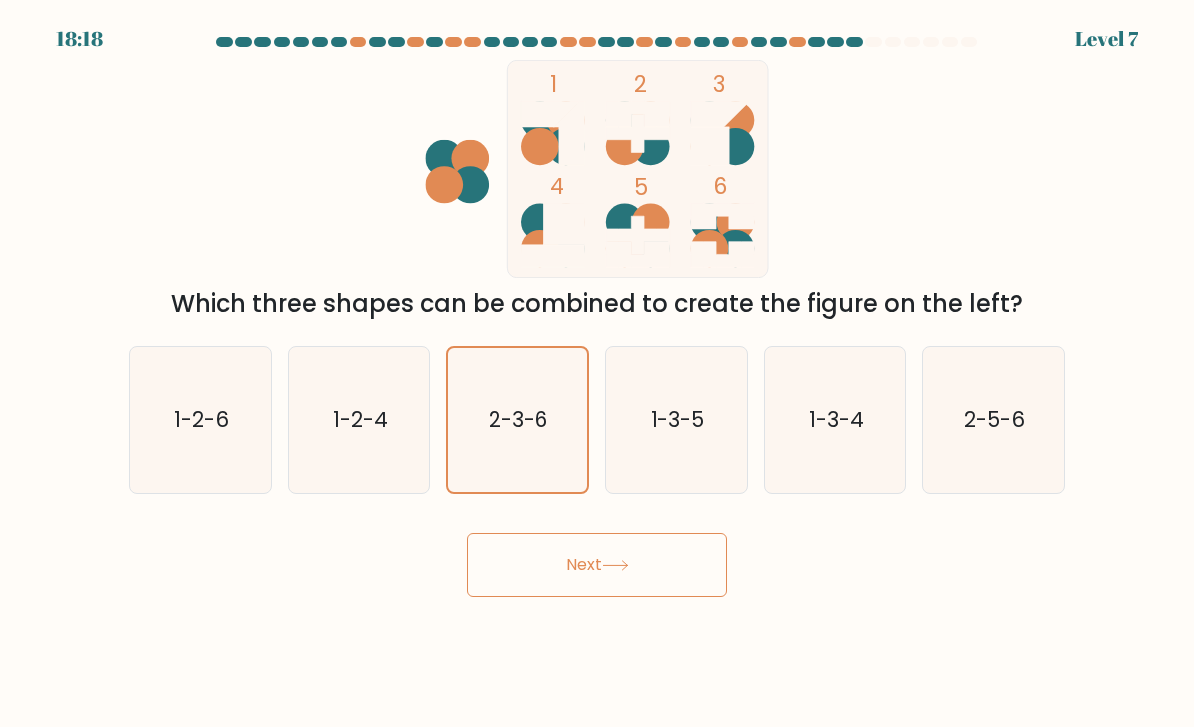 click on "Next" at bounding box center [597, 565] 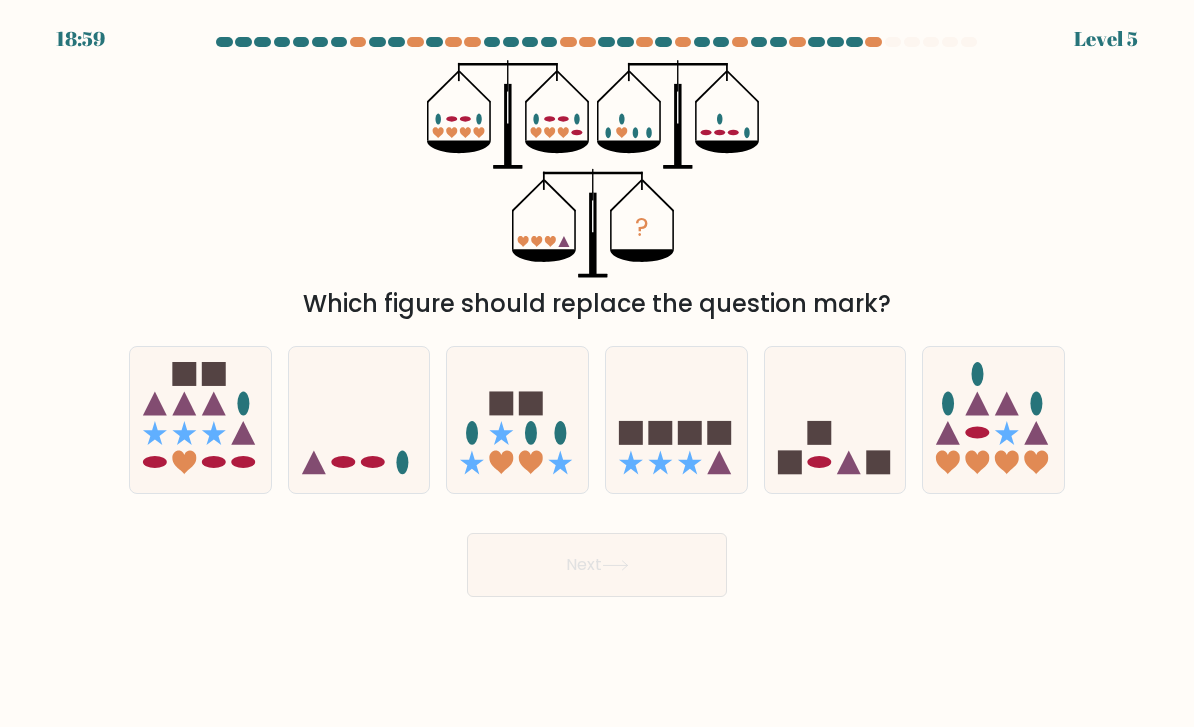 click at bounding box center (676, 420) 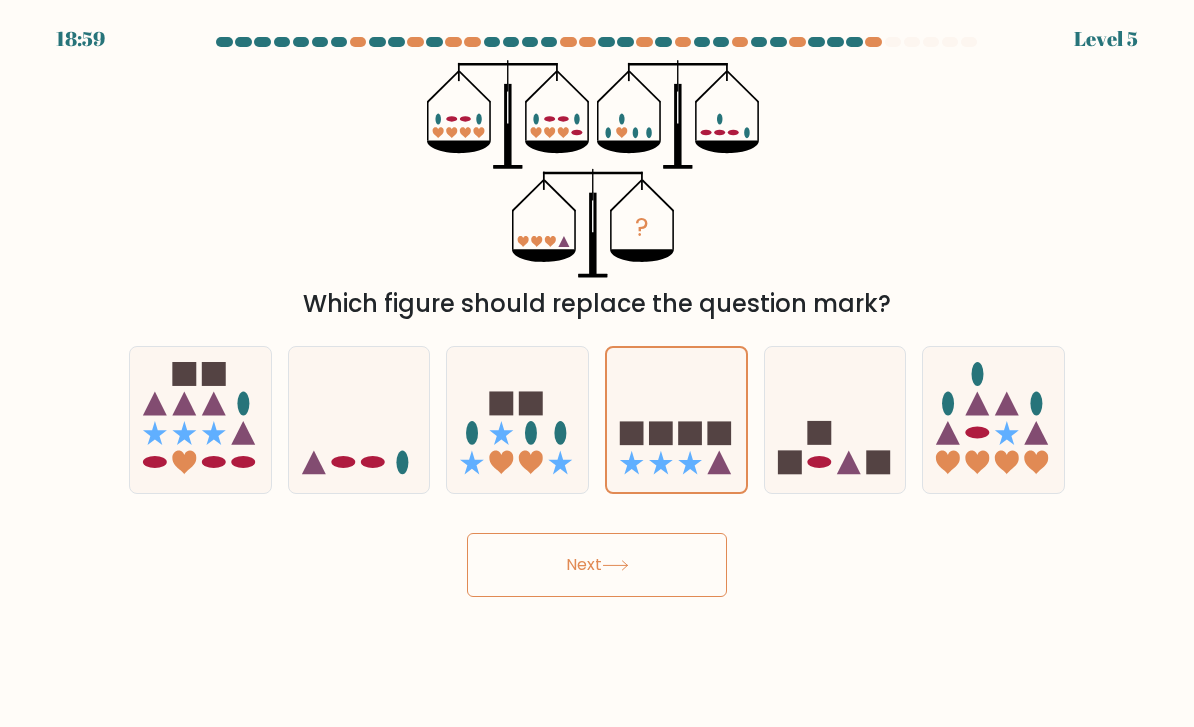 click on "Next" at bounding box center [597, 565] 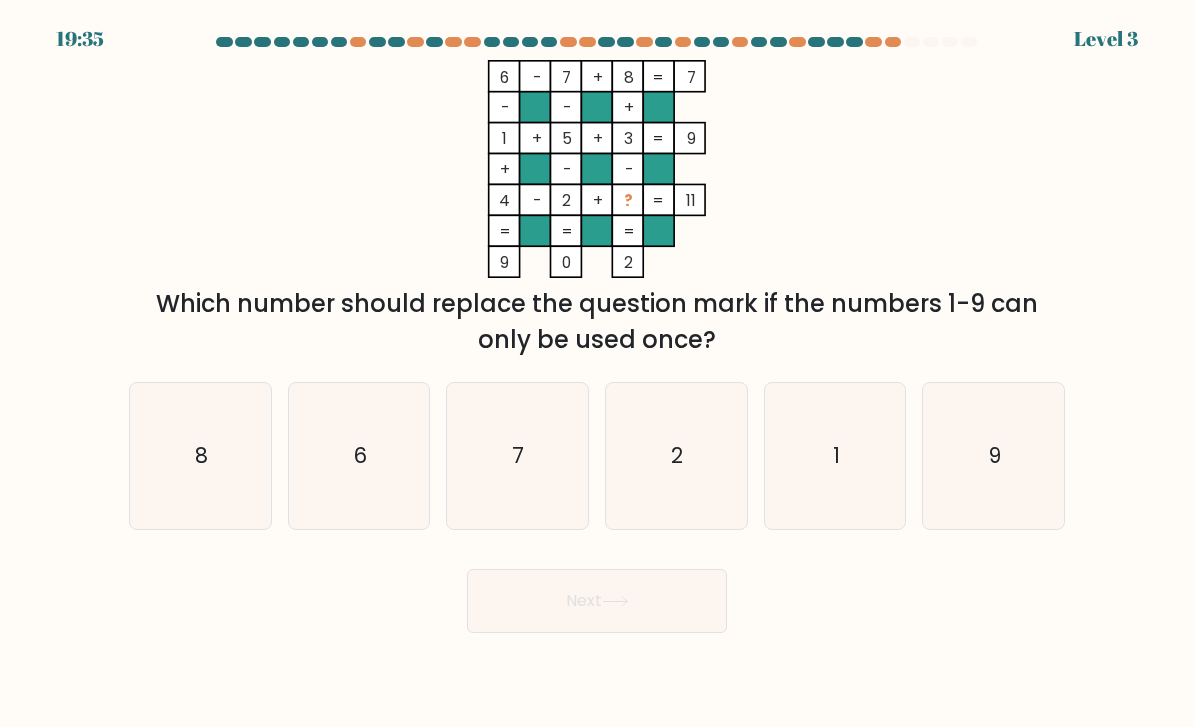 click on "9" at bounding box center [993, 456] 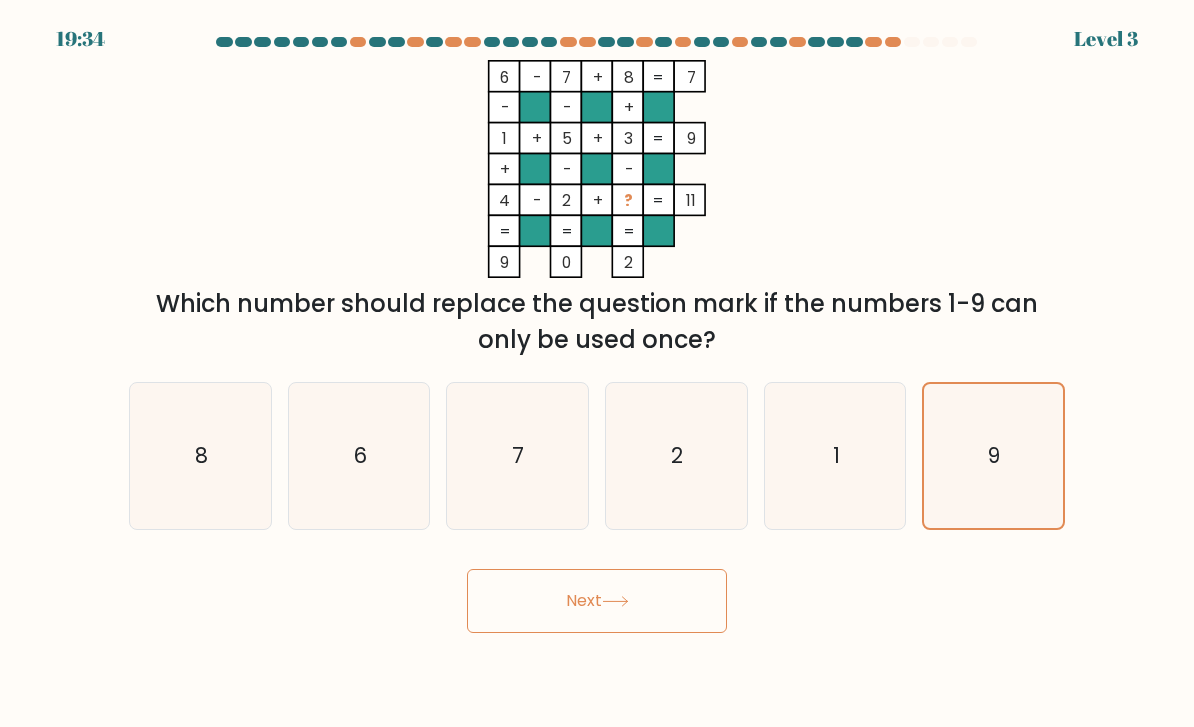click on "Next" at bounding box center (597, 601) 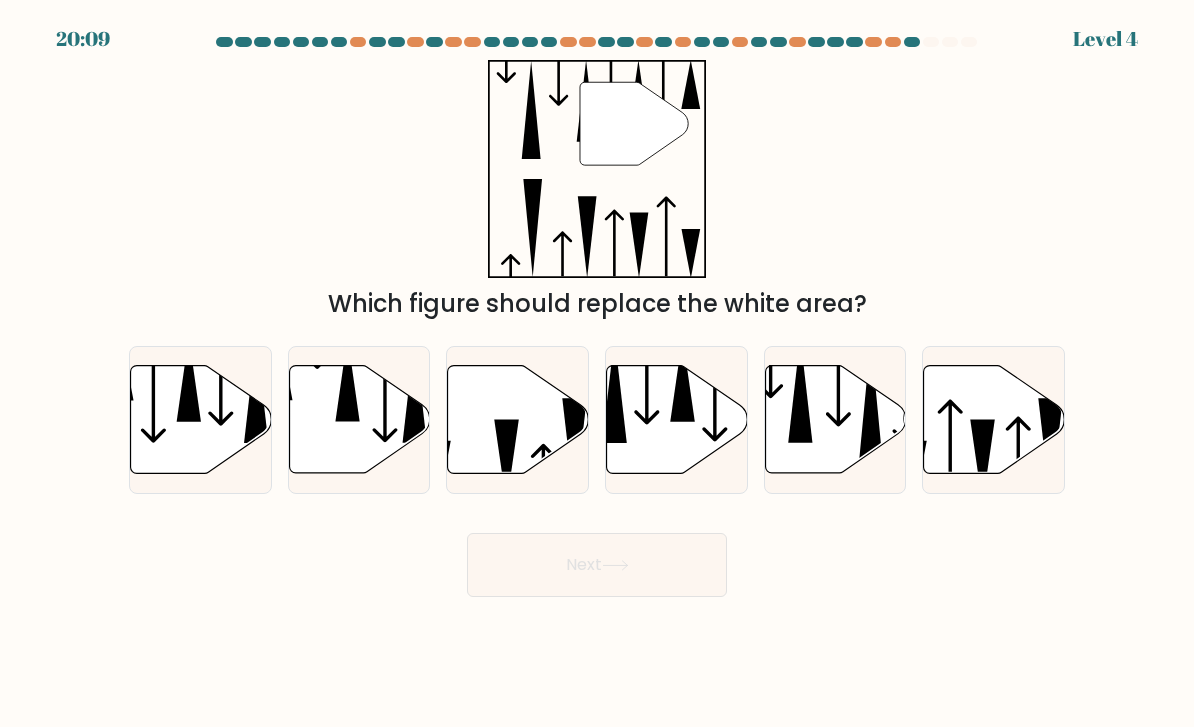 click at bounding box center [677, 420] 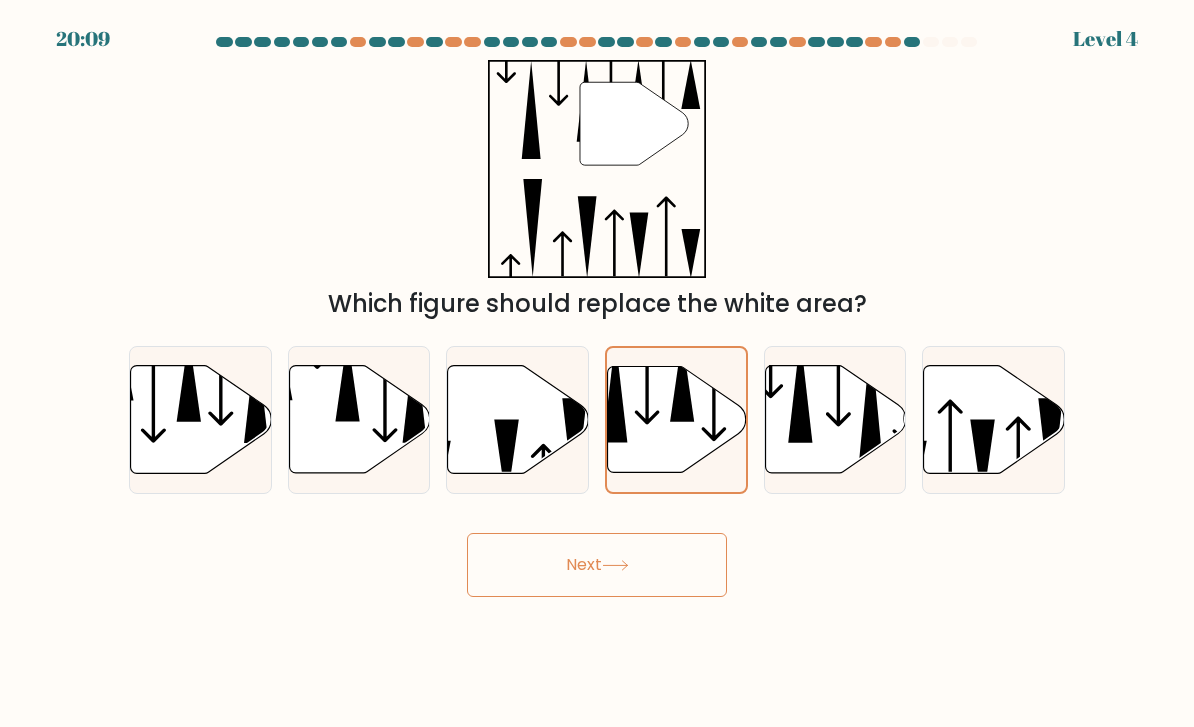 click on "Next" at bounding box center [597, 565] 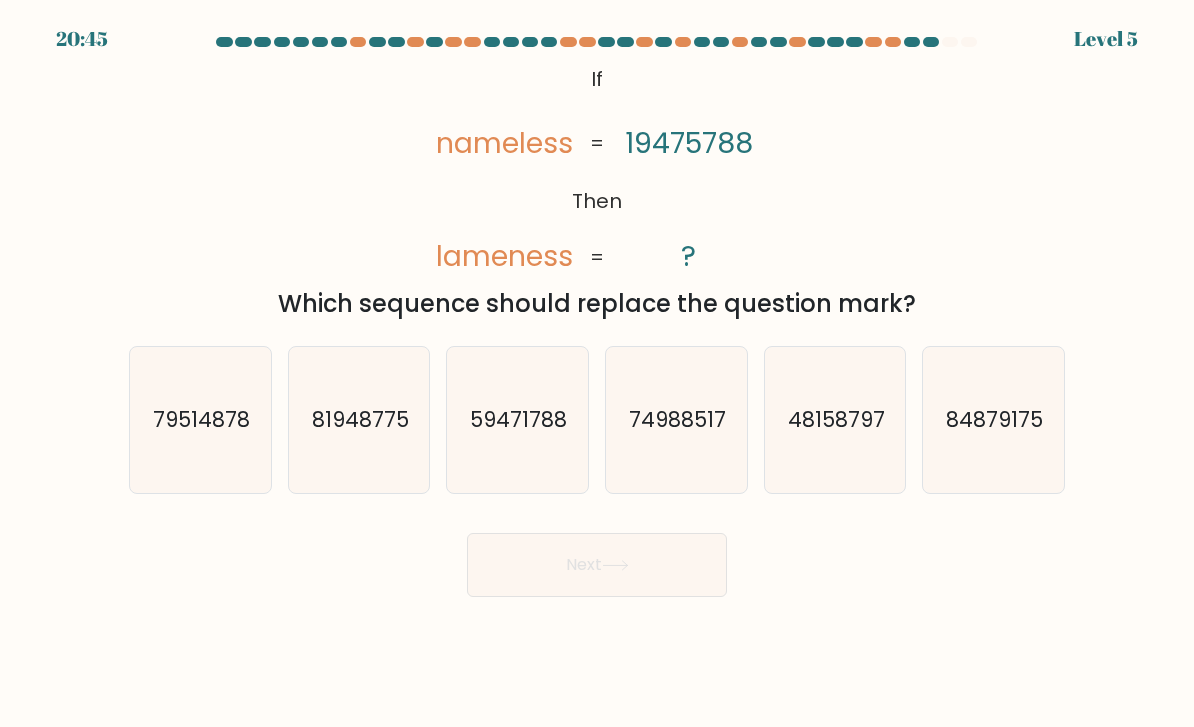 click on "Next" at bounding box center [597, 565] 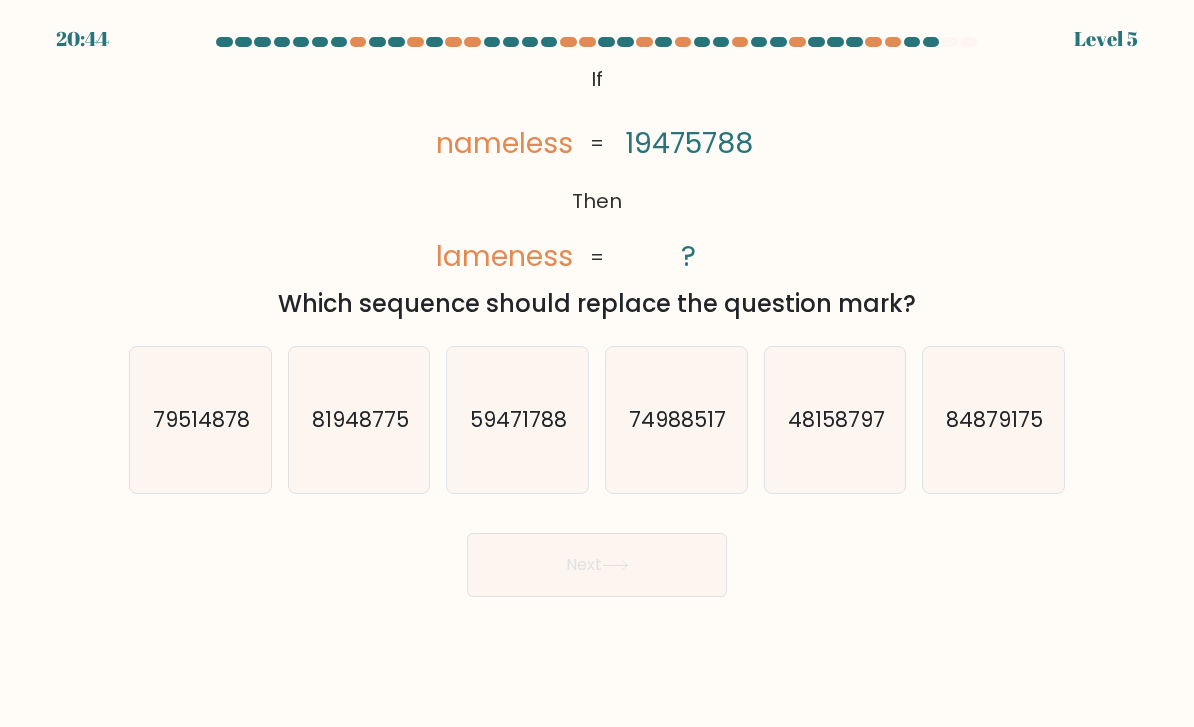 click on "59471788" at bounding box center [517, 420] 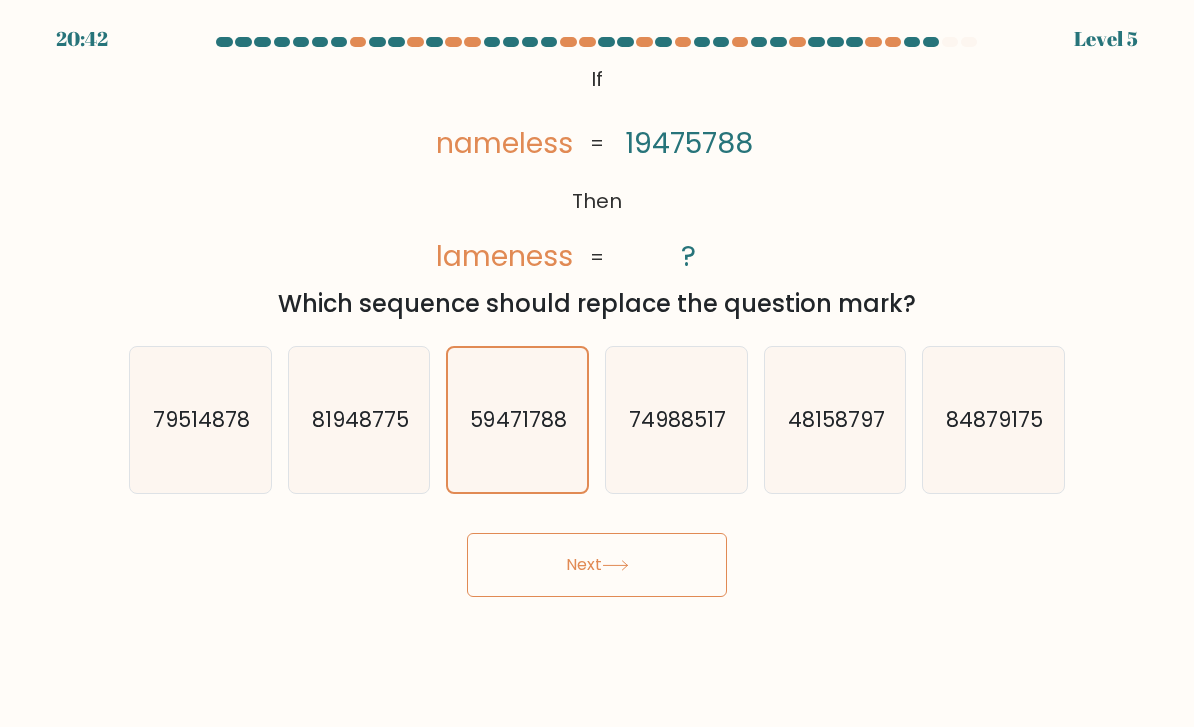 click on "Next" at bounding box center [597, 565] 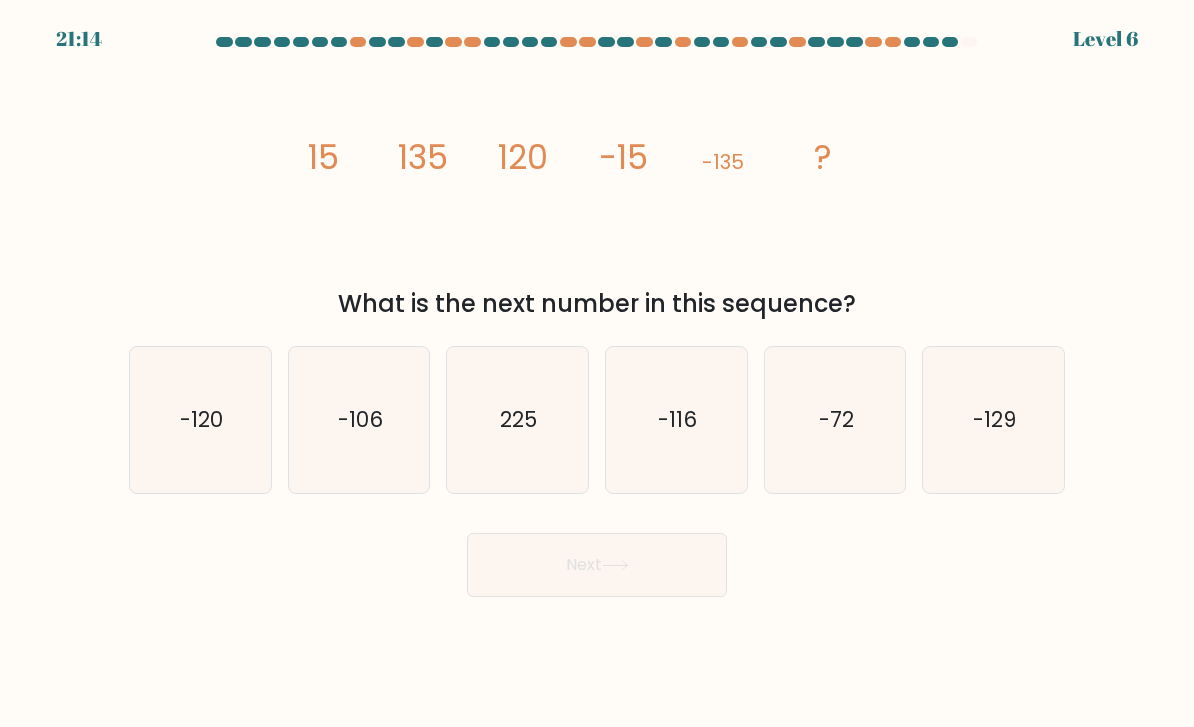 click on "-129" at bounding box center [995, 419] 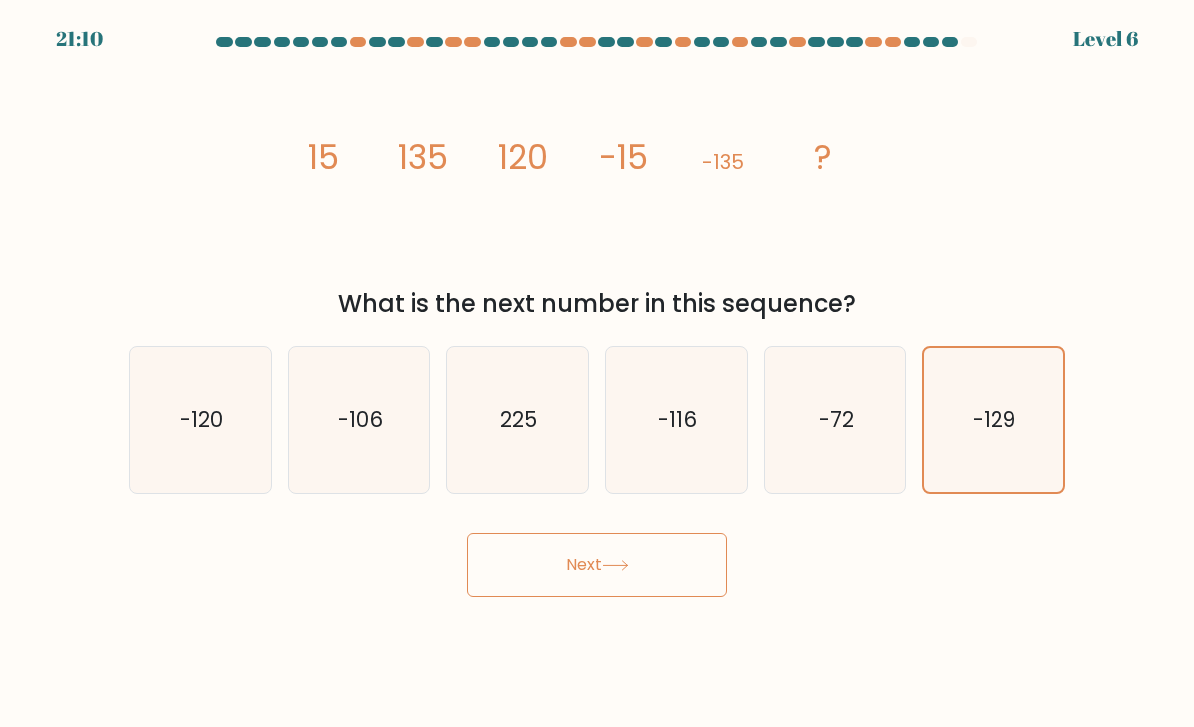 click on "225" at bounding box center [519, 419] 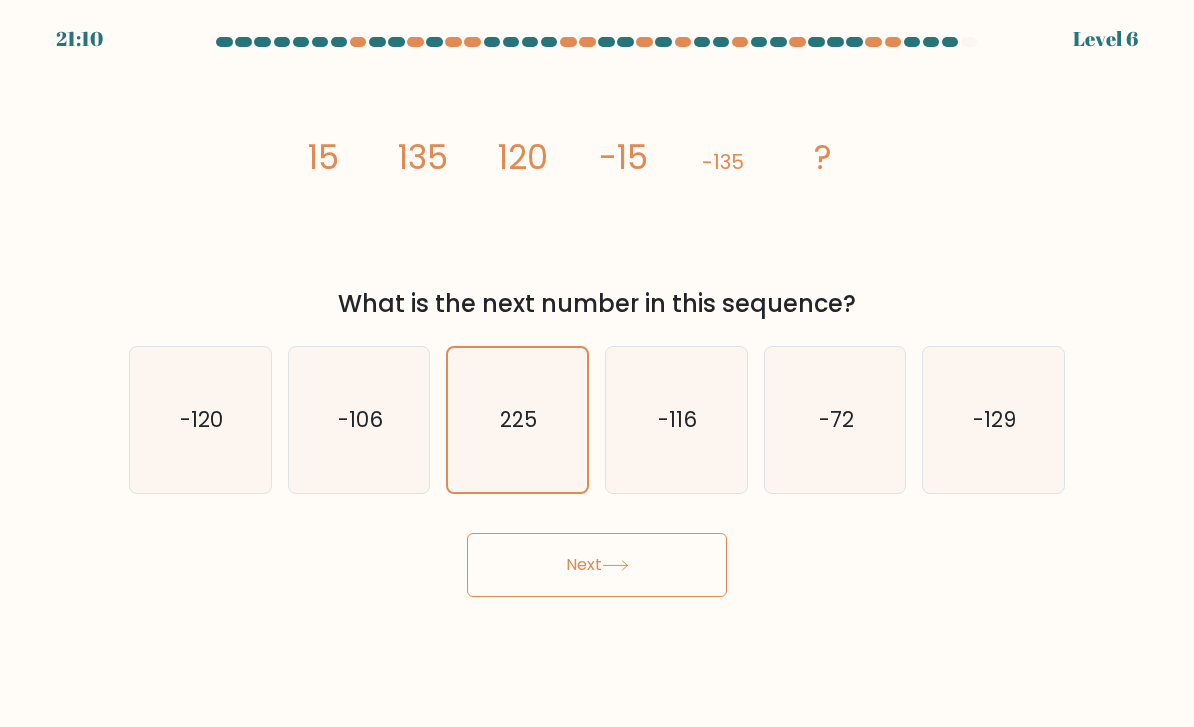 click on "-129" at bounding box center [993, 420] 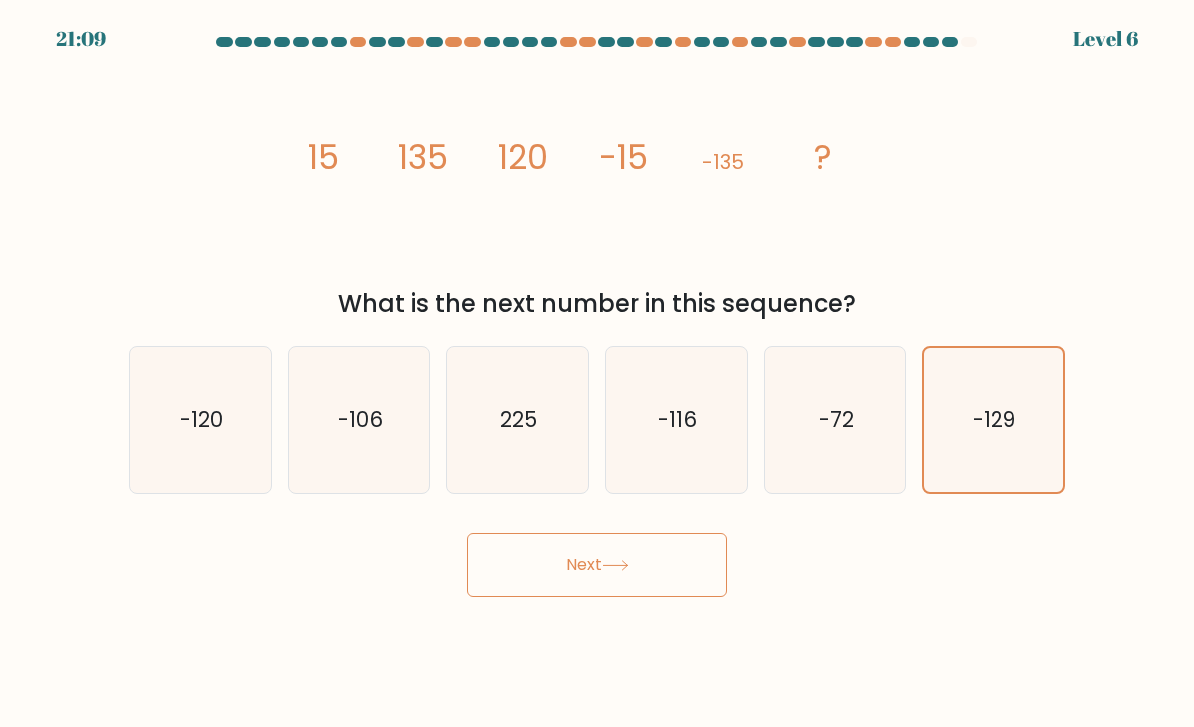 click at bounding box center [615, 565] 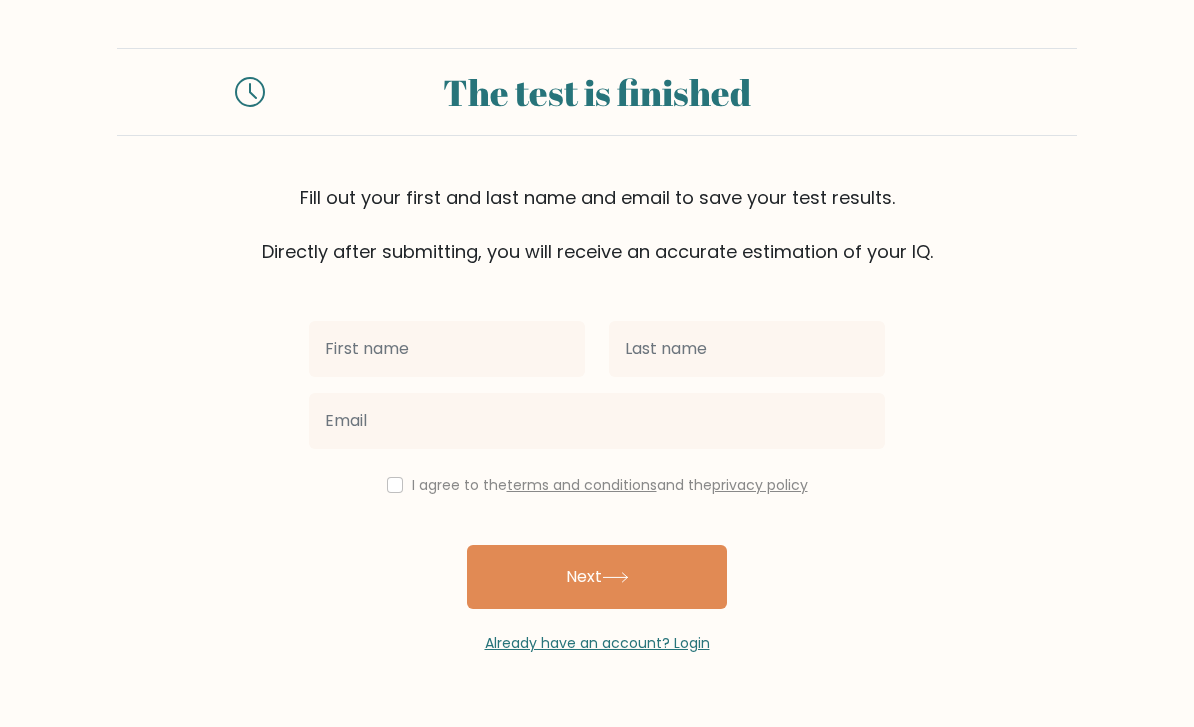 scroll, scrollTop: 64, scrollLeft: 0, axis: vertical 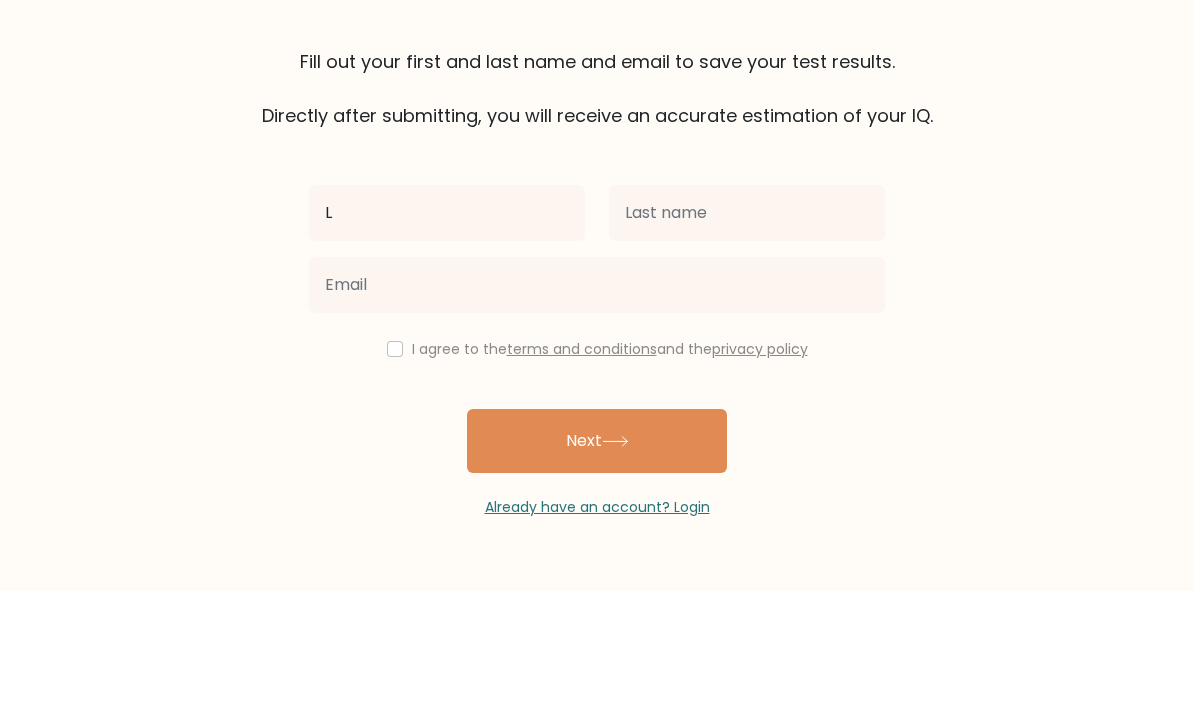 type on "L" 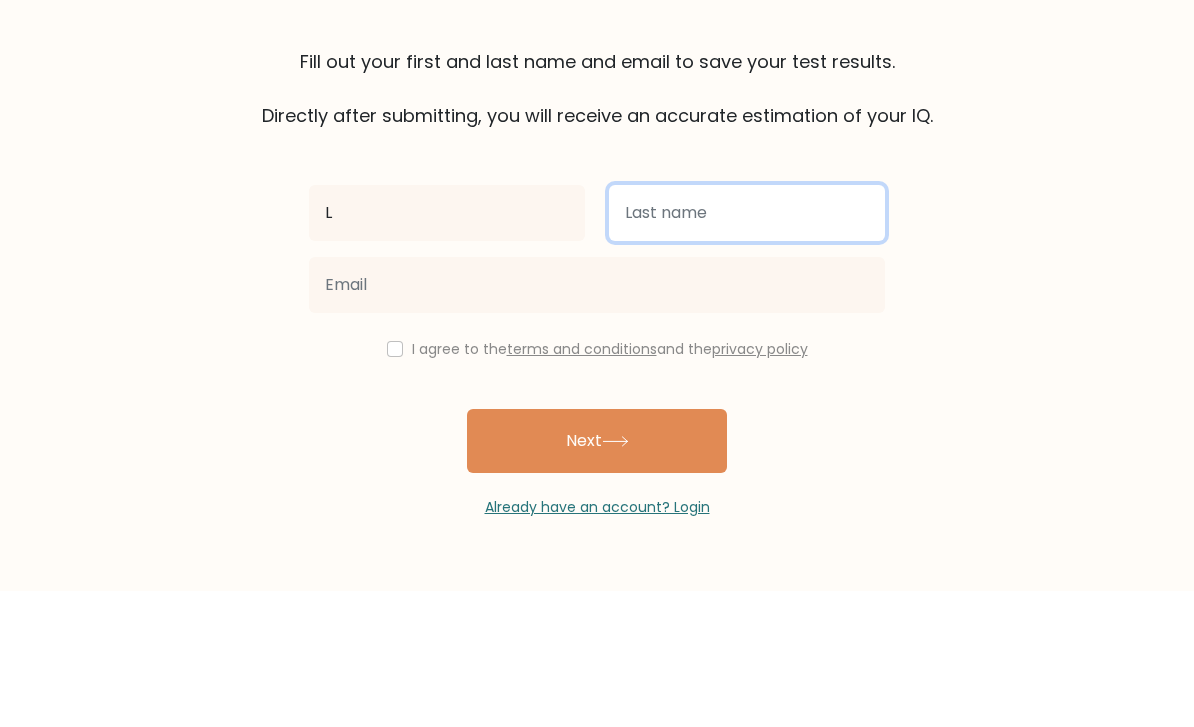 click at bounding box center (747, 349) 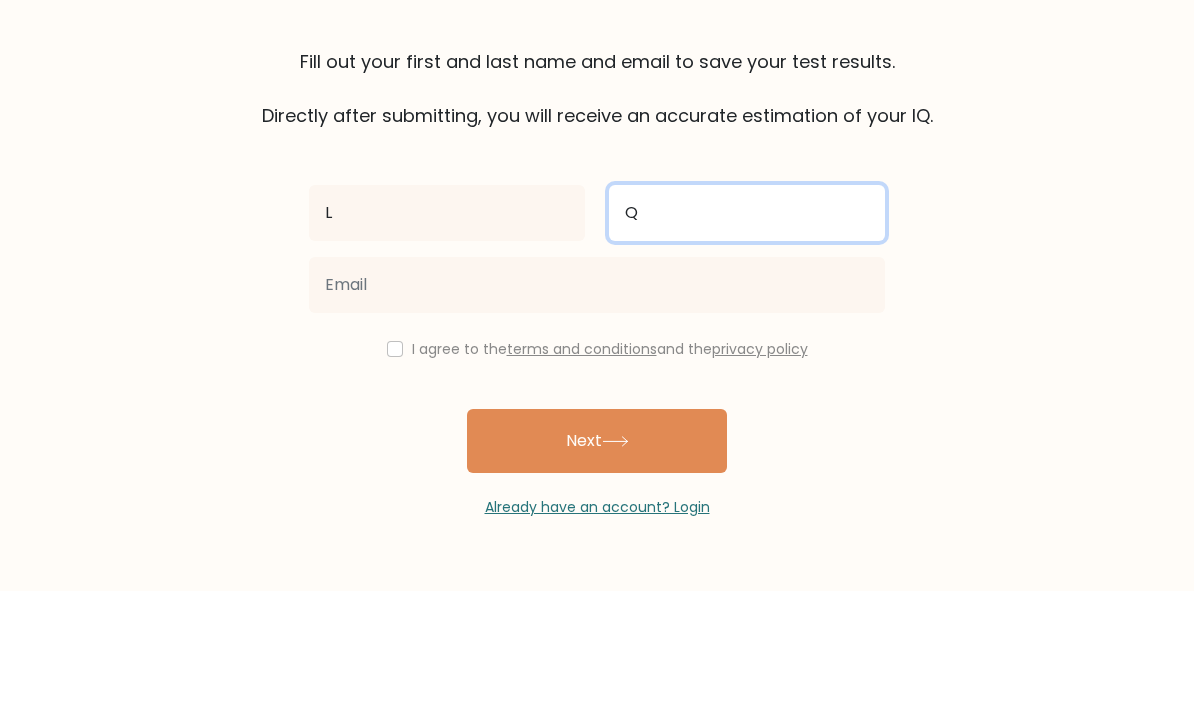 type on "Q" 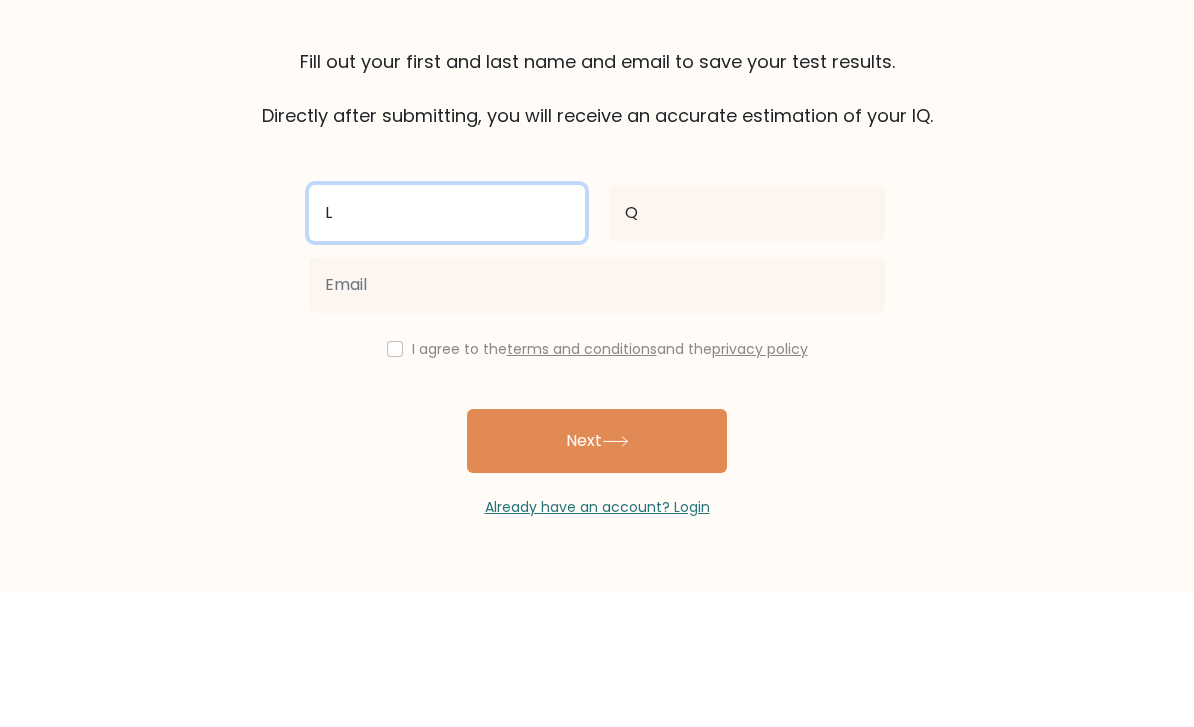 click on "L" at bounding box center [447, 349] 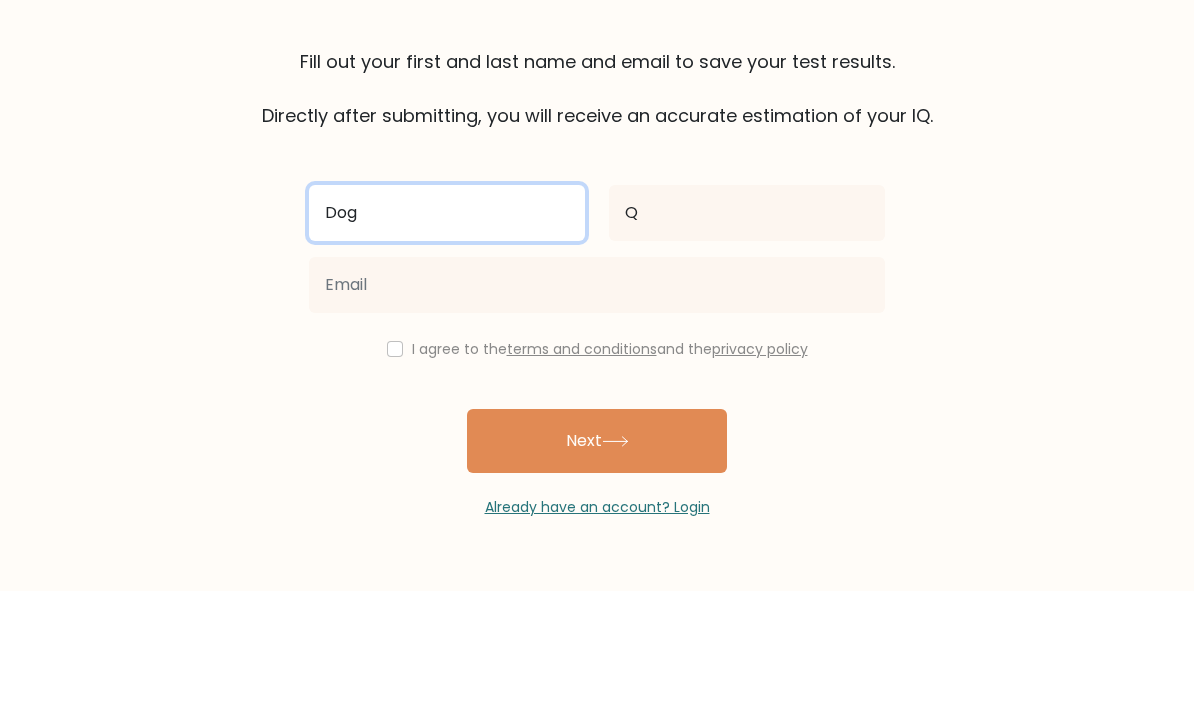type on "Dog" 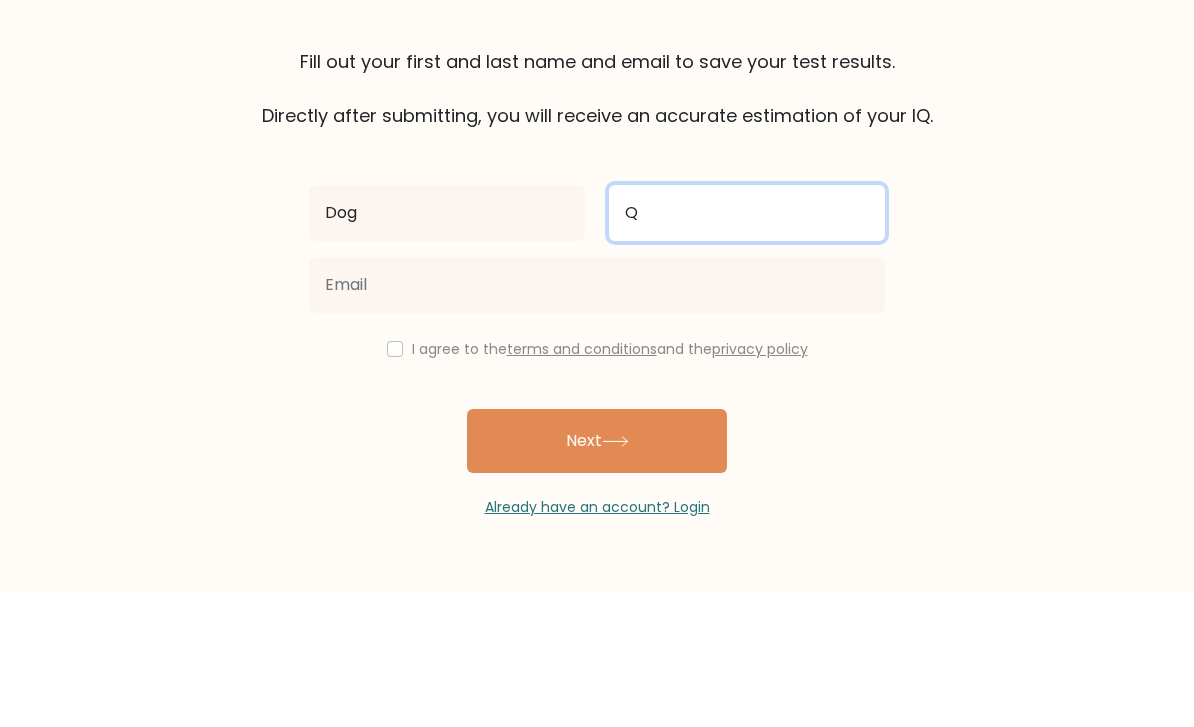 click on "Q" at bounding box center [747, 349] 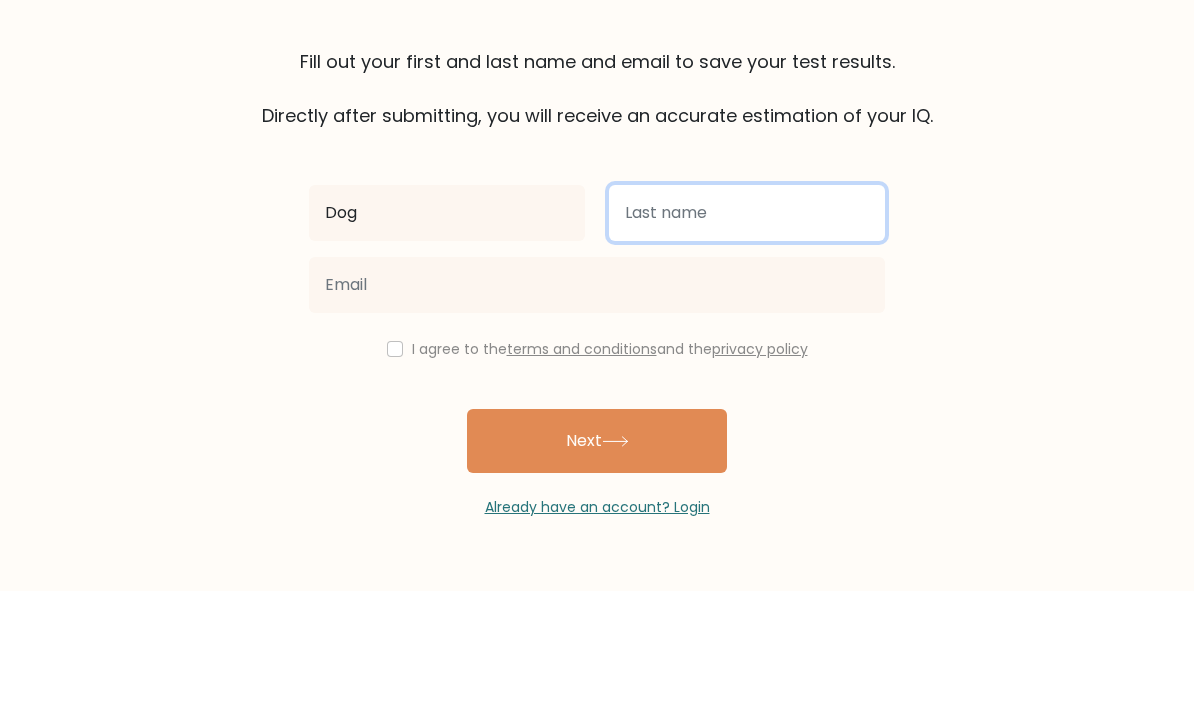 type 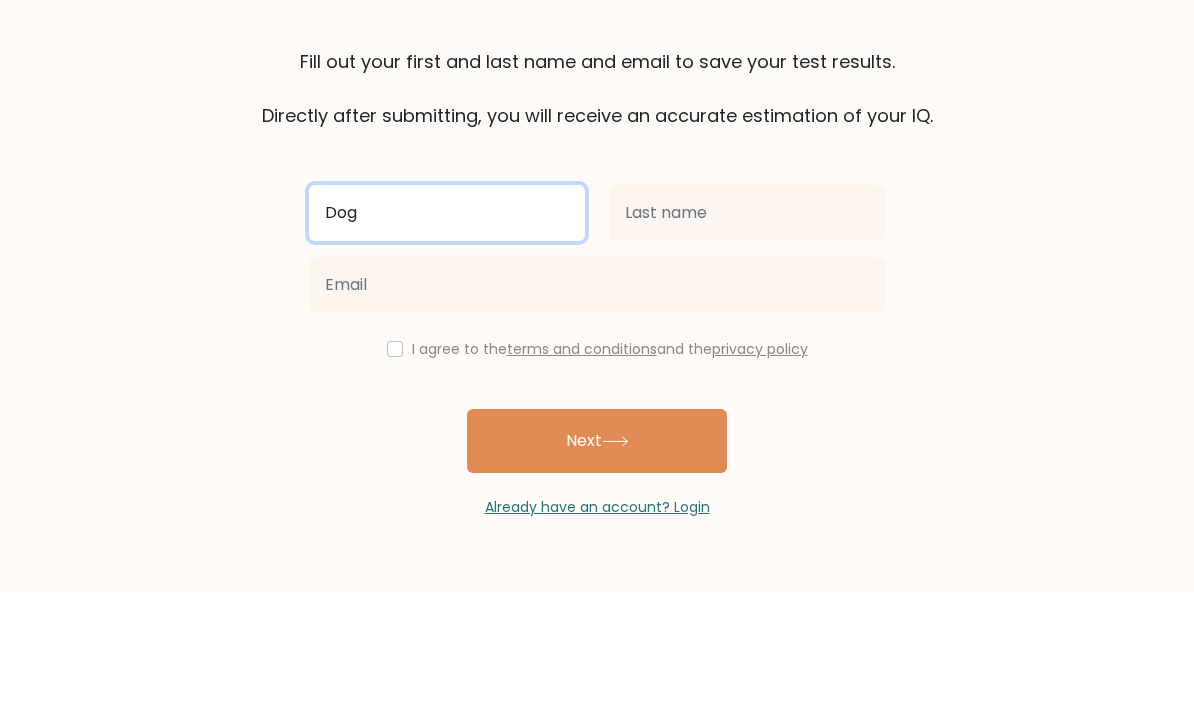 click on "Dog" at bounding box center (447, 349) 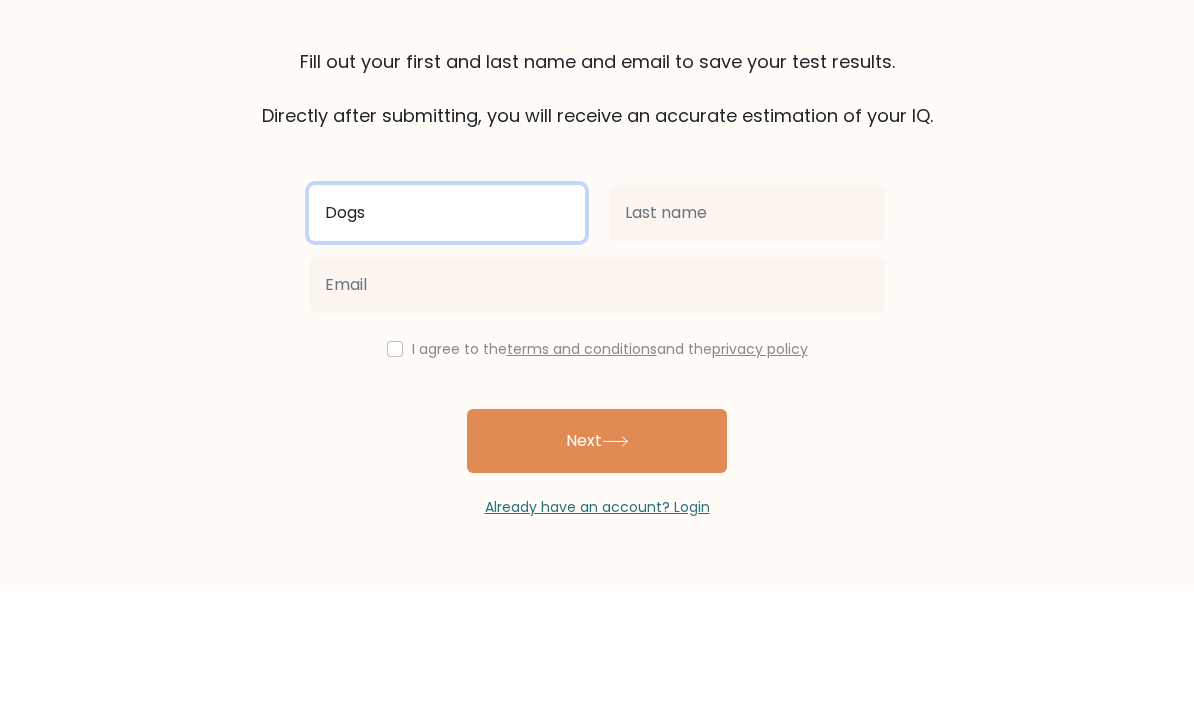 type on "Dogs" 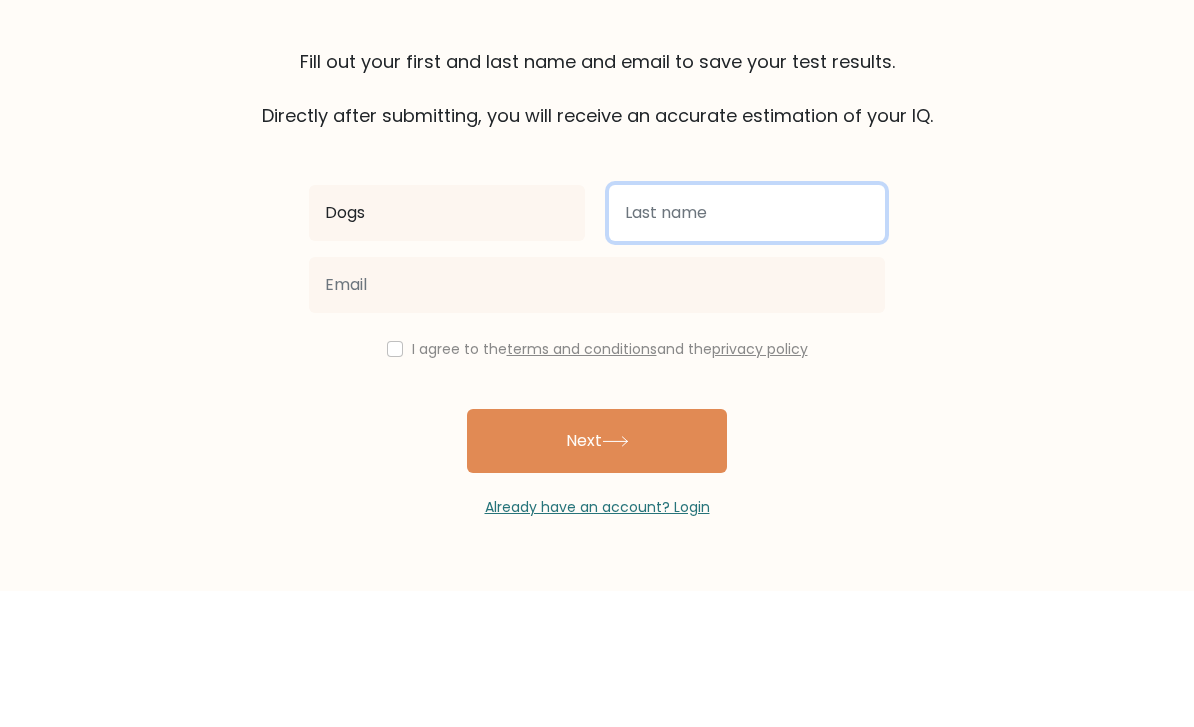 click at bounding box center [747, 349] 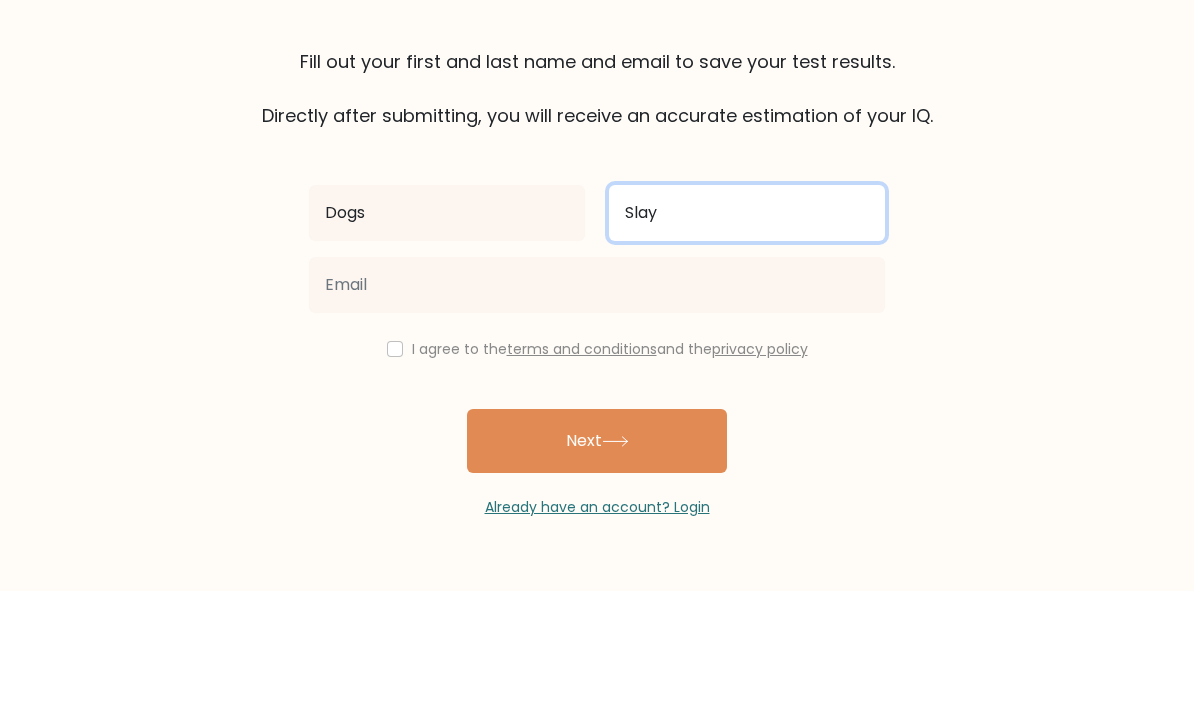 type on "Slay" 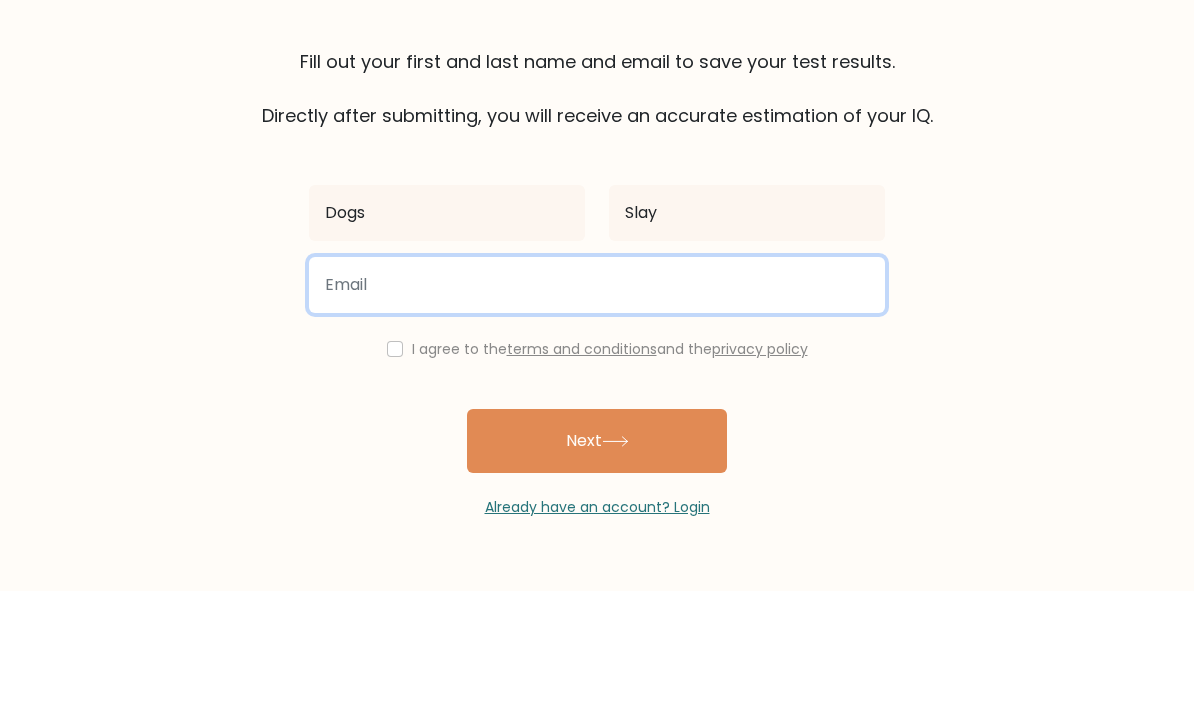 click at bounding box center (597, 421) 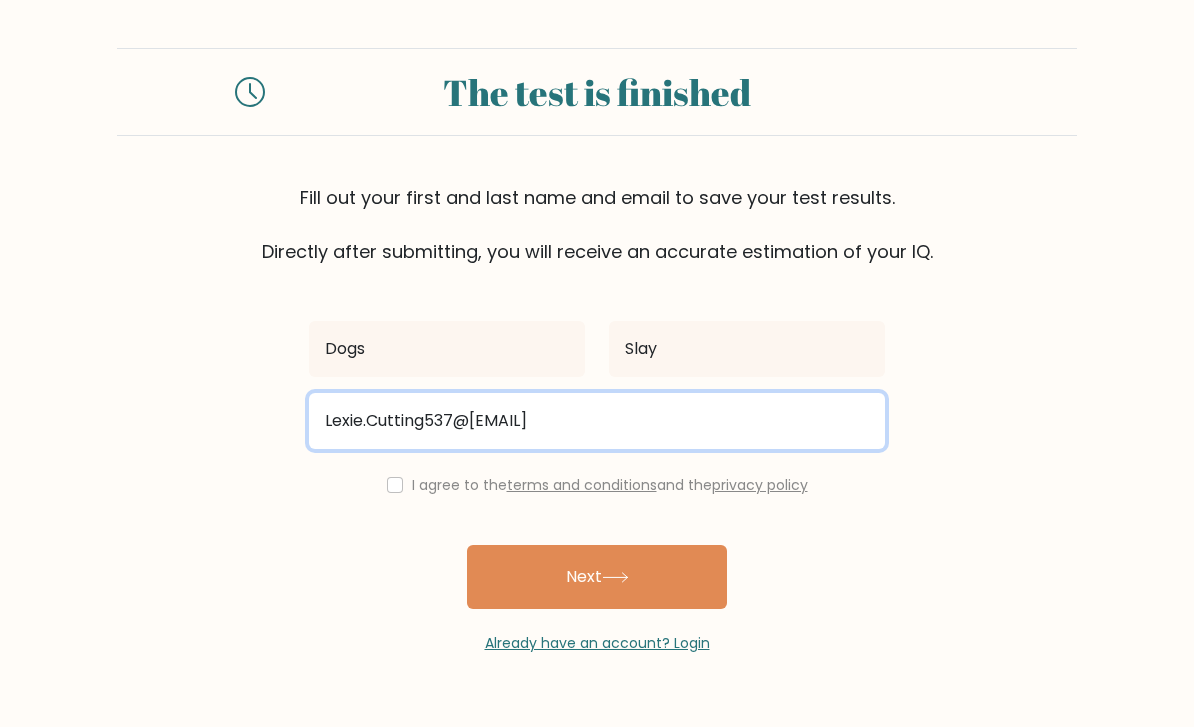 type on "Lexie.Cutting537@education.nsw.gov.au" 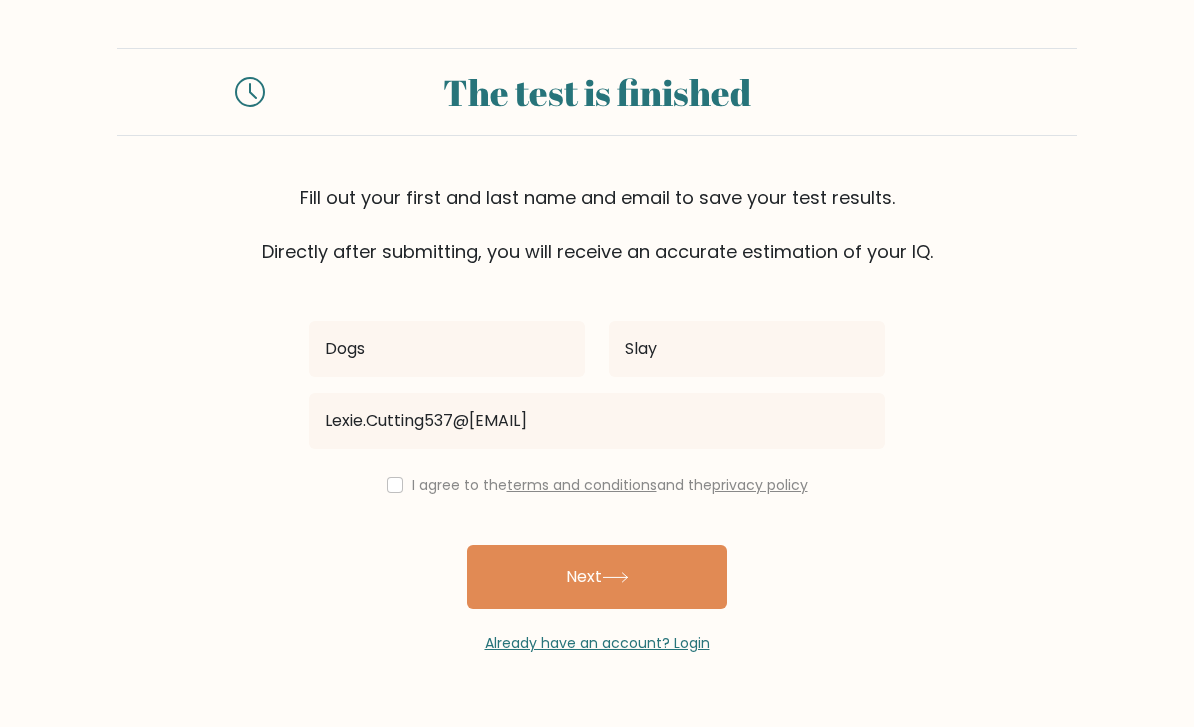 click on "terms and conditions" at bounding box center [582, 485] 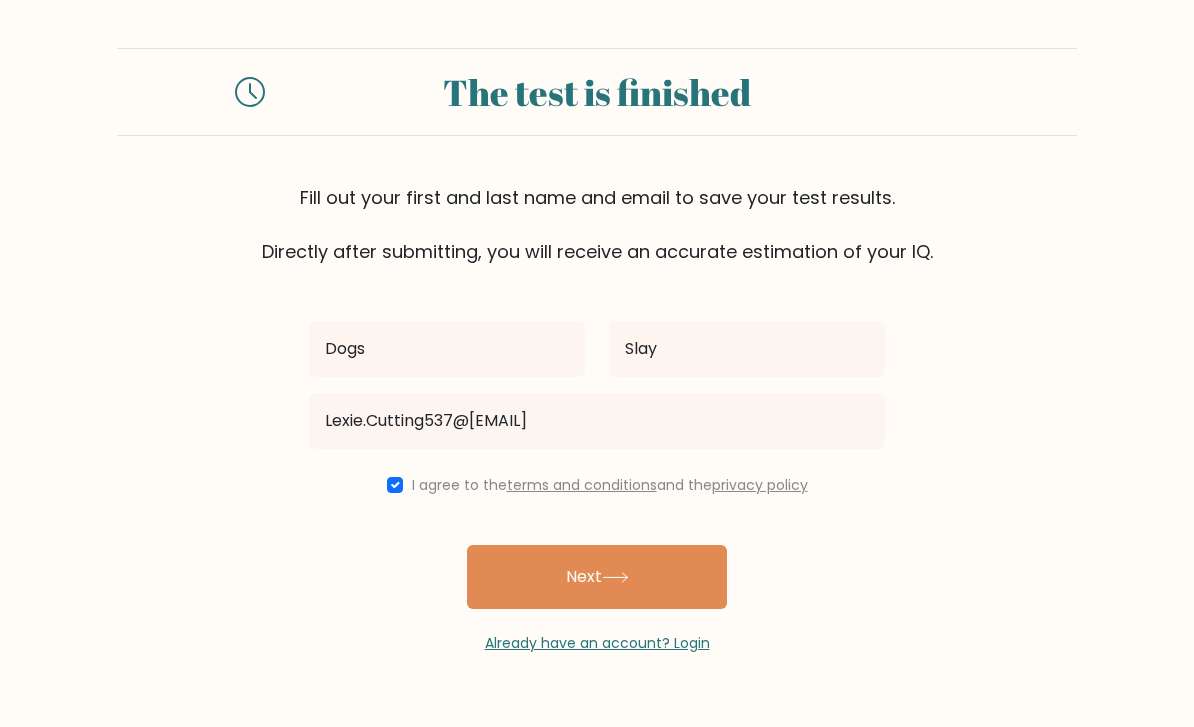 click on "Next" at bounding box center (597, 577) 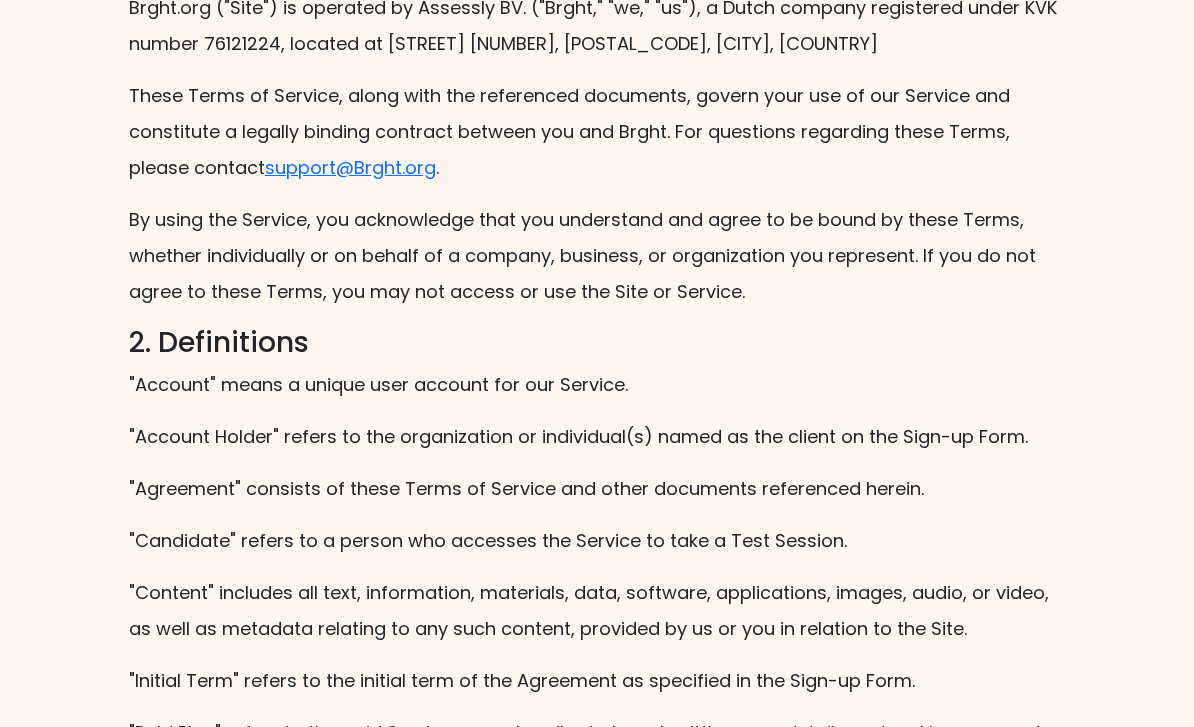 scroll, scrollTop: 0, scrollLeft: 0, axis: both 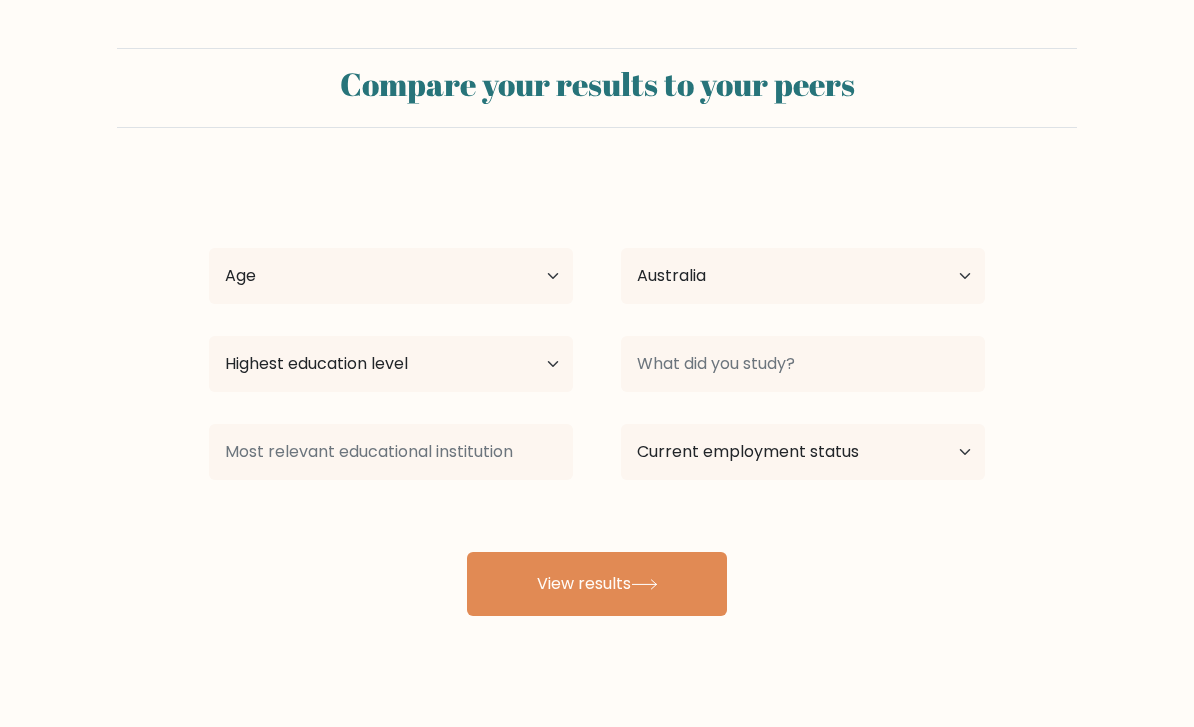 click on "View results" at bounding box center [597, 584] 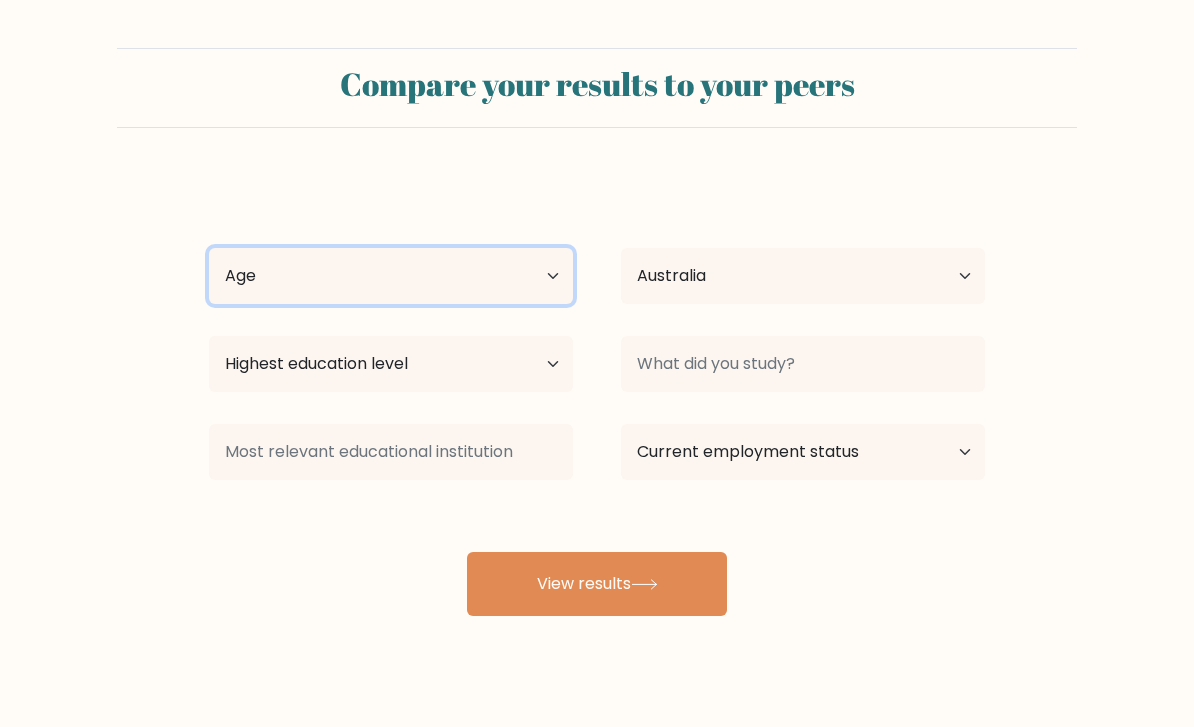 click on "Age
Under 18 years old
18-24 years old
25-34 years old
35-44 years old
45-54 years old
55-64 years old
65 years old and above" at bounding box center [391, 276] 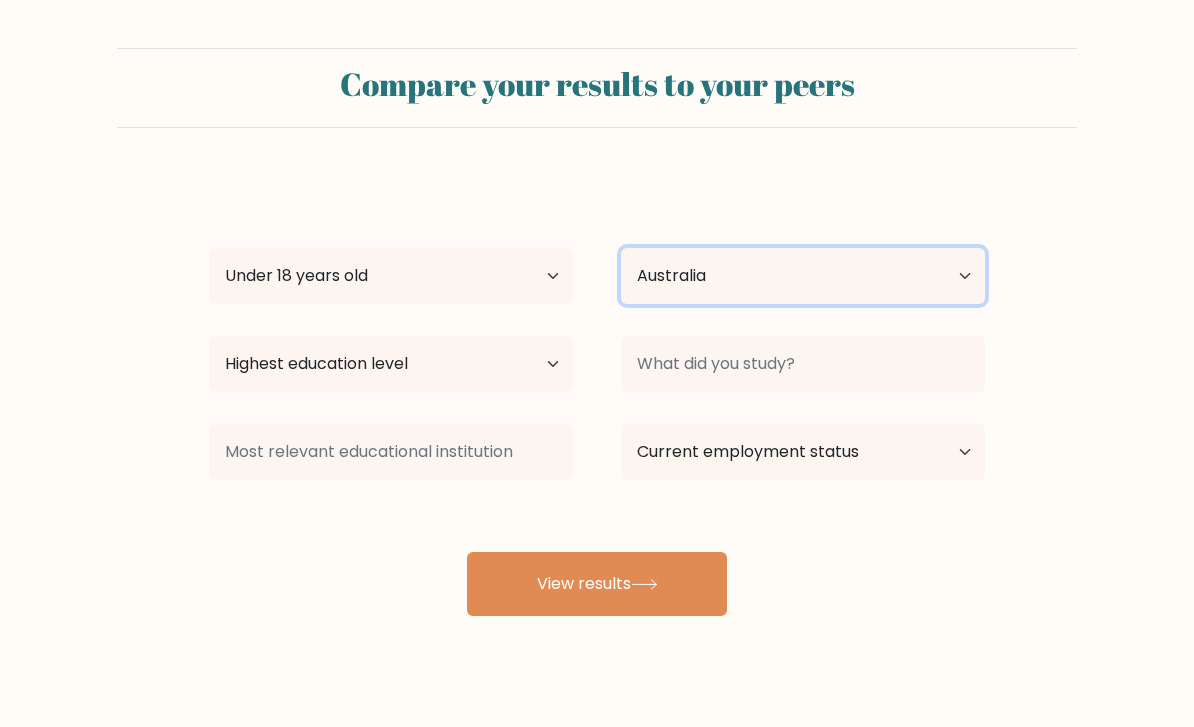 click on "Country
Afghanistan
Albania
Algeria
American Samoa
Andorra
Angola
Anguilla
Antarctica
Antigua and Barbuda
Argentina
Armenia
Aruba
Australia
Austria
Azerbaijan
Bahamas
Bahrain
Bangladesh
Barbados
Belarus
Belgium
Belize
Benin
Bermuda
Bhutan
Bolivia
Bonaire, Sint Eustatius and Saba
Bosnia and Herzegovina
Botswana
Bouvet Island
Brazil
British Indian Ocean Territory
Brunei
Bulgaria
Burkina Faso
Burundi
Cabo Verde
Cambodia
Cameroon
Canada
Cayman Islands
Central African Republic
Chad
Chile
China
Christmas Island
Cocos (Keeling) Islands
Colombia
Comoros
Congo
Congo (the Democratic Republic of the)
Cook Islands
Costa Rica
Côte d'Ivoire
Croatia
Cuba" at bounding box center (803, 276) 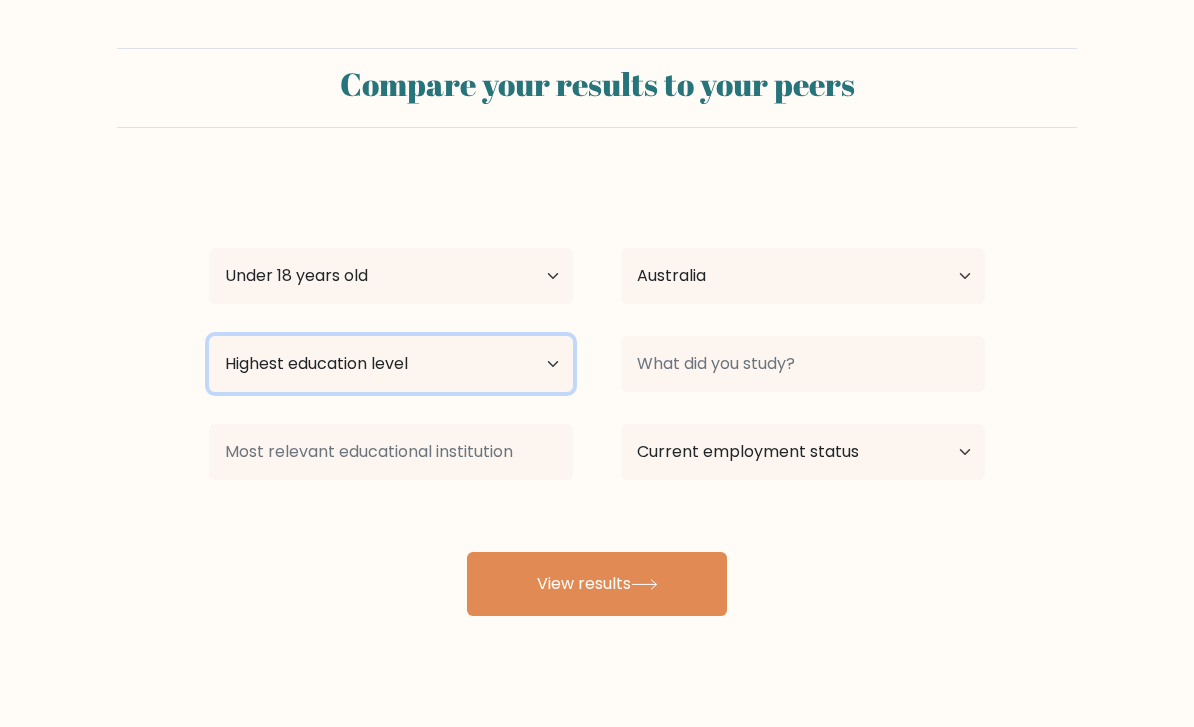 click on "Highest education level
No schooling
Primary
Lower Secondary
Upper Secondary
Occupation Specific
Bachelor's degree
Master's degree
Doctoral degree" at bounding box center (391, 364) 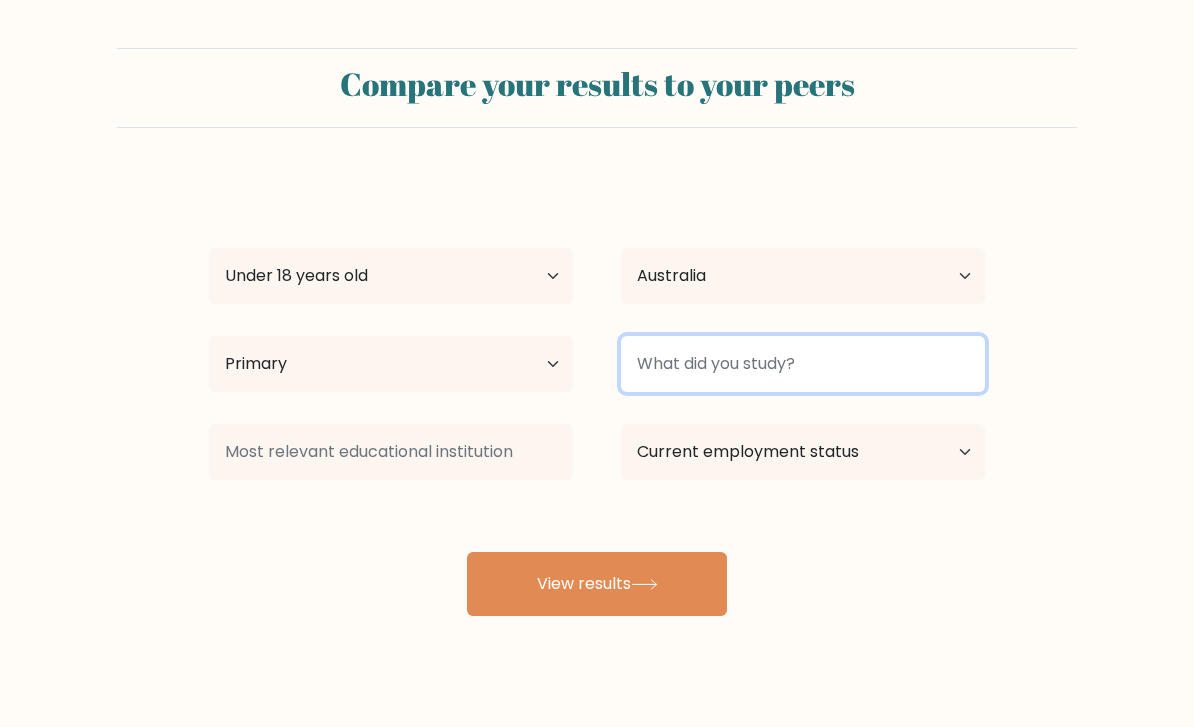 click at bounding box center [803, 364] 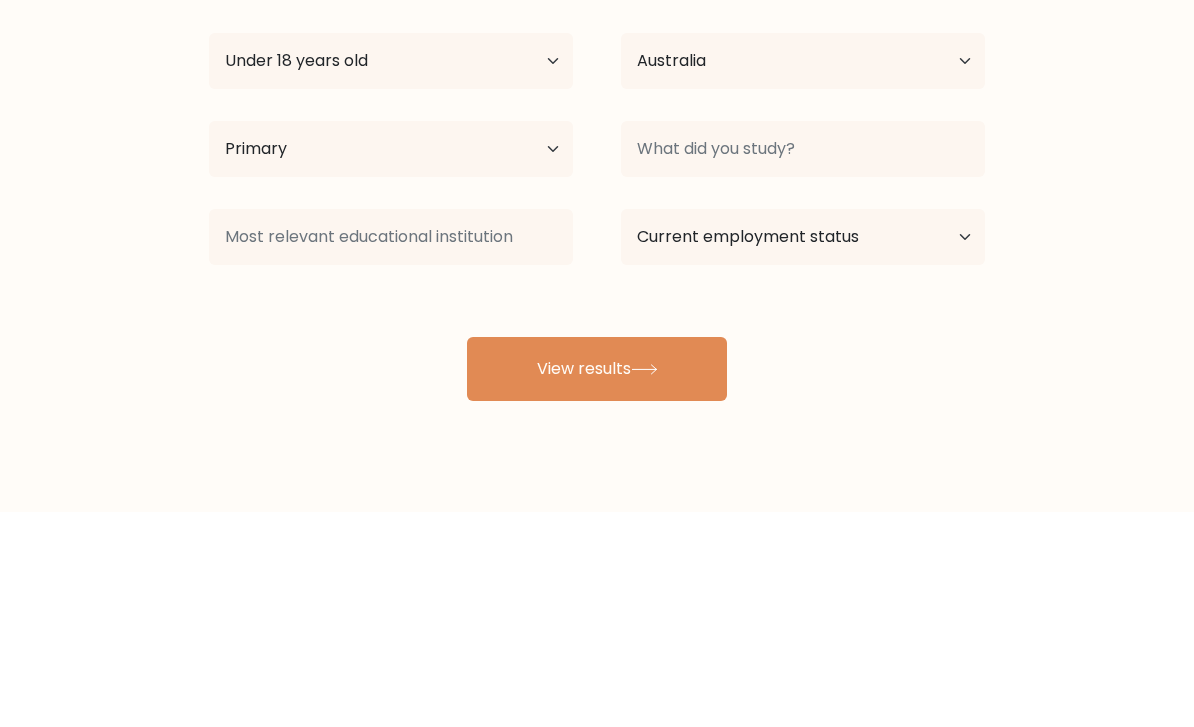 click on "Compare your results to your peers
Dogs
Slay
Age
Under 18 years old
18-24 years old
25-34 years old
35-44 years old
45-54 years old
55-64 years old
65 years old and above
Country
Afghanistan
Albania
Algeria
American Samoa
Andorra
Angola
Anguilla
Antarctica
Antigua and Barbuda
Argentina
Armenia
Aruba
Australia
Austria" at bounding box center [597, 332] 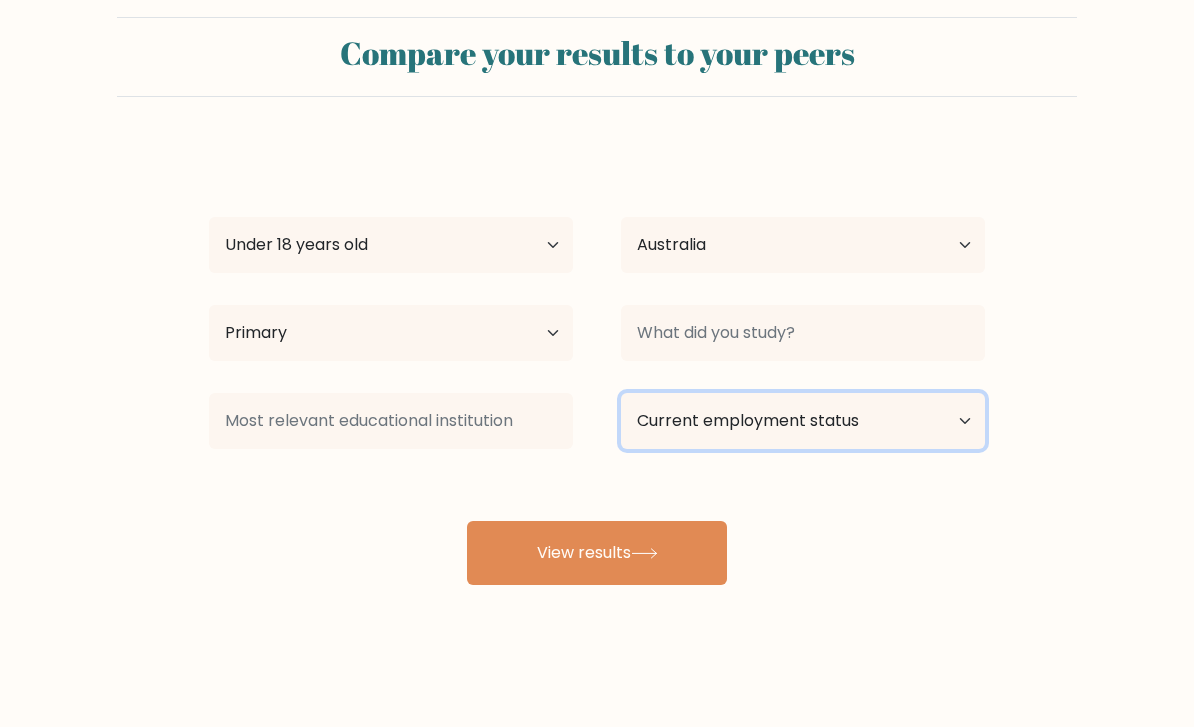 click on "Current employment status
Employed
Student
Retired
Other / prefer not to answer" at bounding box center (803, 421) 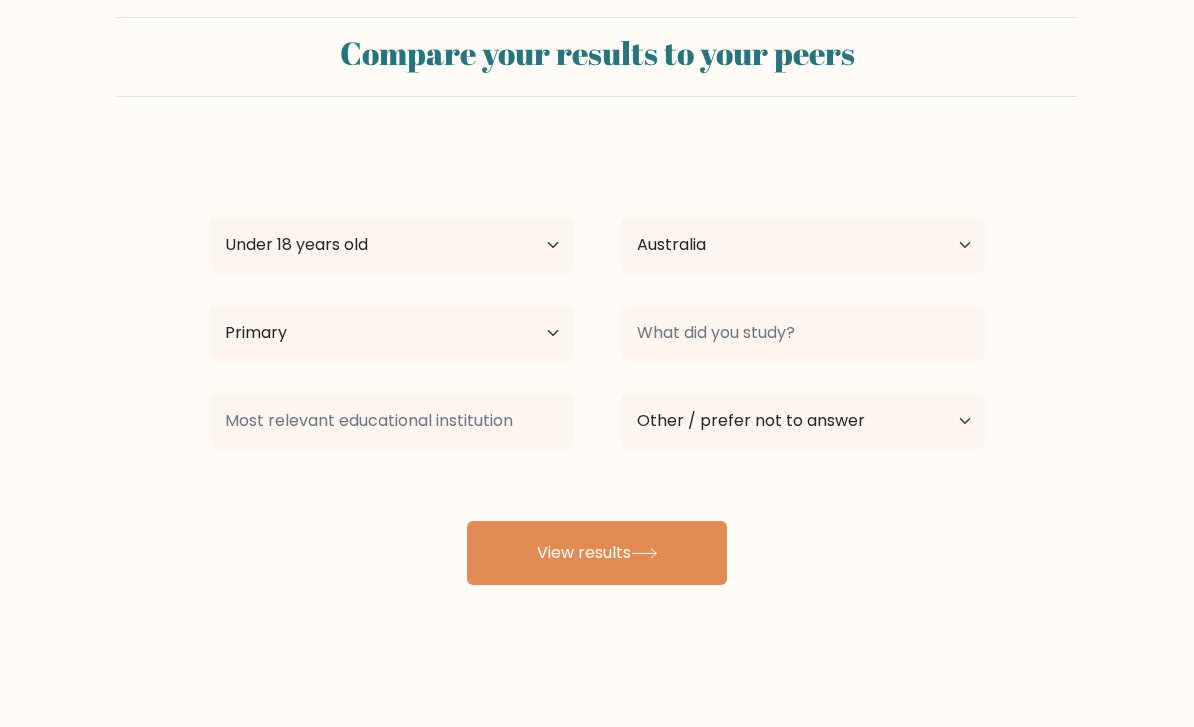 click on "View results" at bounding box center (597, 553) 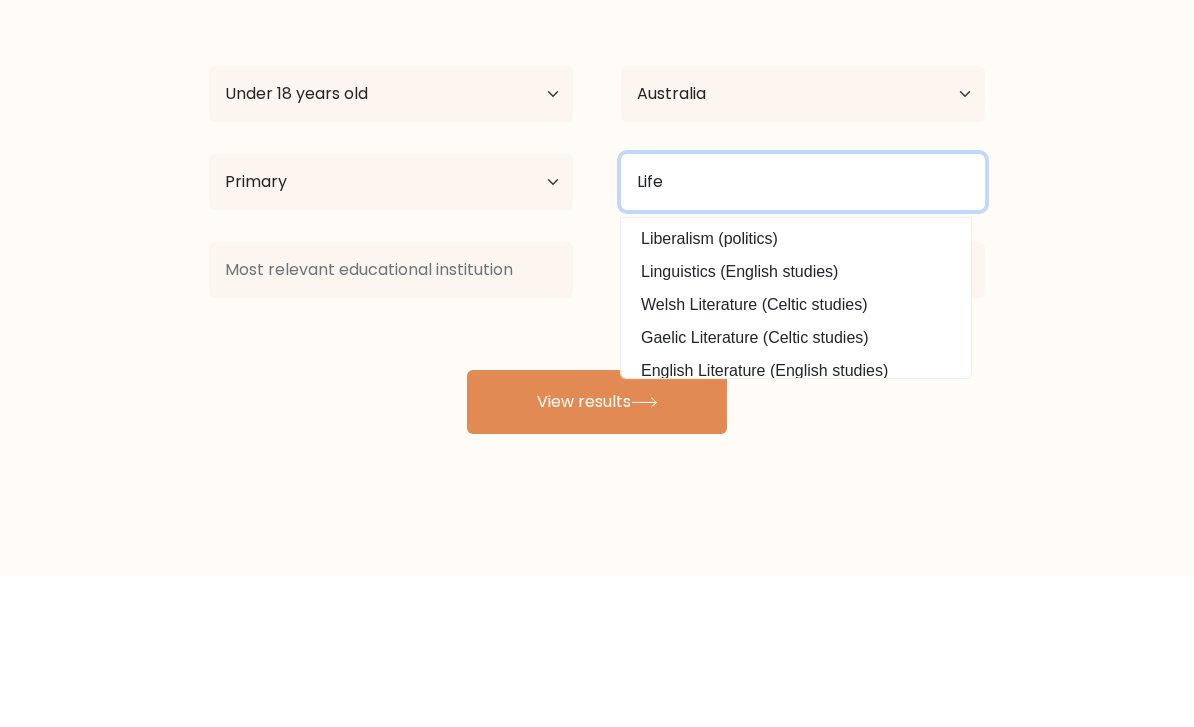 type on "Life" 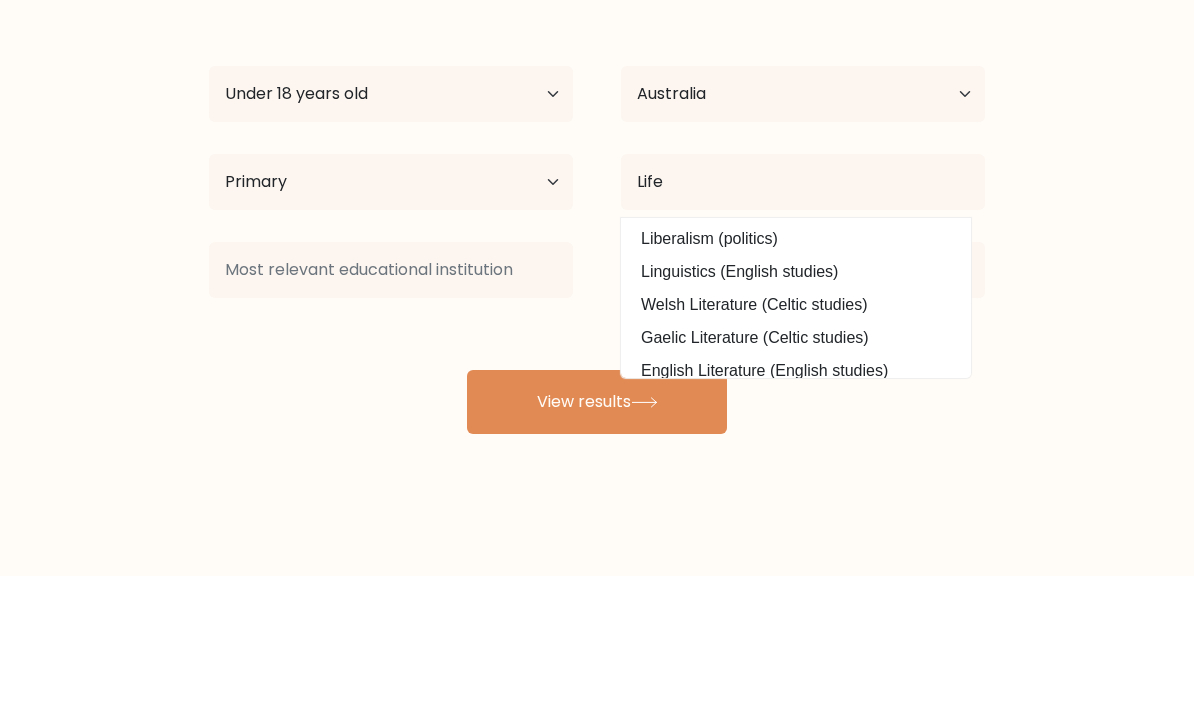 click on "Compare your results to your peers
Dogs
Slay
Age
Under 18 years old
18-24 years old
25-34 years old
35-44 years old
45-54 years old
55-64 years old
65 years old and above
Country
Afghanistan
Albania
Algeria
American Samoa
Andorra
Angola
Anguilla
Antarctica
Antigua and Barbuda
Argentina
Armenia
Aruba
Australia
Austria" at bounding box center [597, 301] 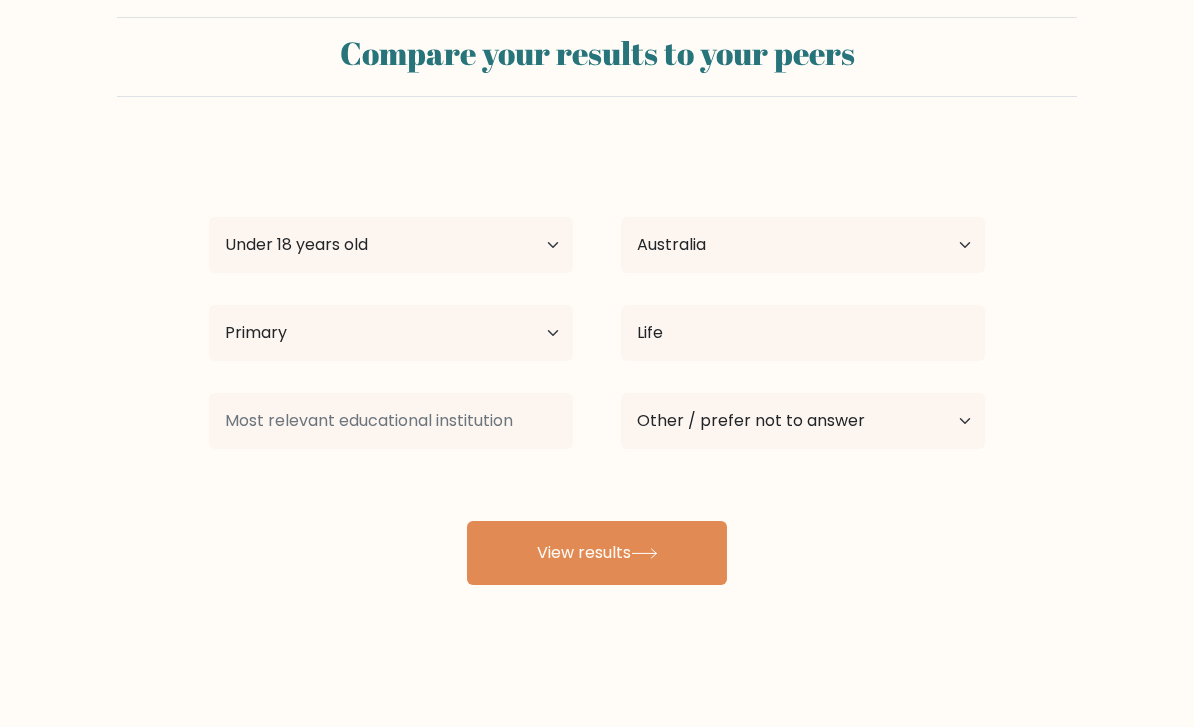 click at bounding box center [644, 553] 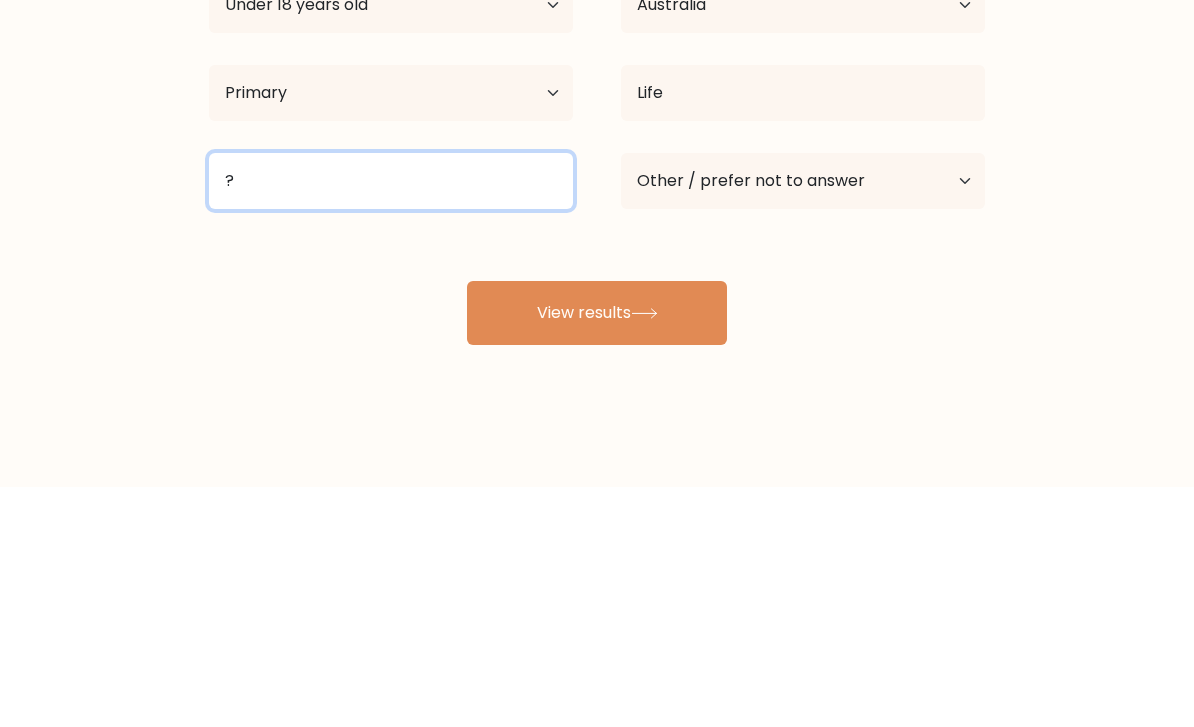 type on "?" 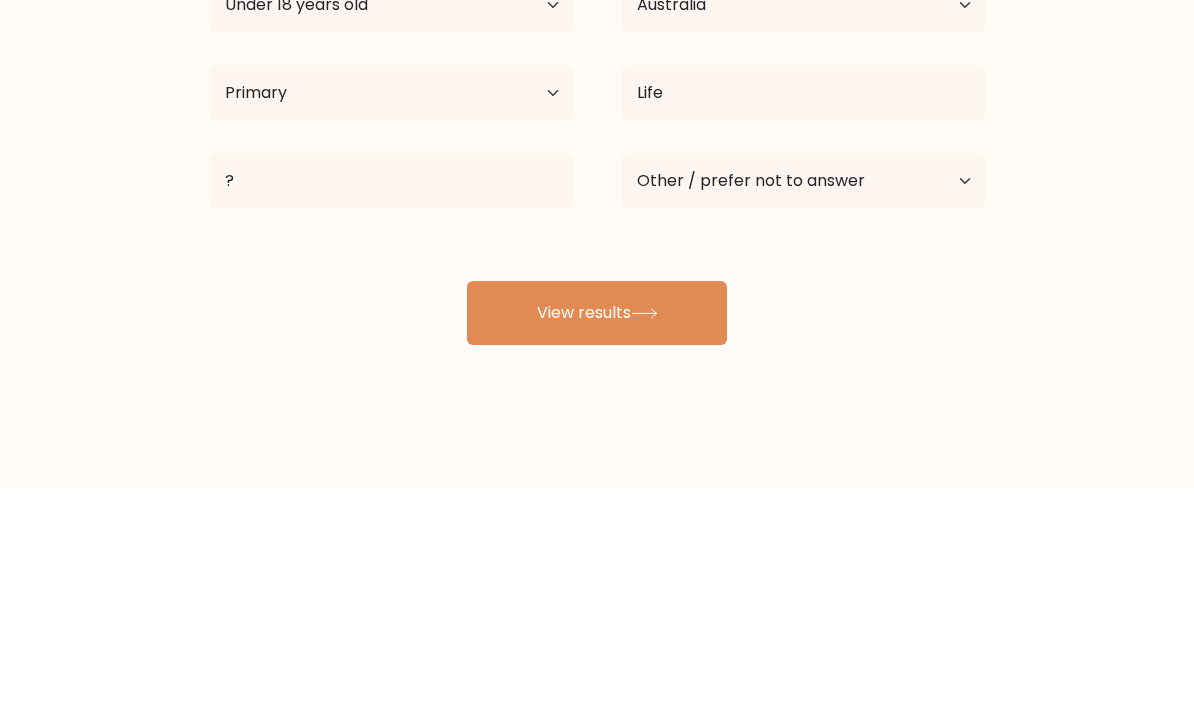 click on "View results" at bounding box center [597, 553] 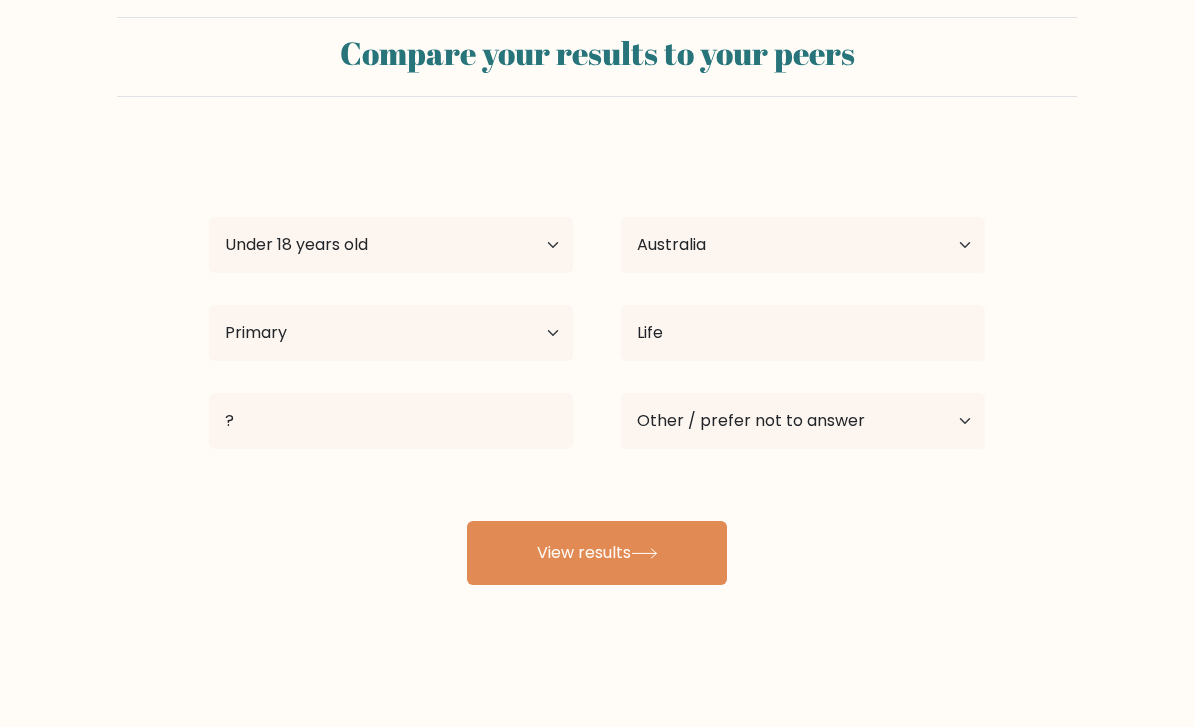 click on "View results" at bounding box center [597, 553] 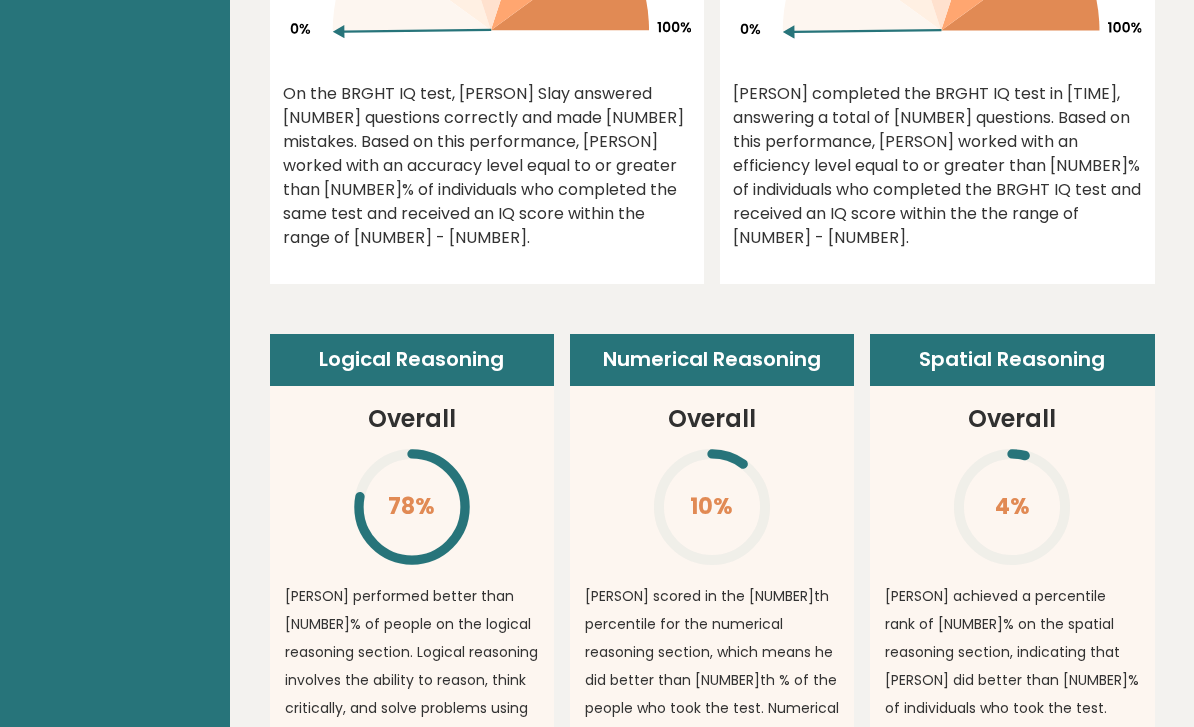 scroll, scrollTop: 1116, scrollLeft: 0, axis: vertical 